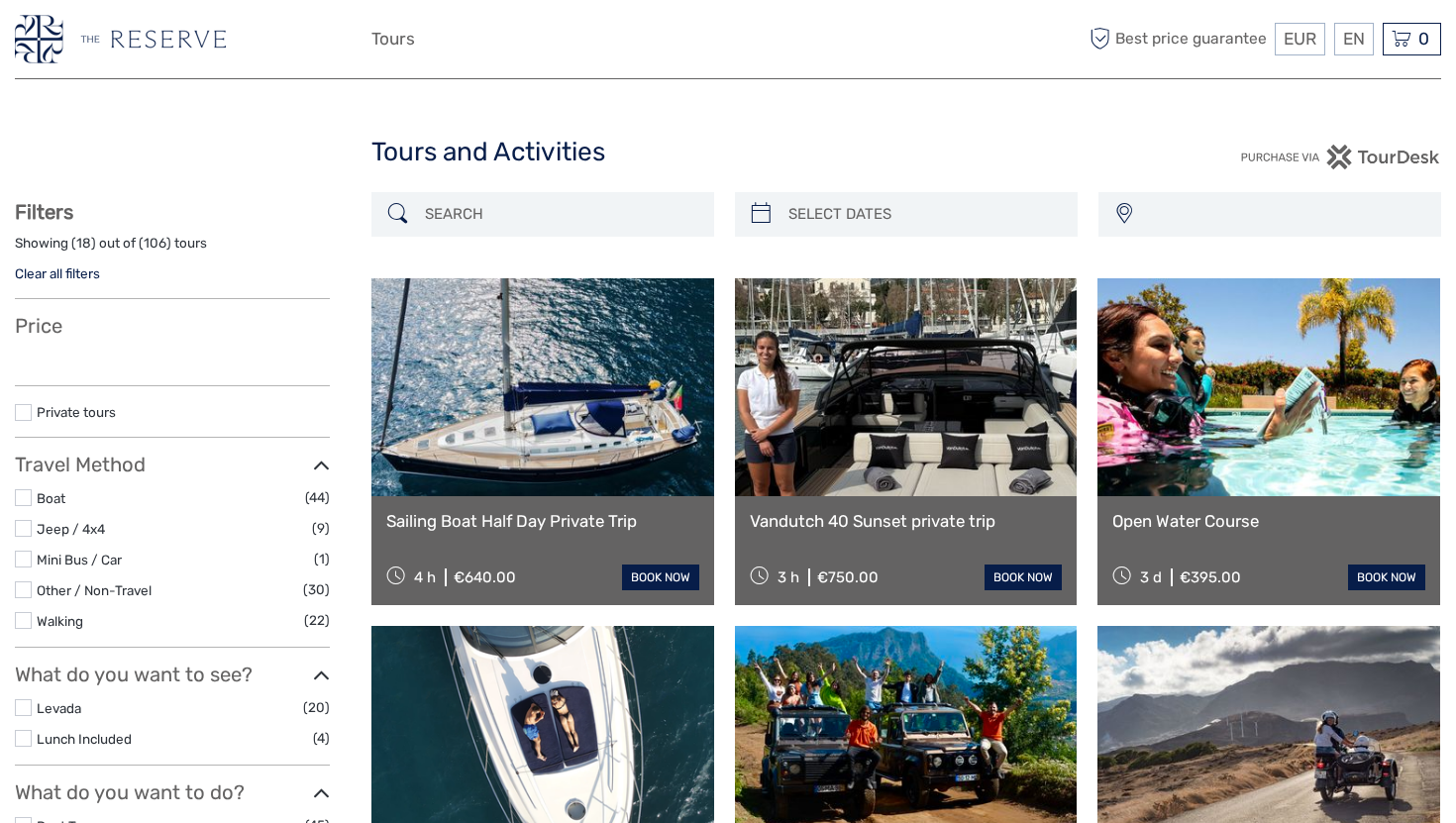 select 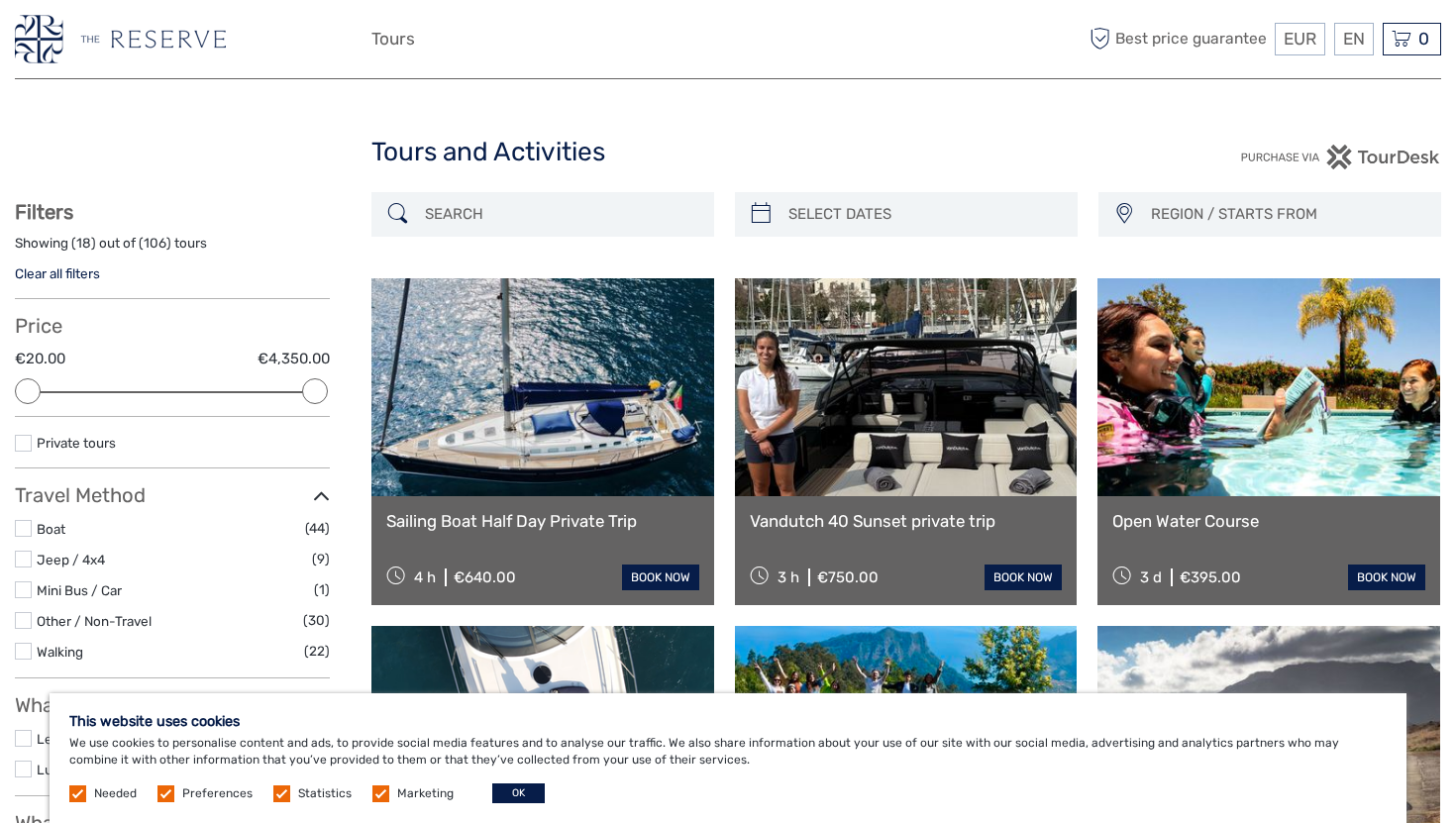 scroll, scrollTop: 0, scrollLeft: 0, axis: both 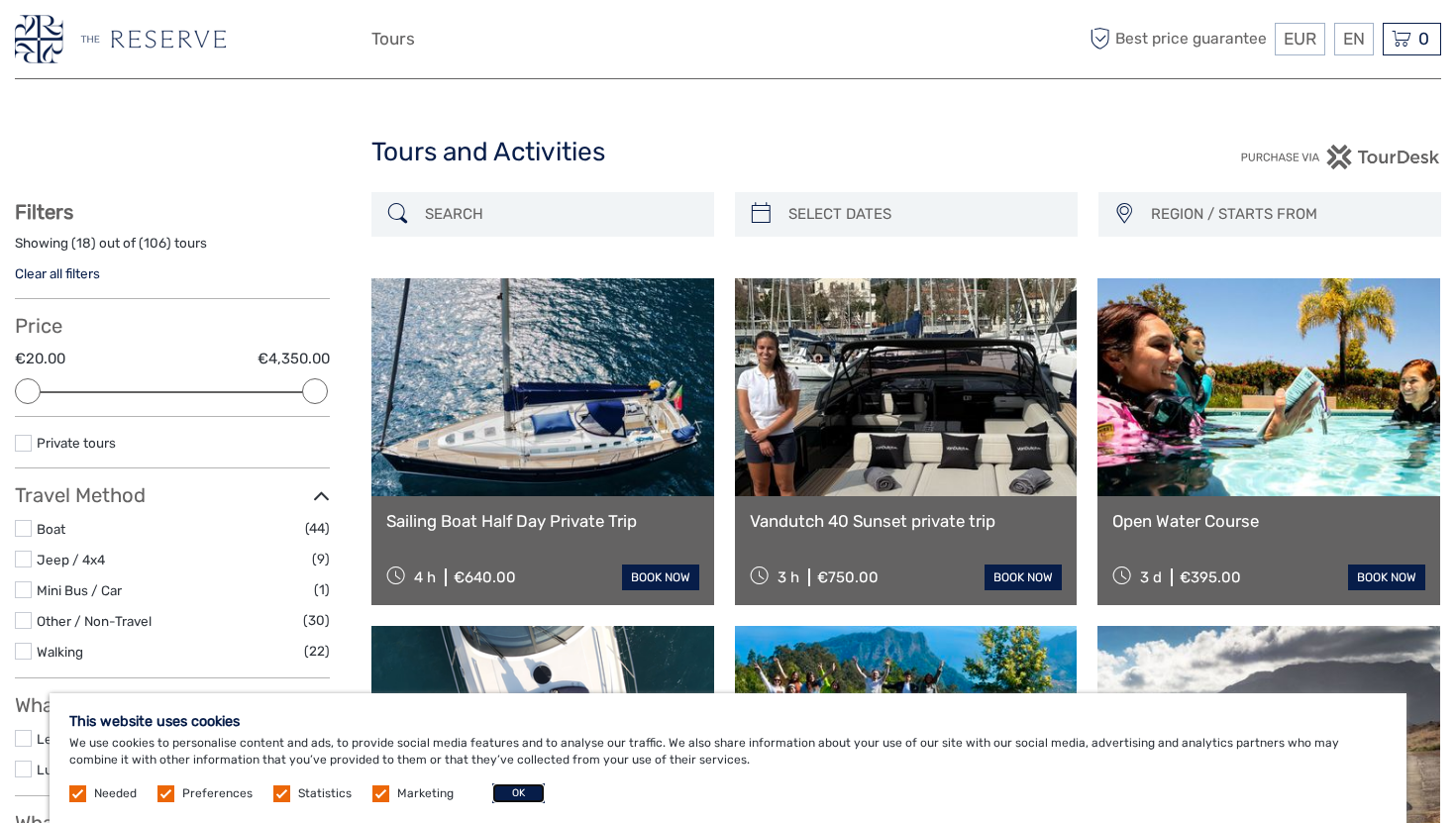 click on "OK" at bounding box center [518, 793] 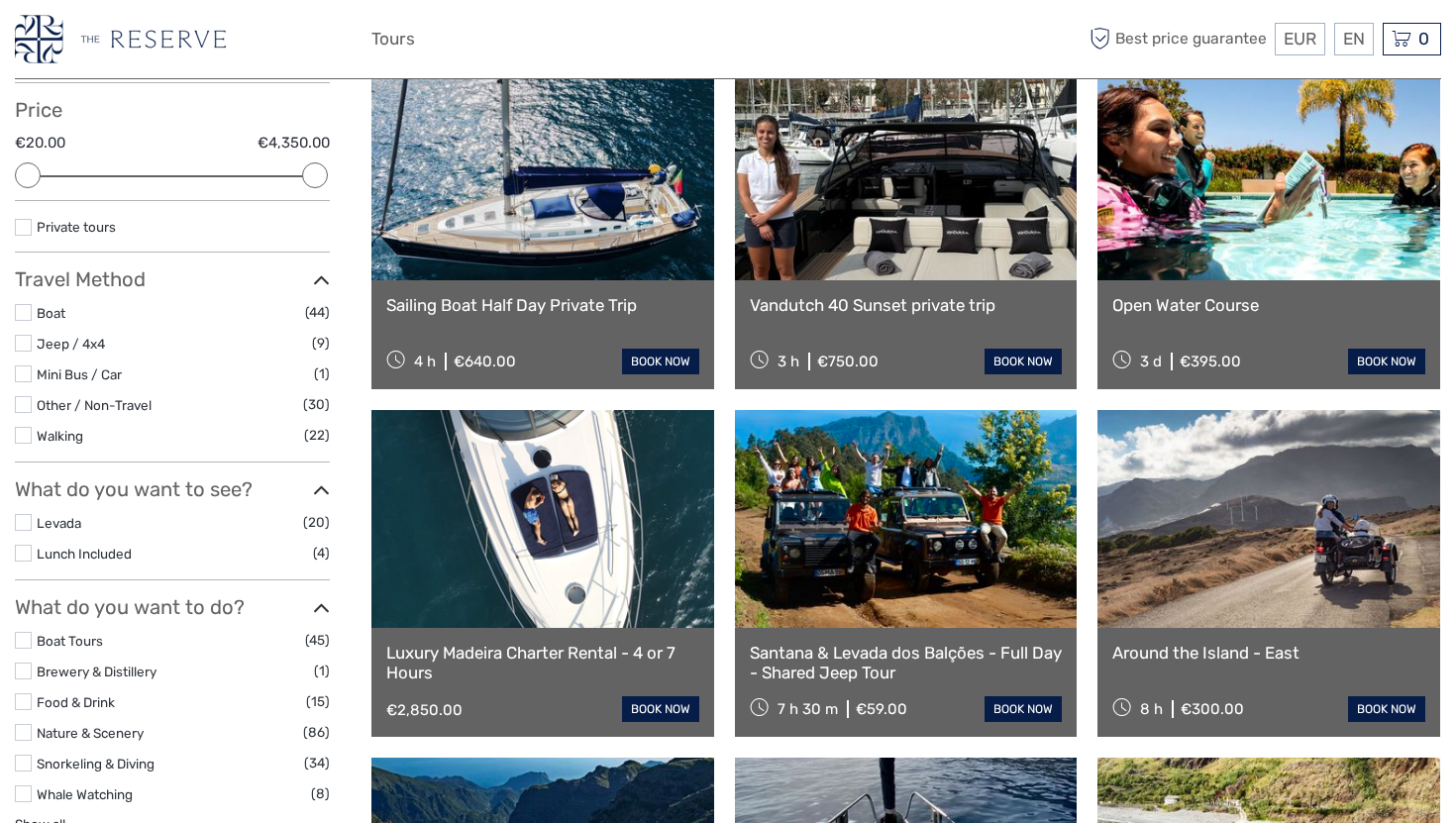 scroll, scrollTop: 217, scrollLeft: 0, axis: vertical 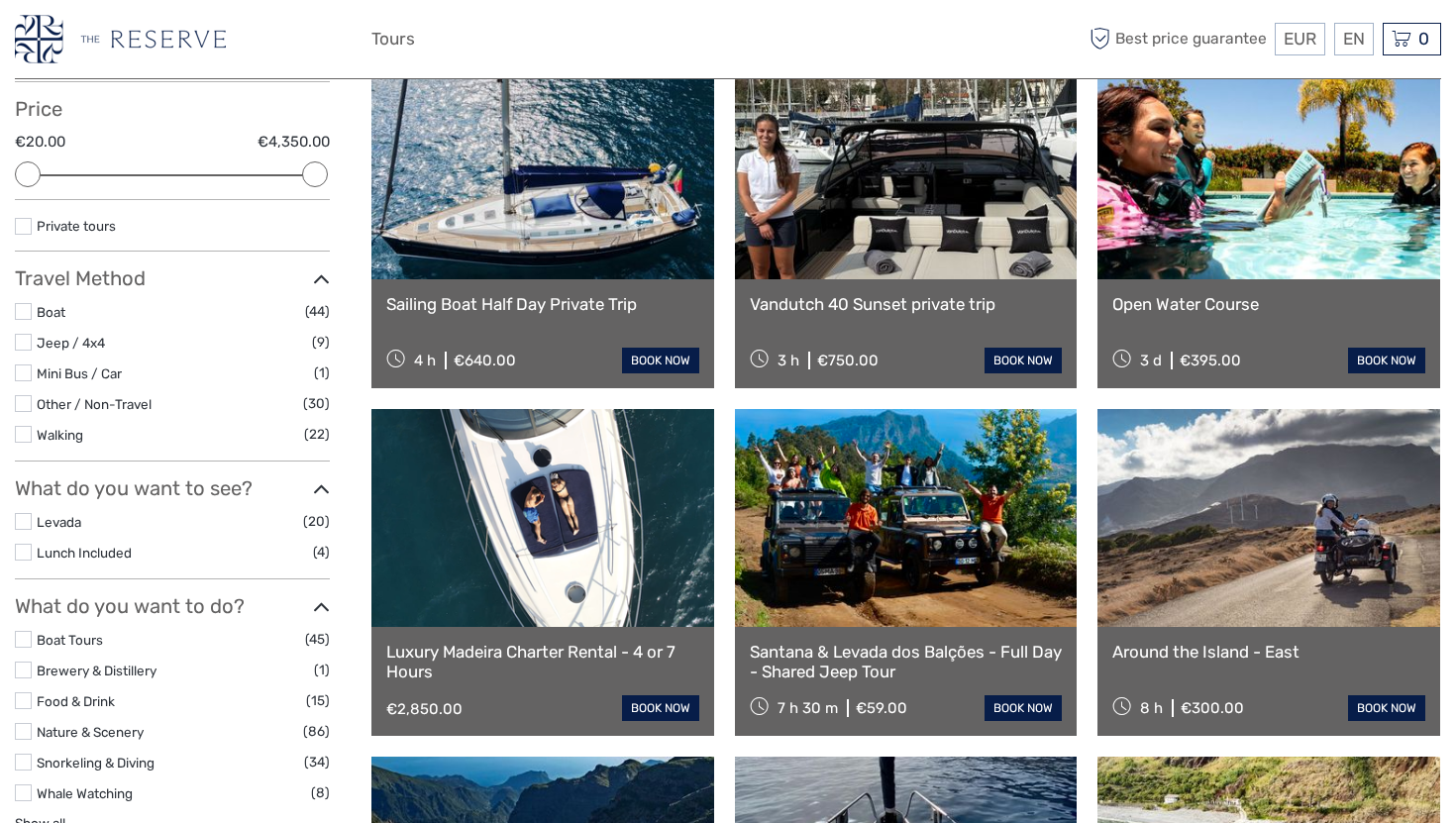 click on "Luxury Madeira Charter Rental - 4 or 7 Hours" at bounding box center (543, 662) 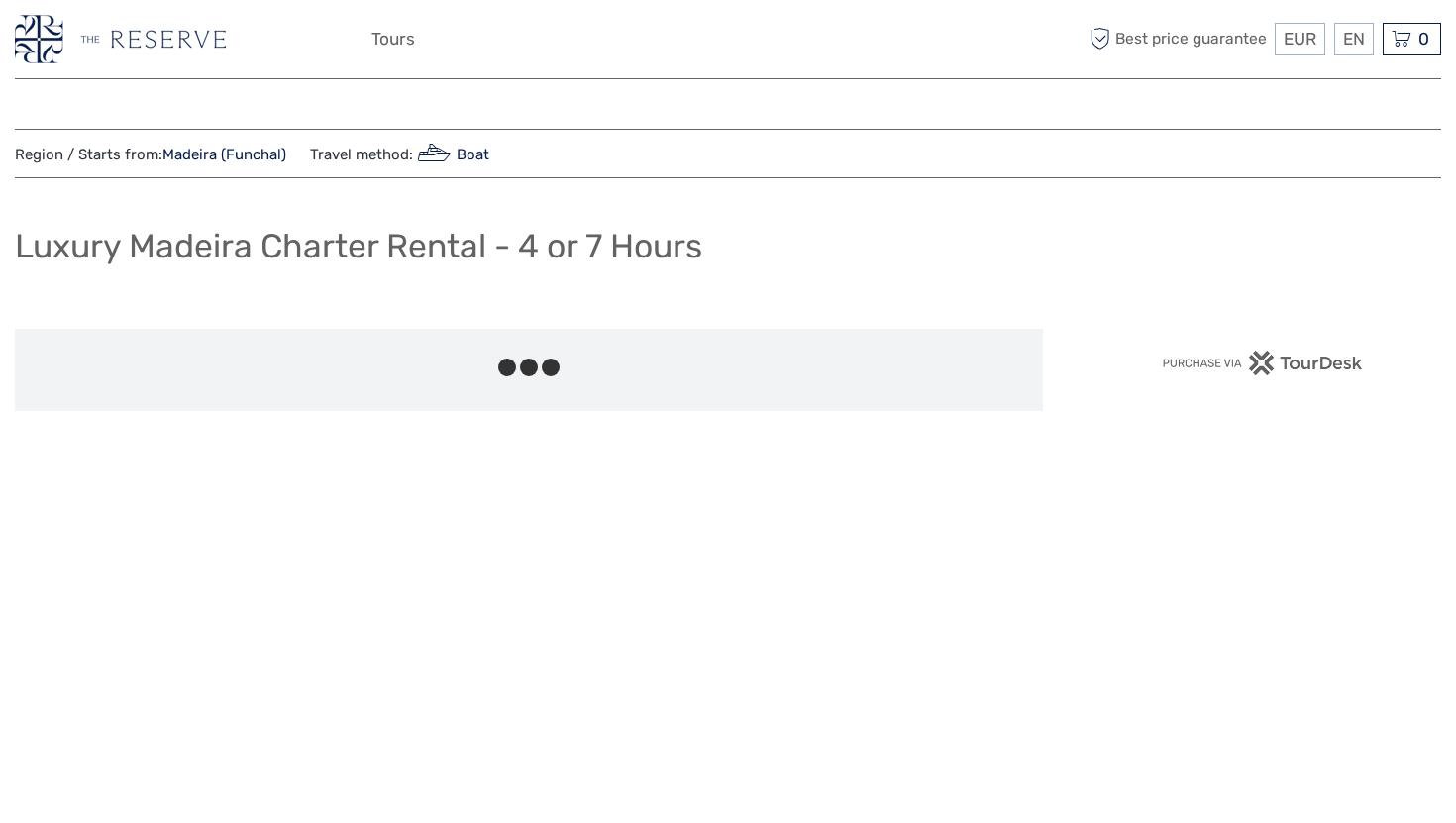 scroll, scrollTop: 0, scrollLeft: 0, axis: both 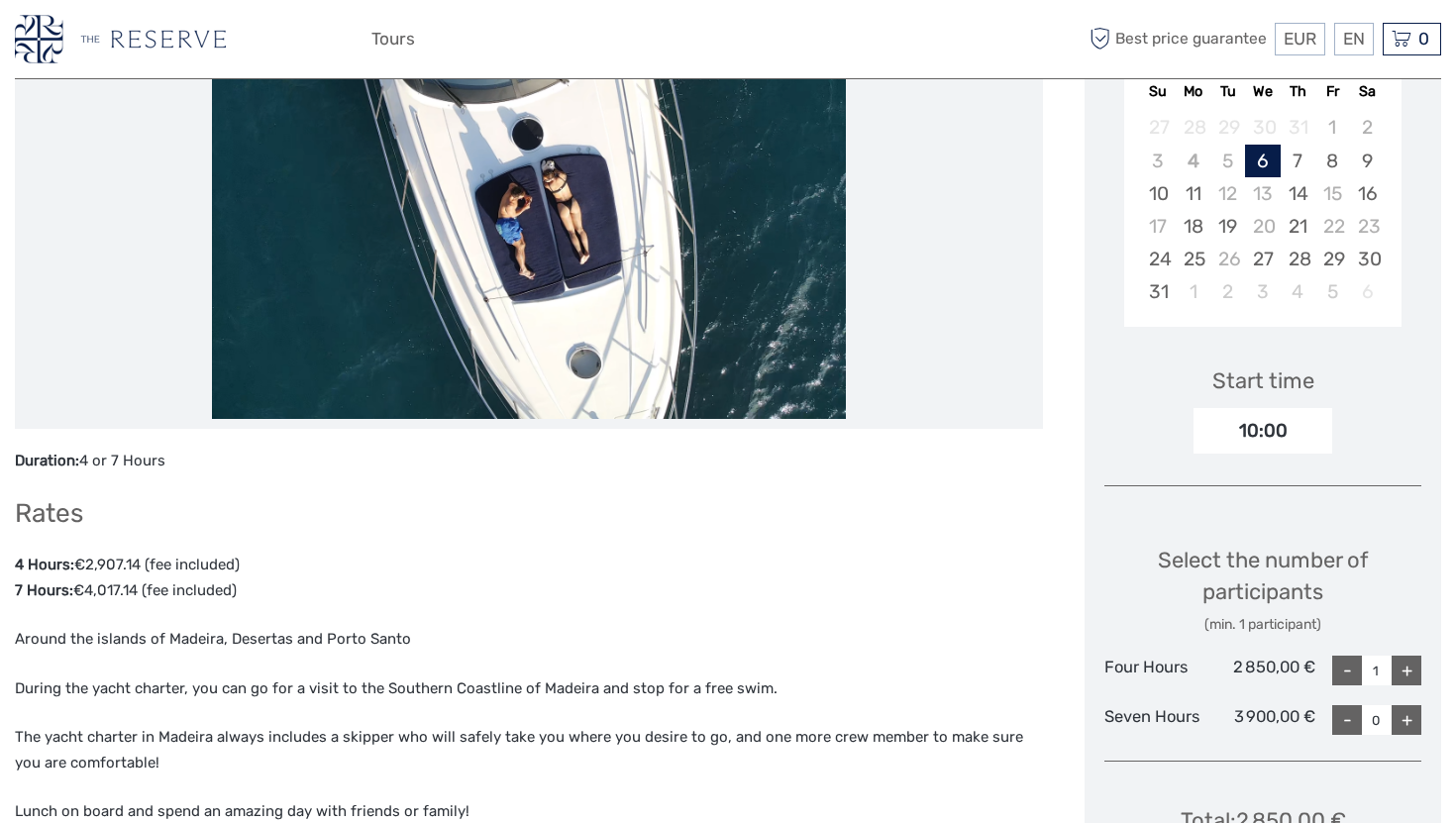 click on "+" at bounding box center [1406, 670] 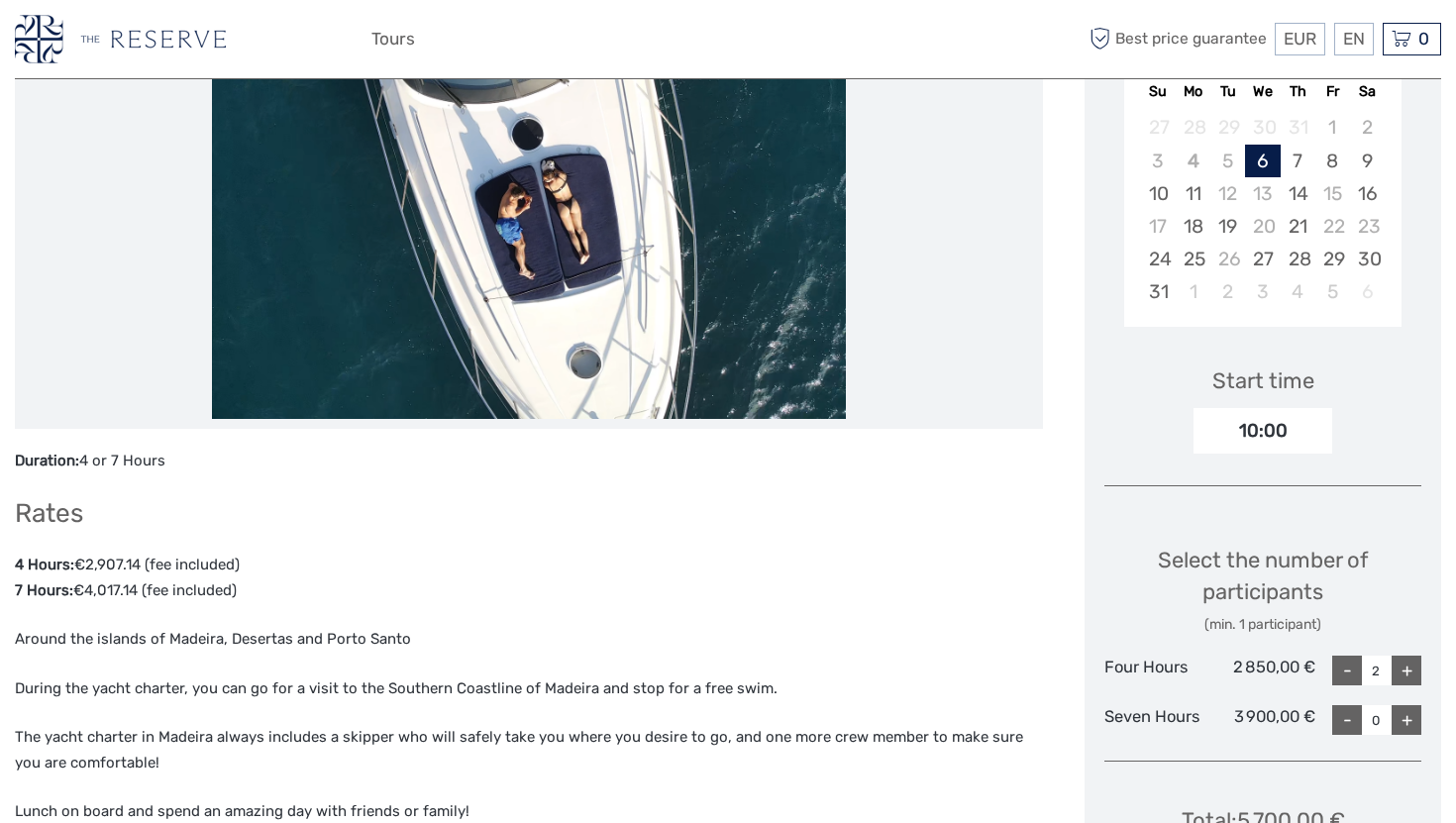 click on "+" at bounding box center (1406, 670) 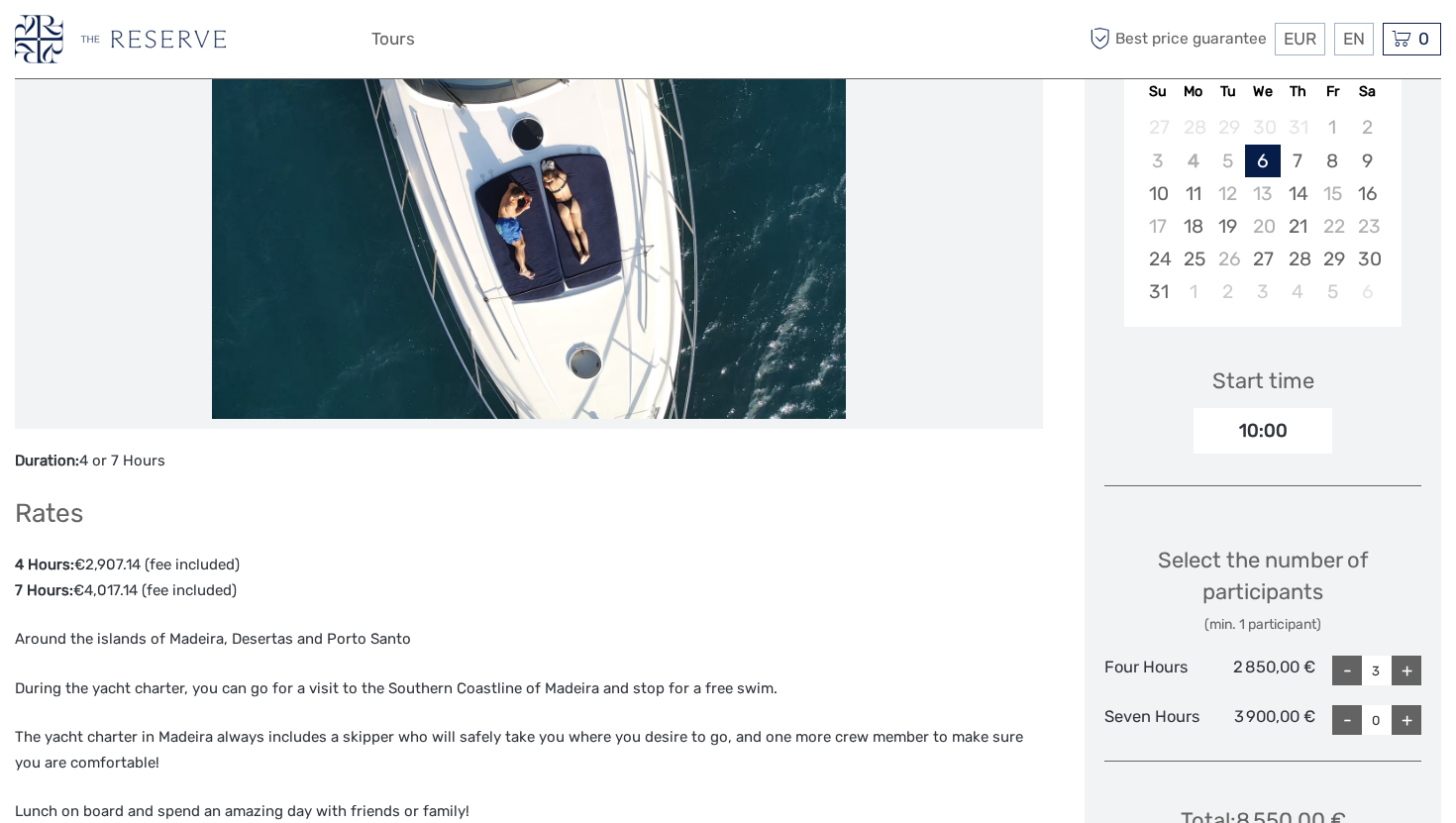 click on "+" at bounding box center [1406, 670] 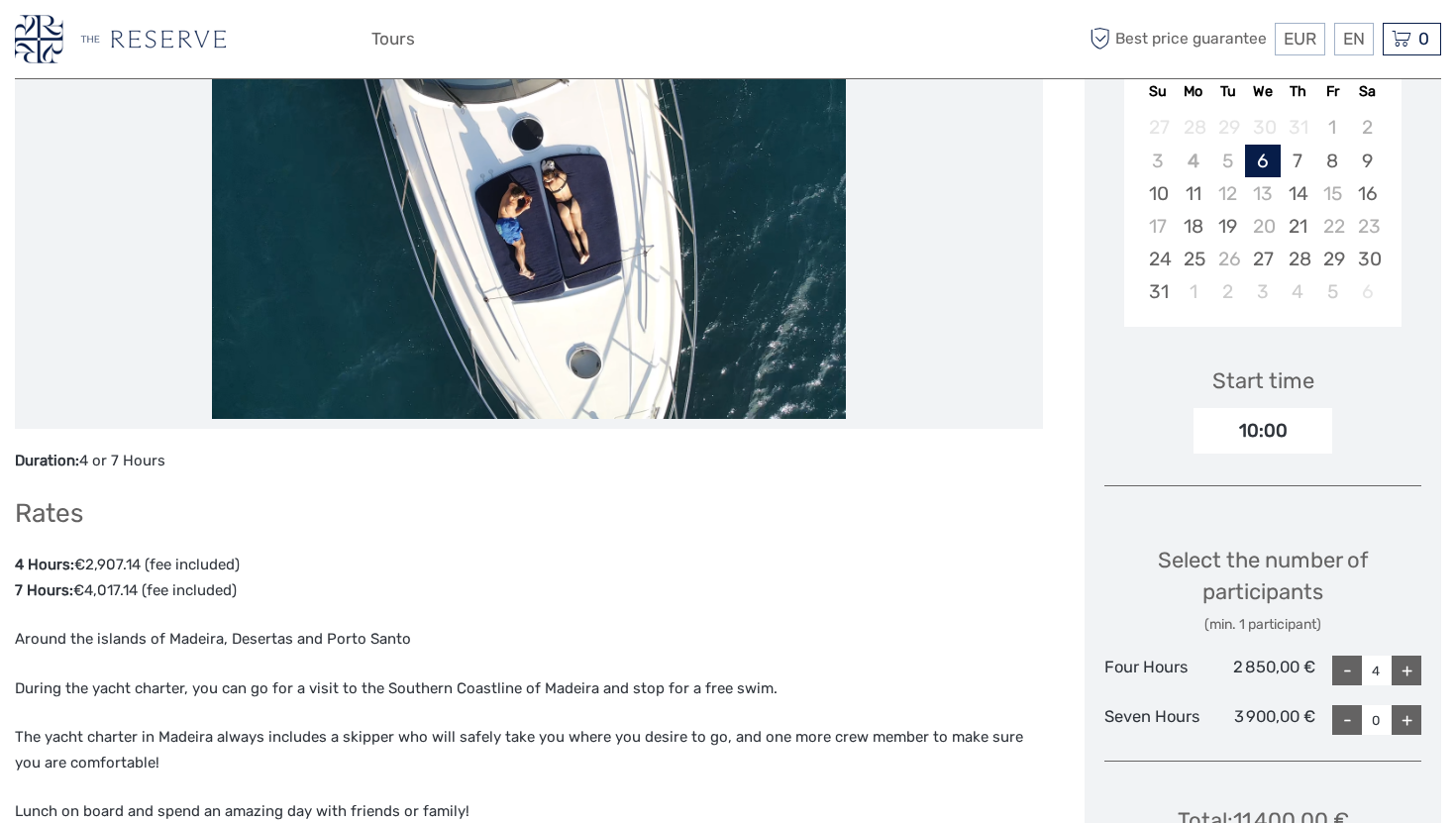 click on "+" at bounding box center (1406, 670) 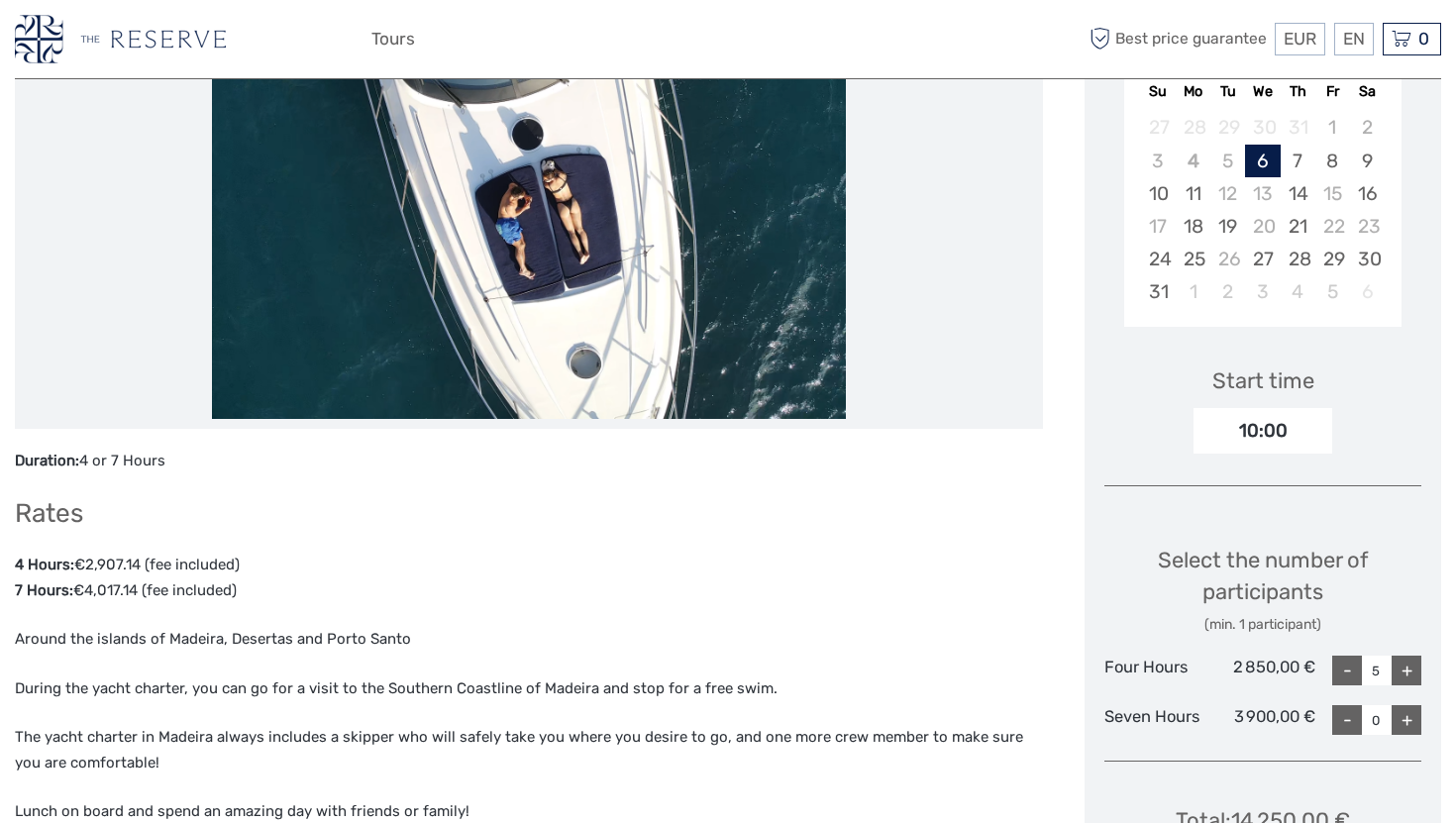 click on "+" at bounding box center (1406, 670) 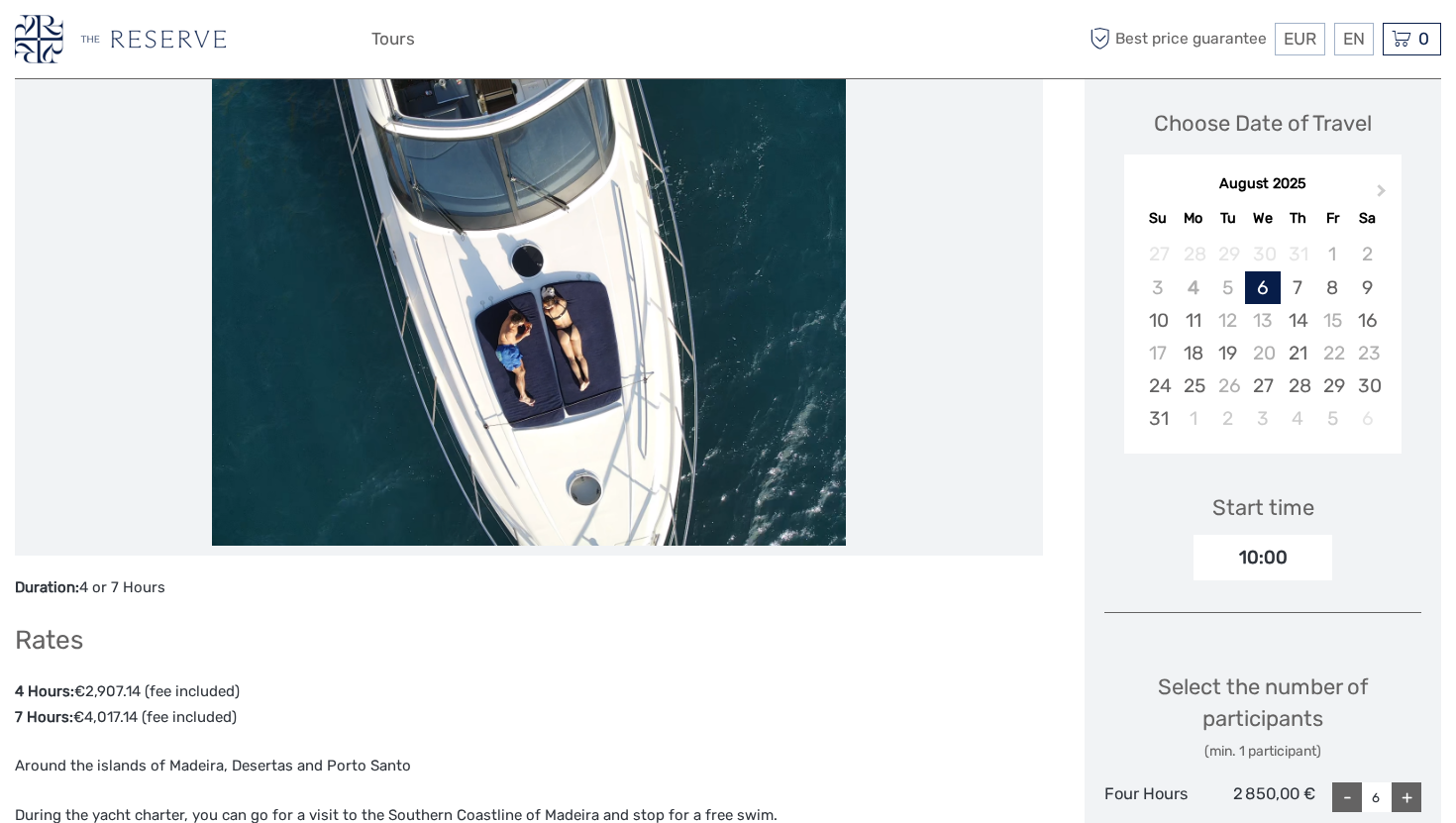 scroll, scrollTop: 278, scrollLeft: 0, axis: vertical 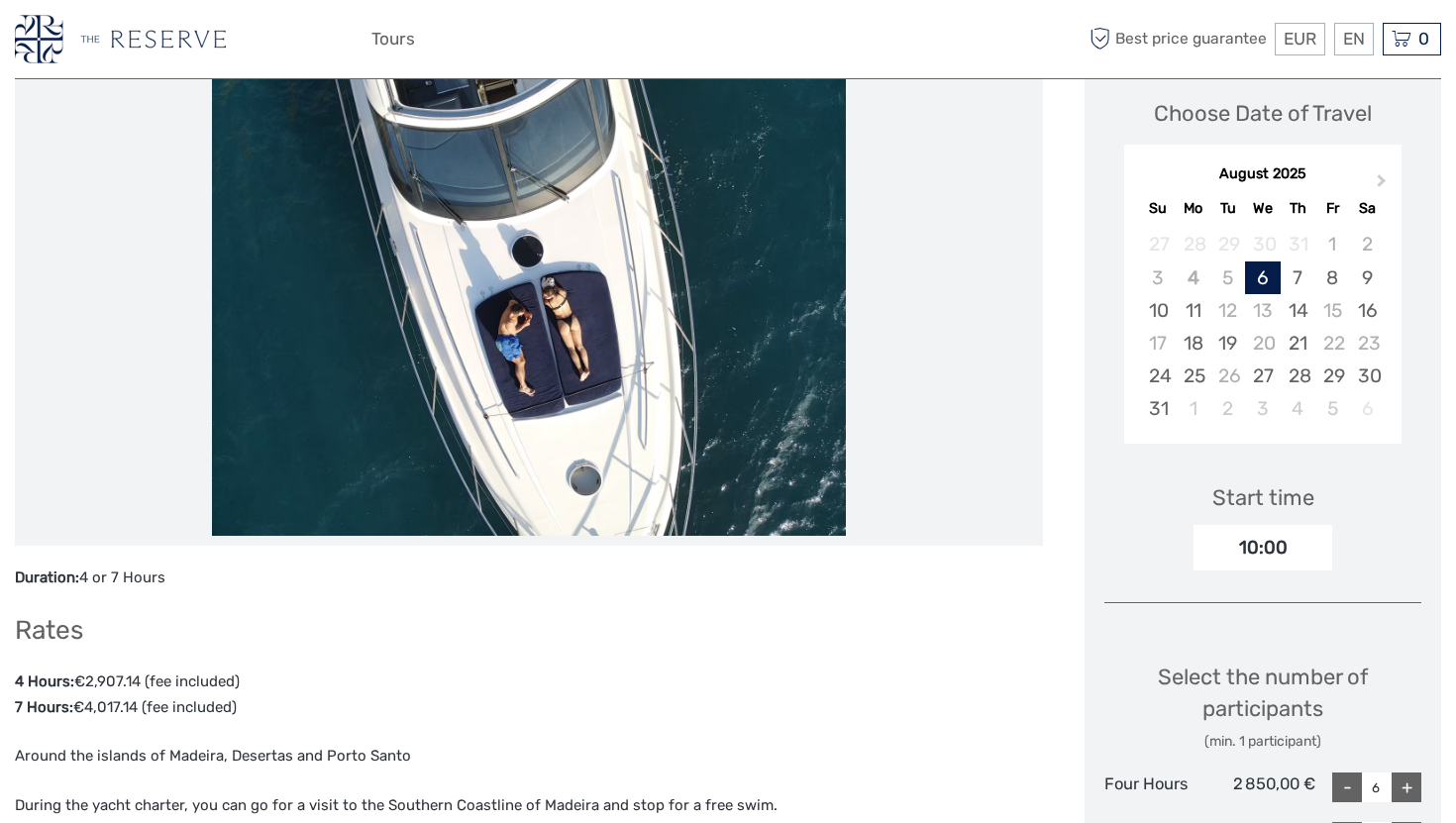 click at bounding box center [529, 298] 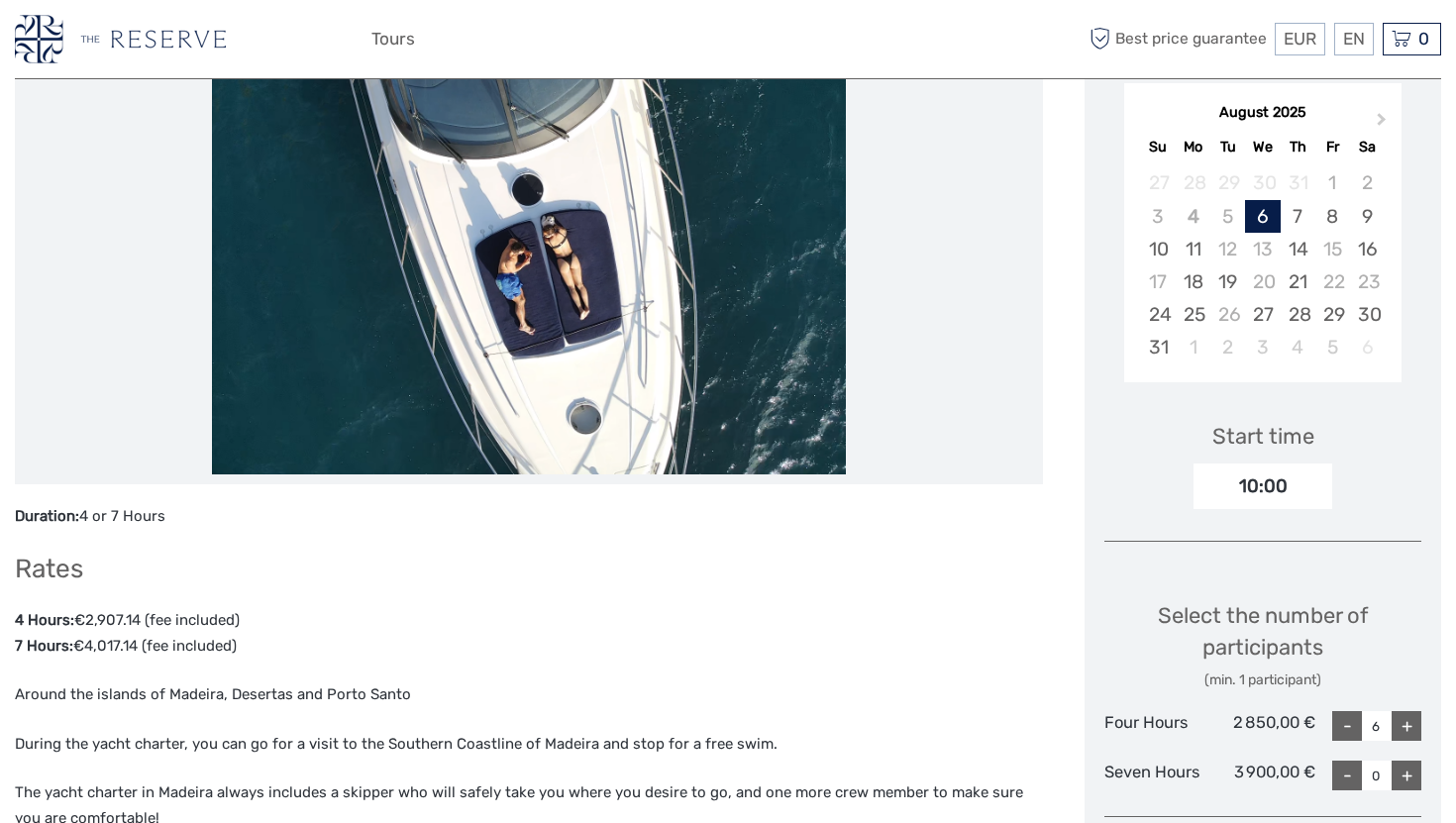 scroll, scrollTop: 280, scrollLeft: 0, axis: vertical 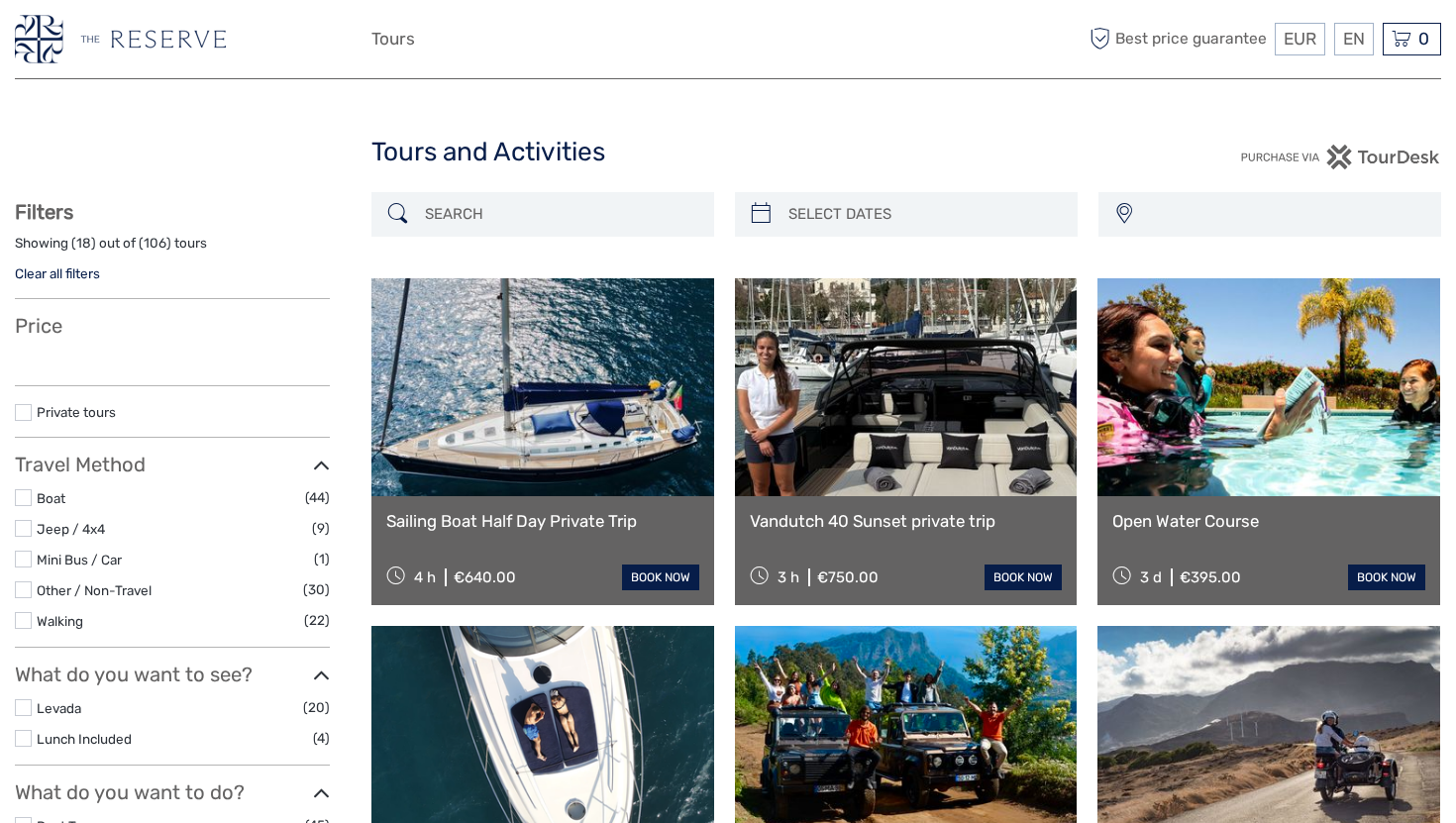 select 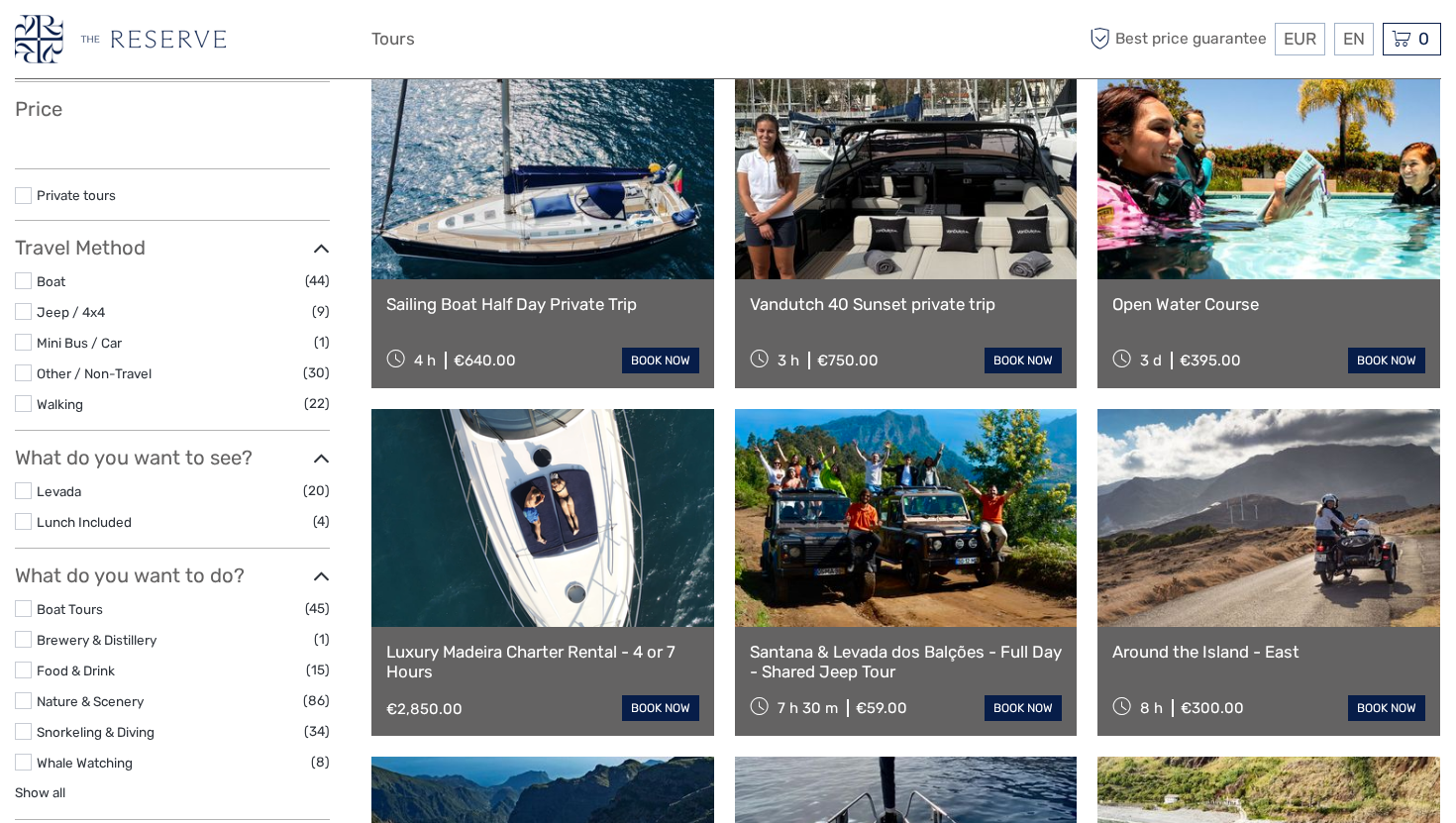 select 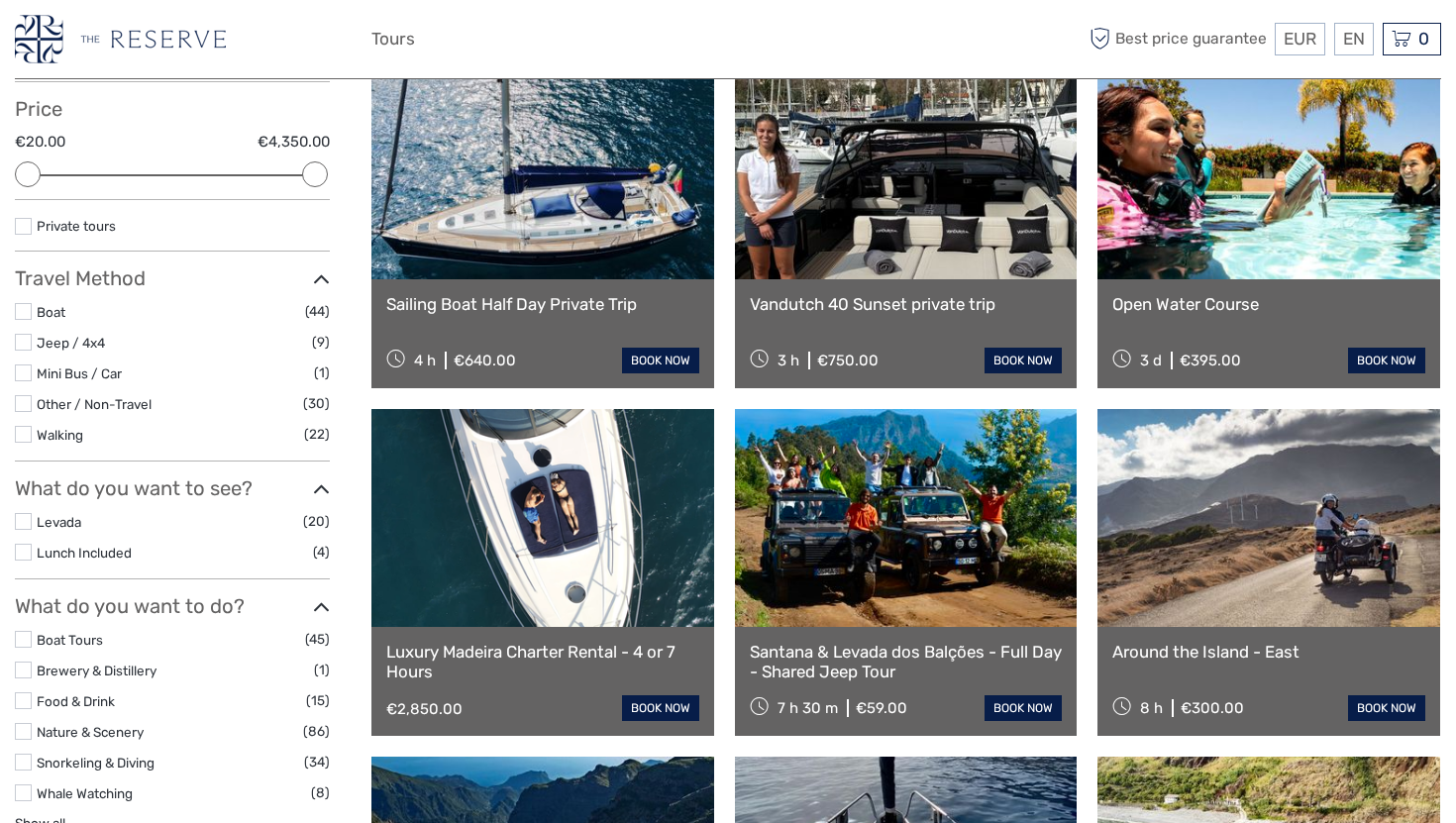 scroll, scrollTop: 0, scrollLeft: 0, axis: both 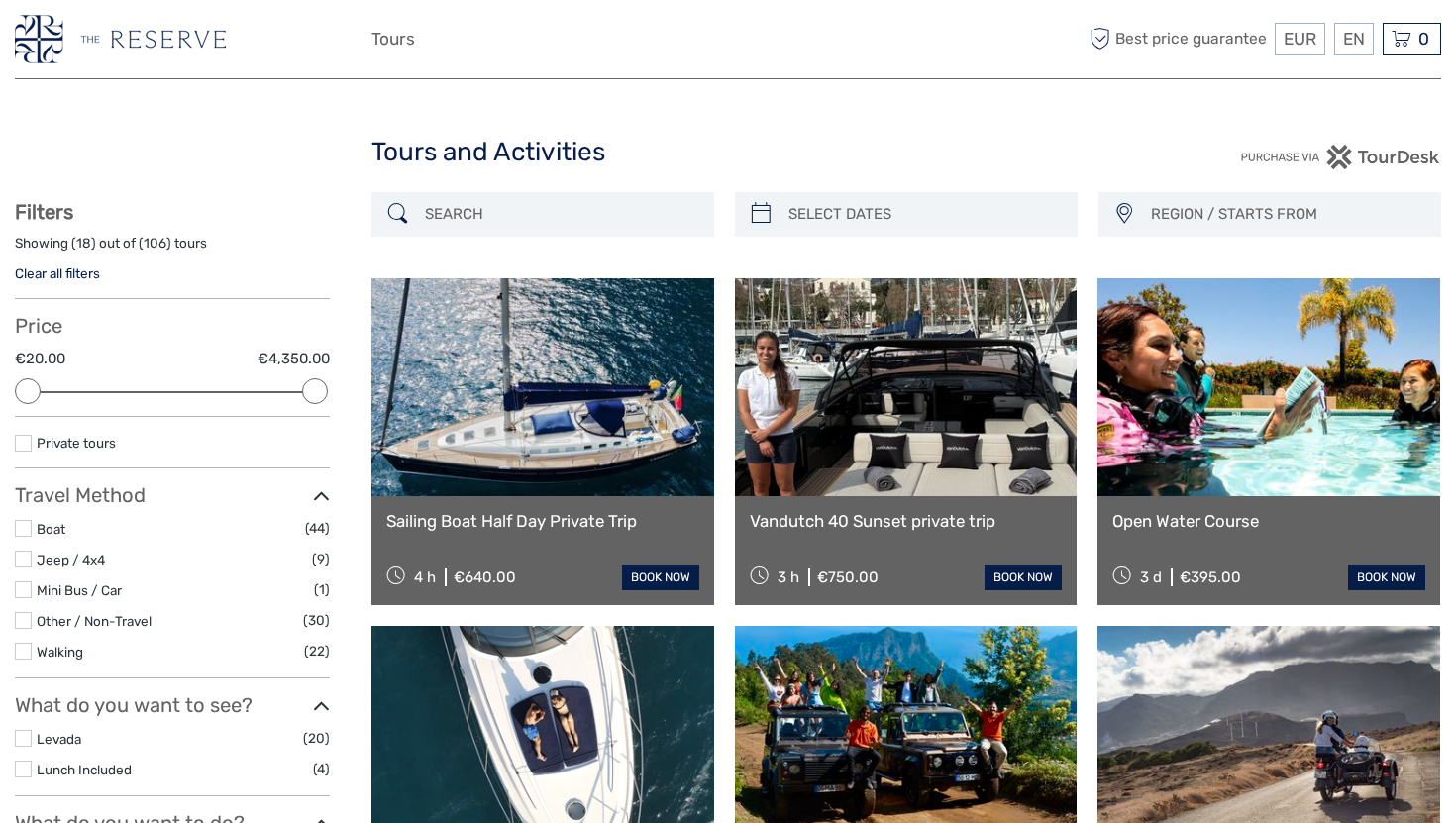 click at bounding box center [543, 387] 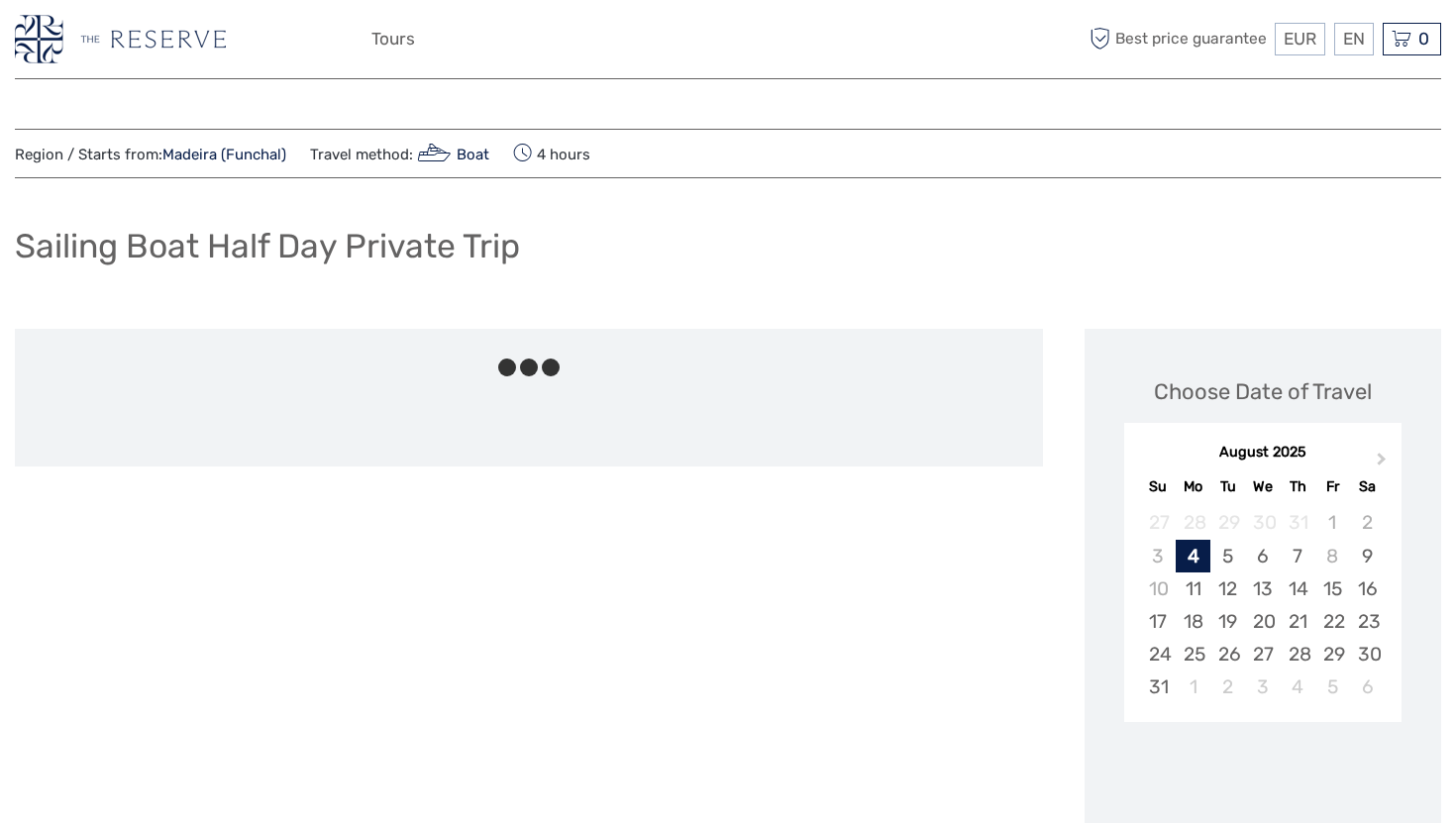 scroll, scrollTop: 0, scrollLeft: 0, axis: both 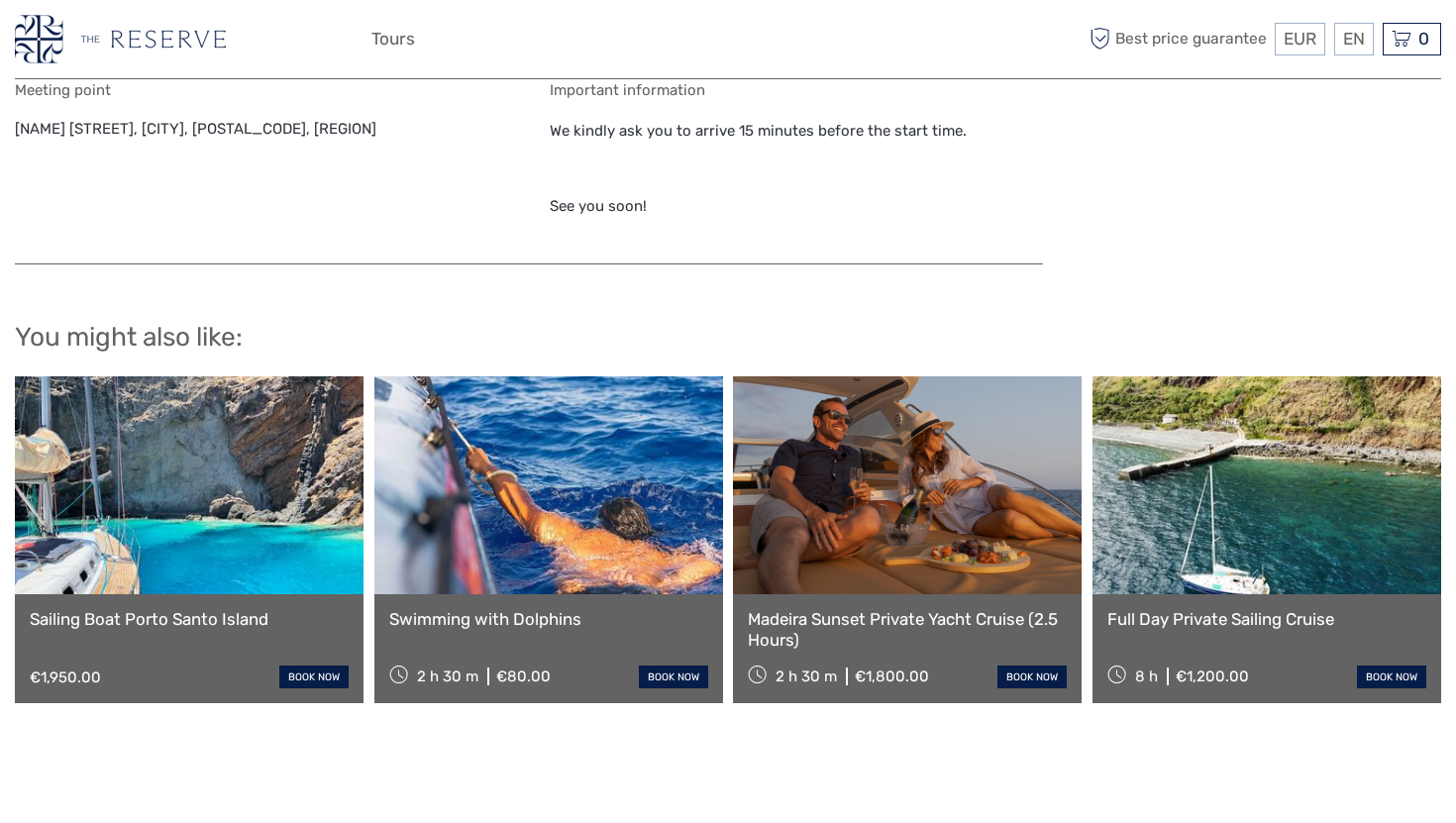 click on "book now" at bounding box center (314, 676) 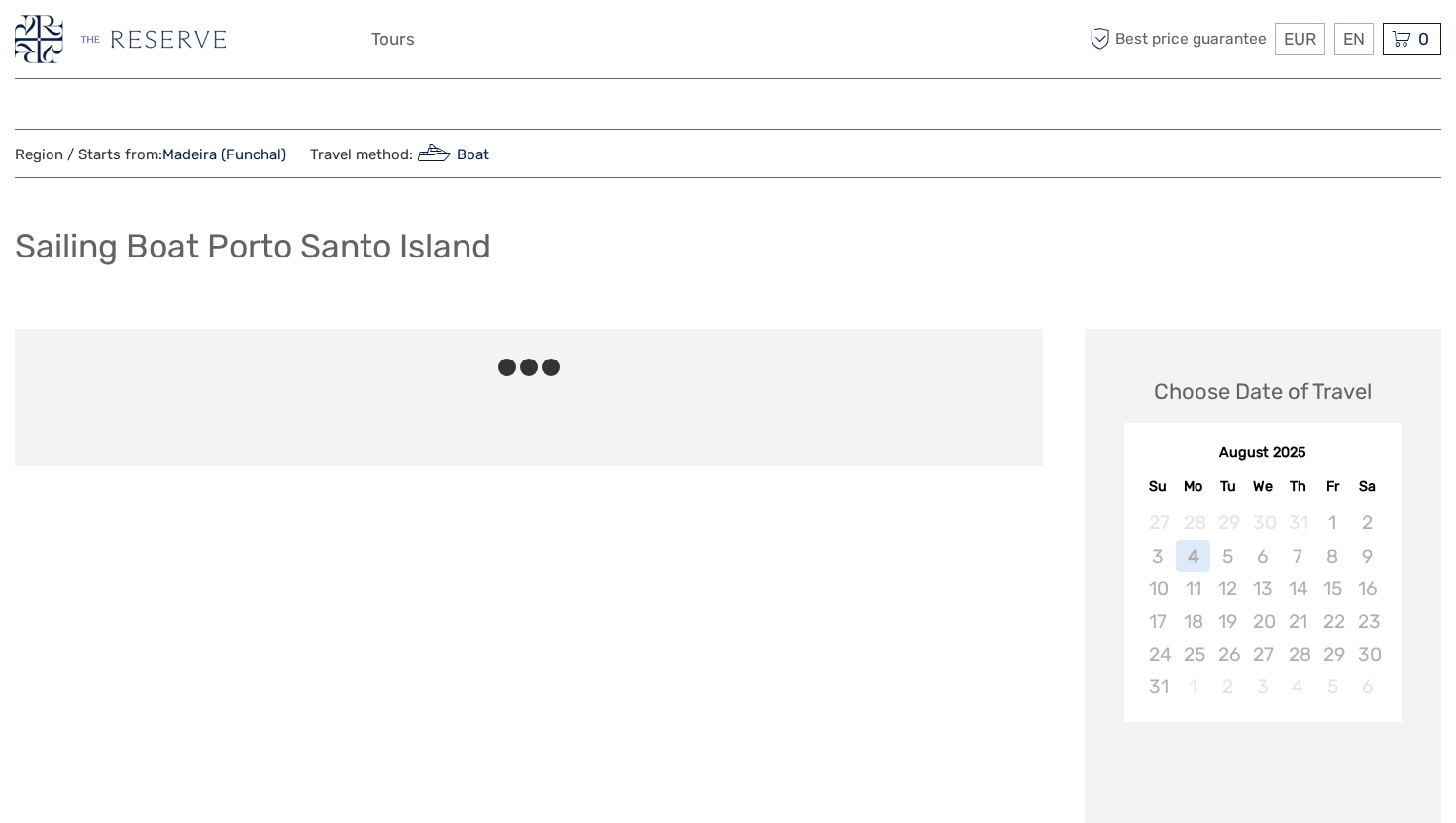 scroll, scrollTop: 0, scrollLeft: 0, axis: both 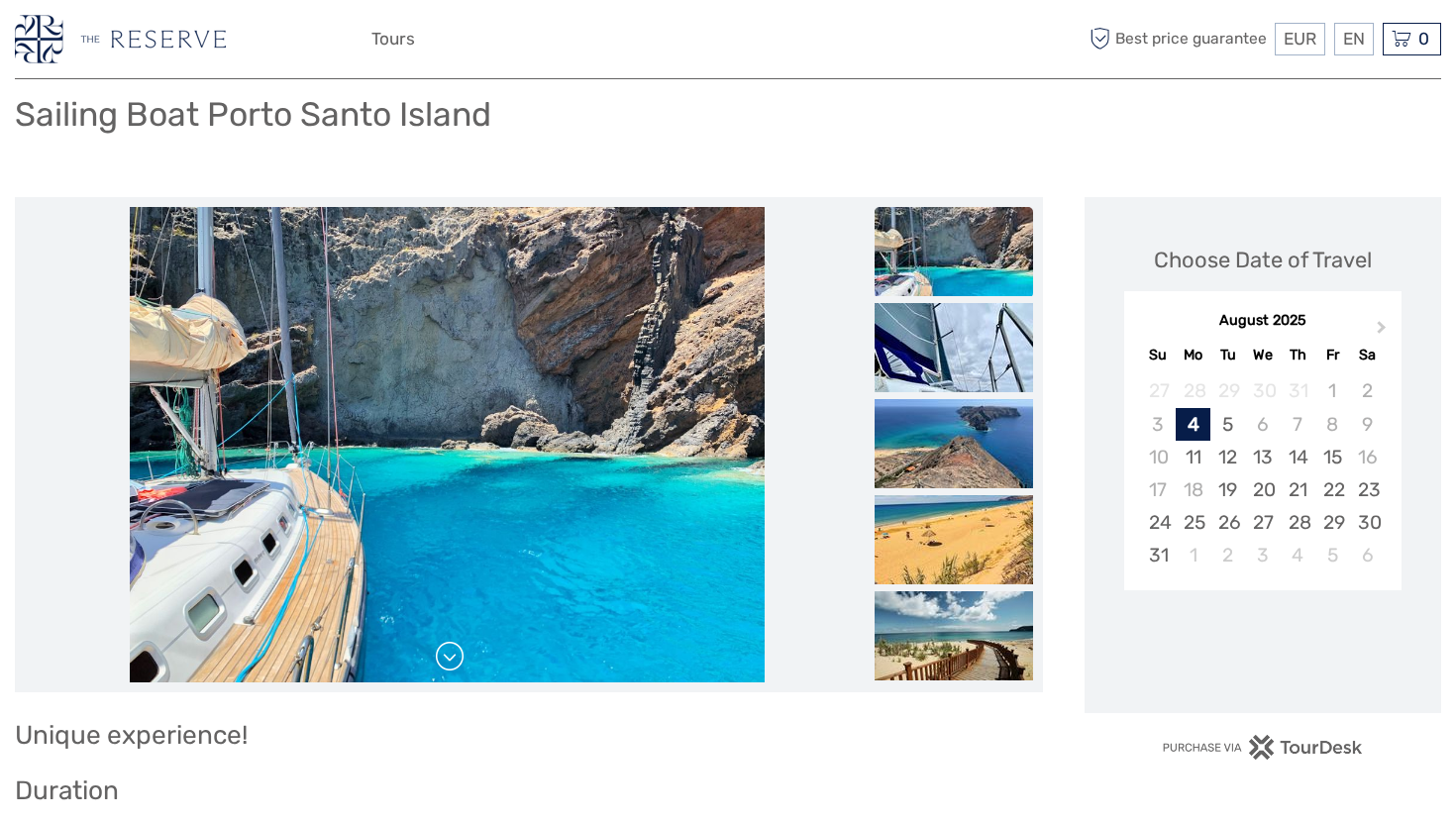 click at bounding box center [450, 657] 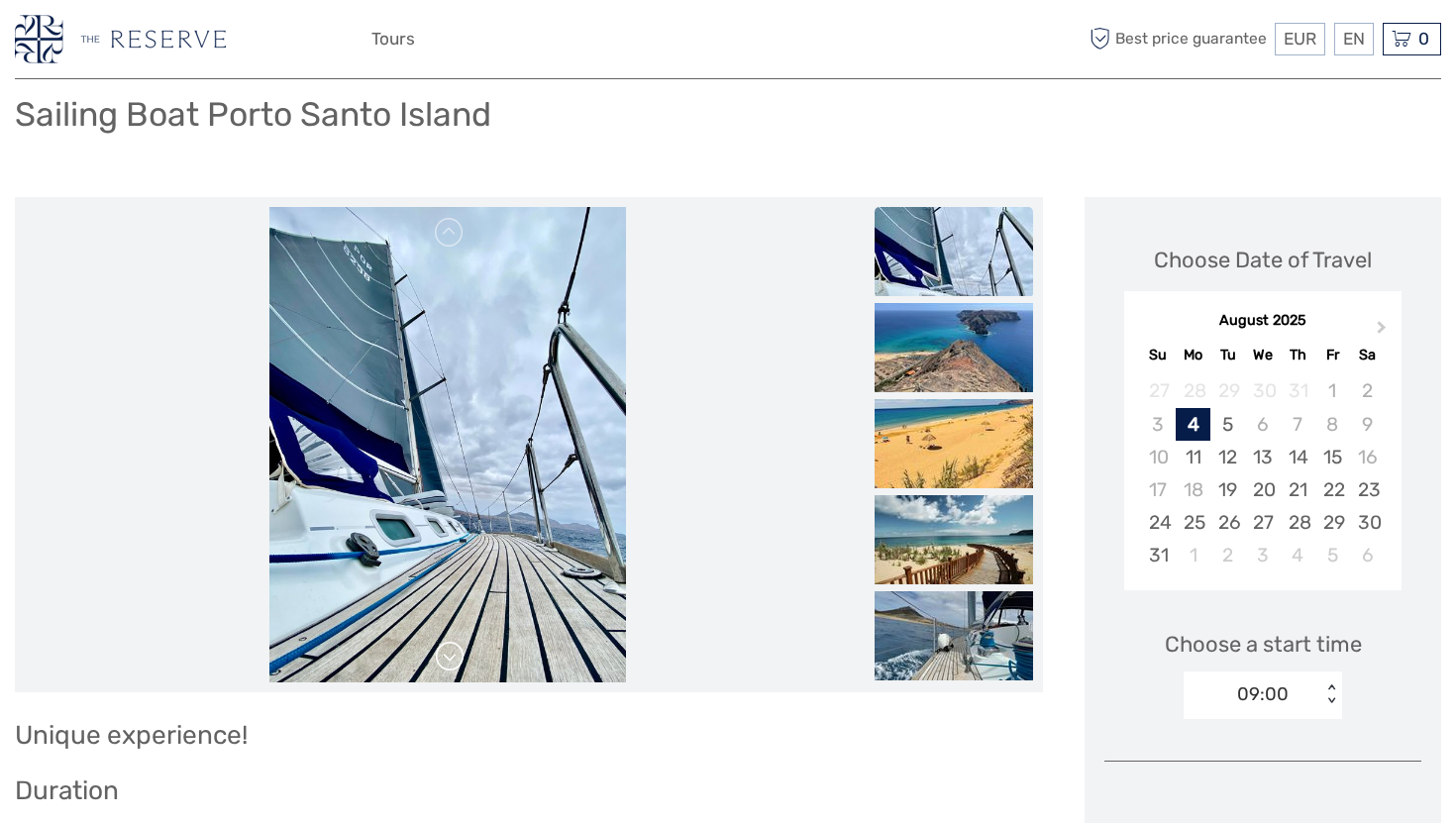 click at bounding box center (450, 657) 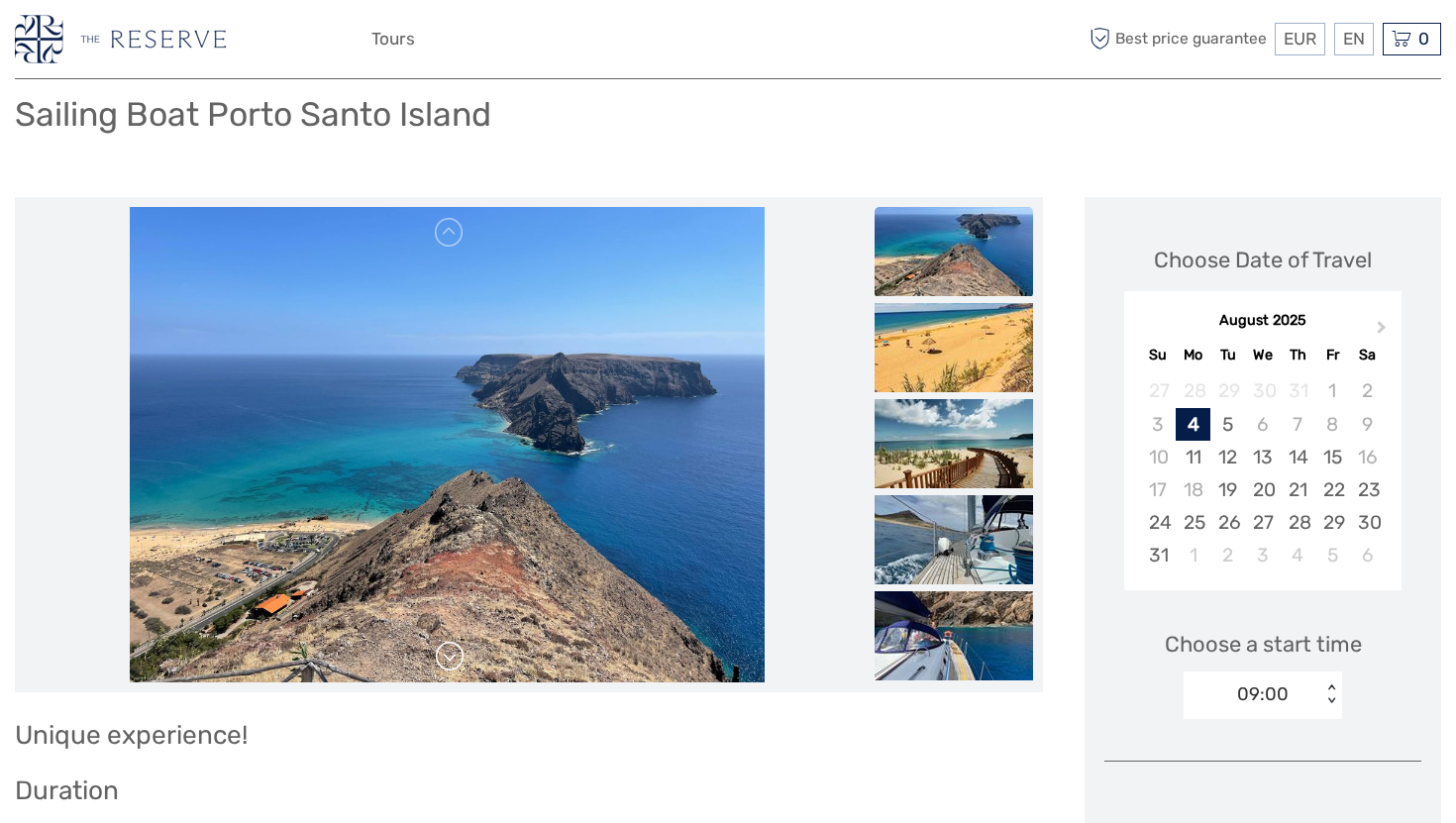 click at bounding box center [450, 657] 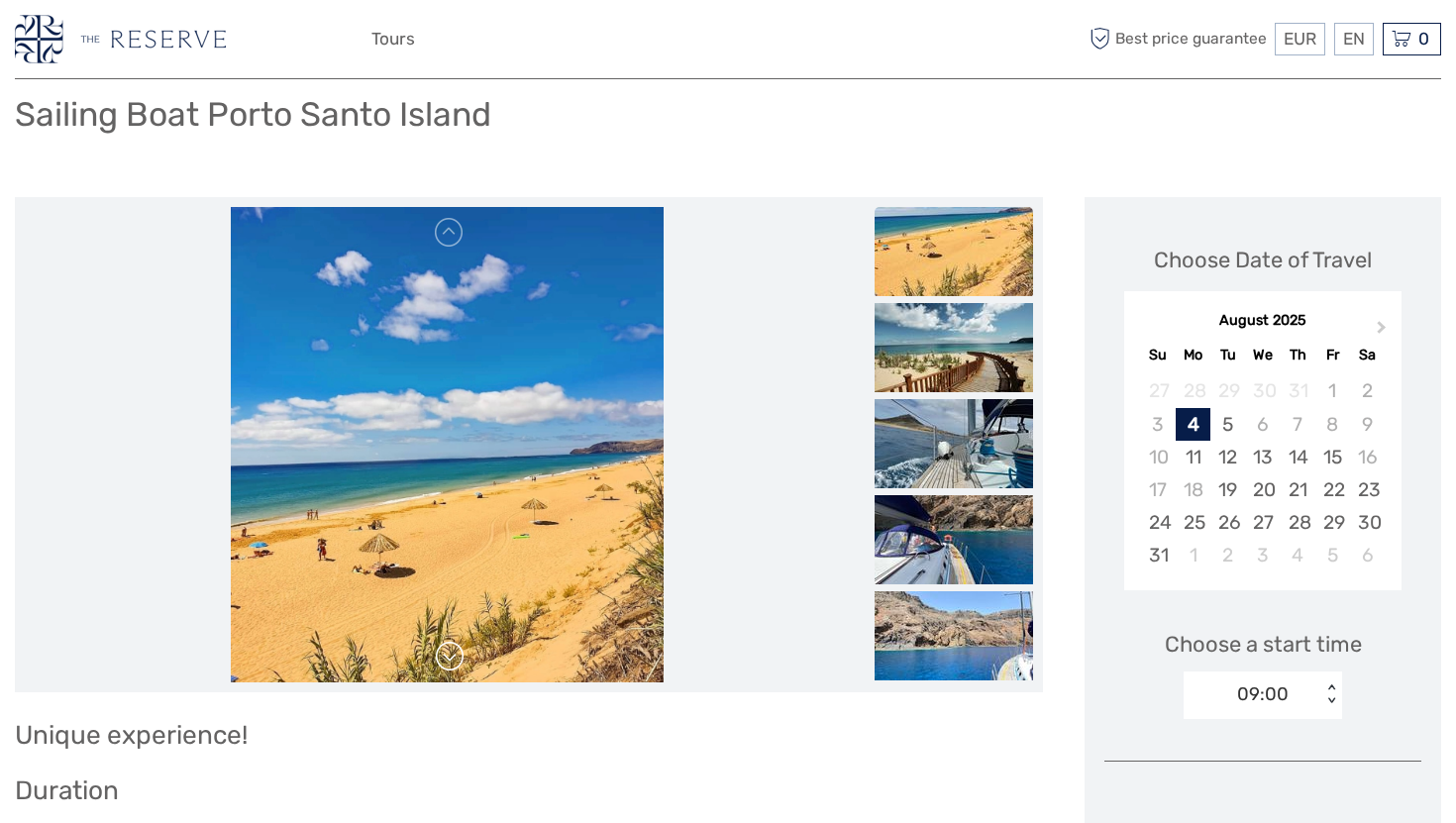 click at bounding box center (450, 657) 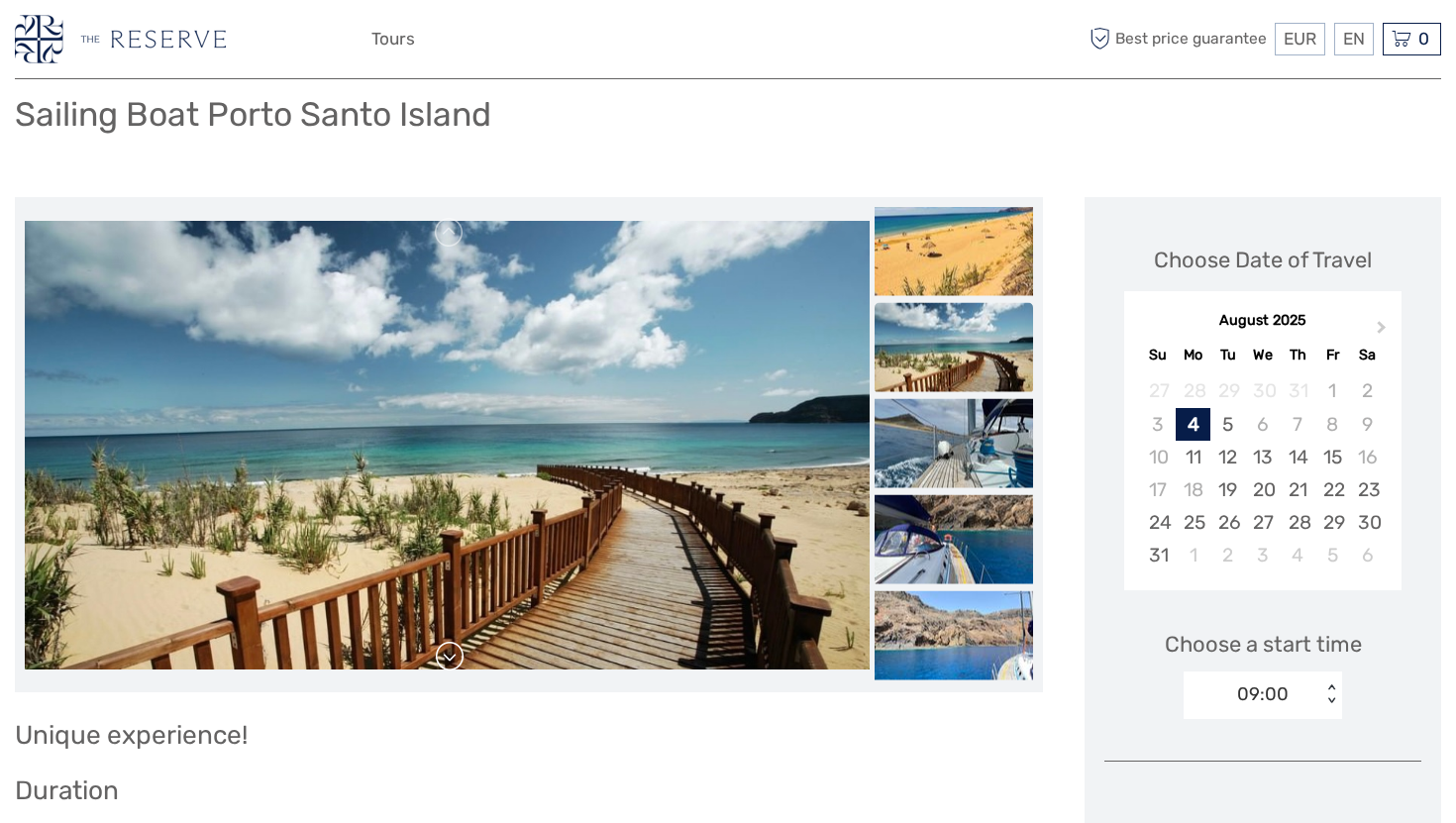 click at bounding box center (450, 657) 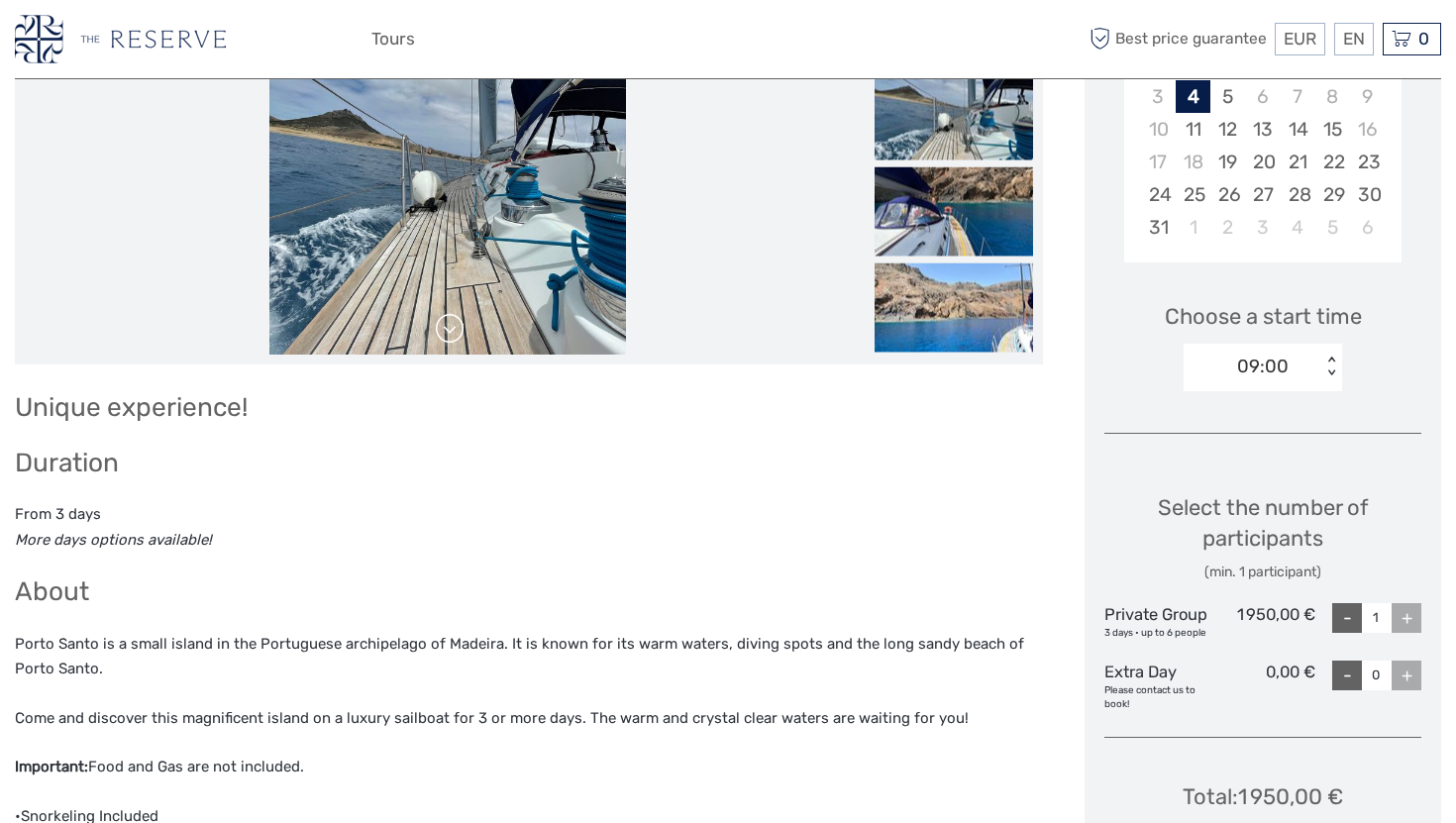 scroll, scrollTop: 538, scrollLeft: 0, axis: vertical 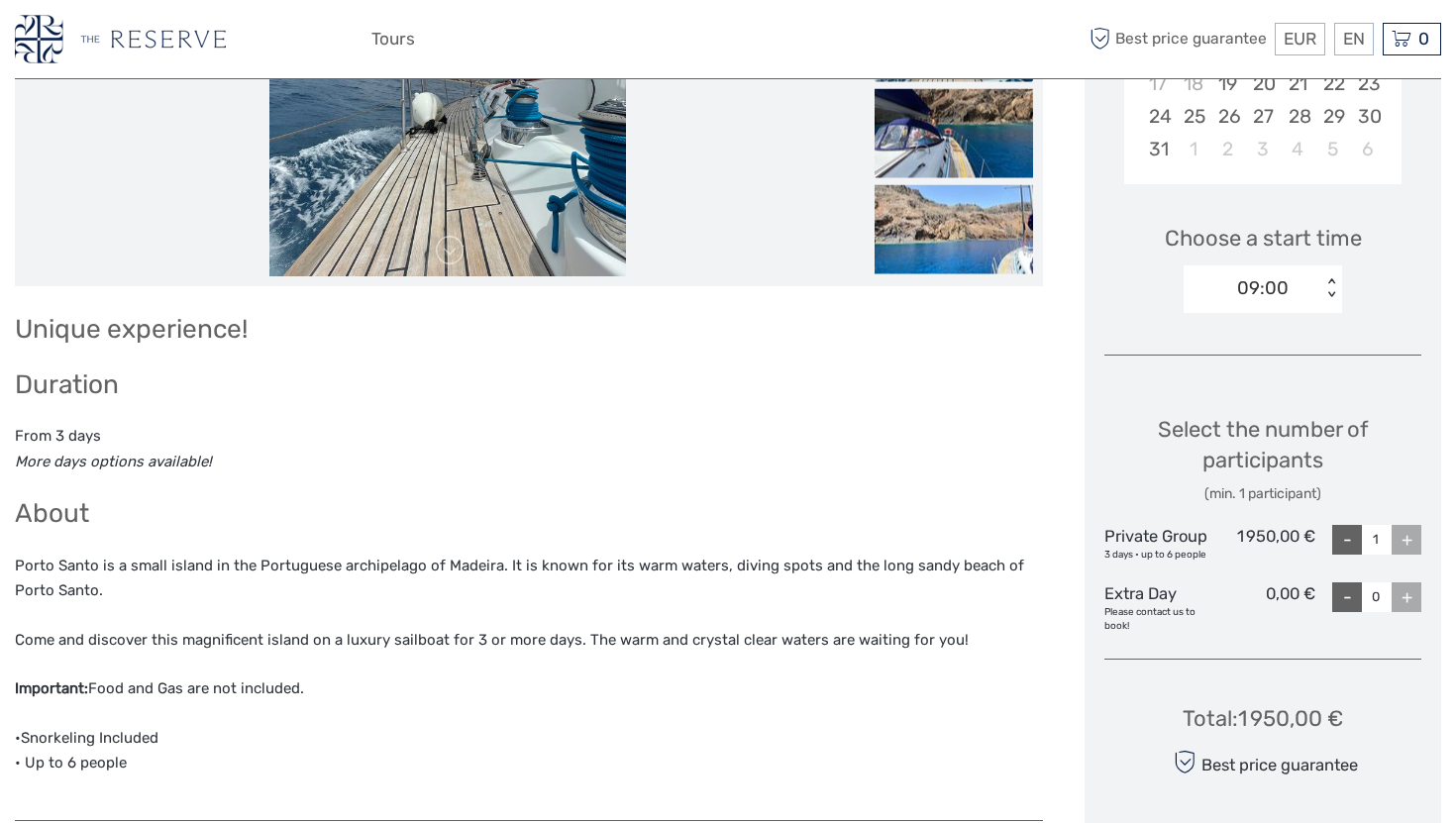 click on "+" at bounding box center [1406, 540] 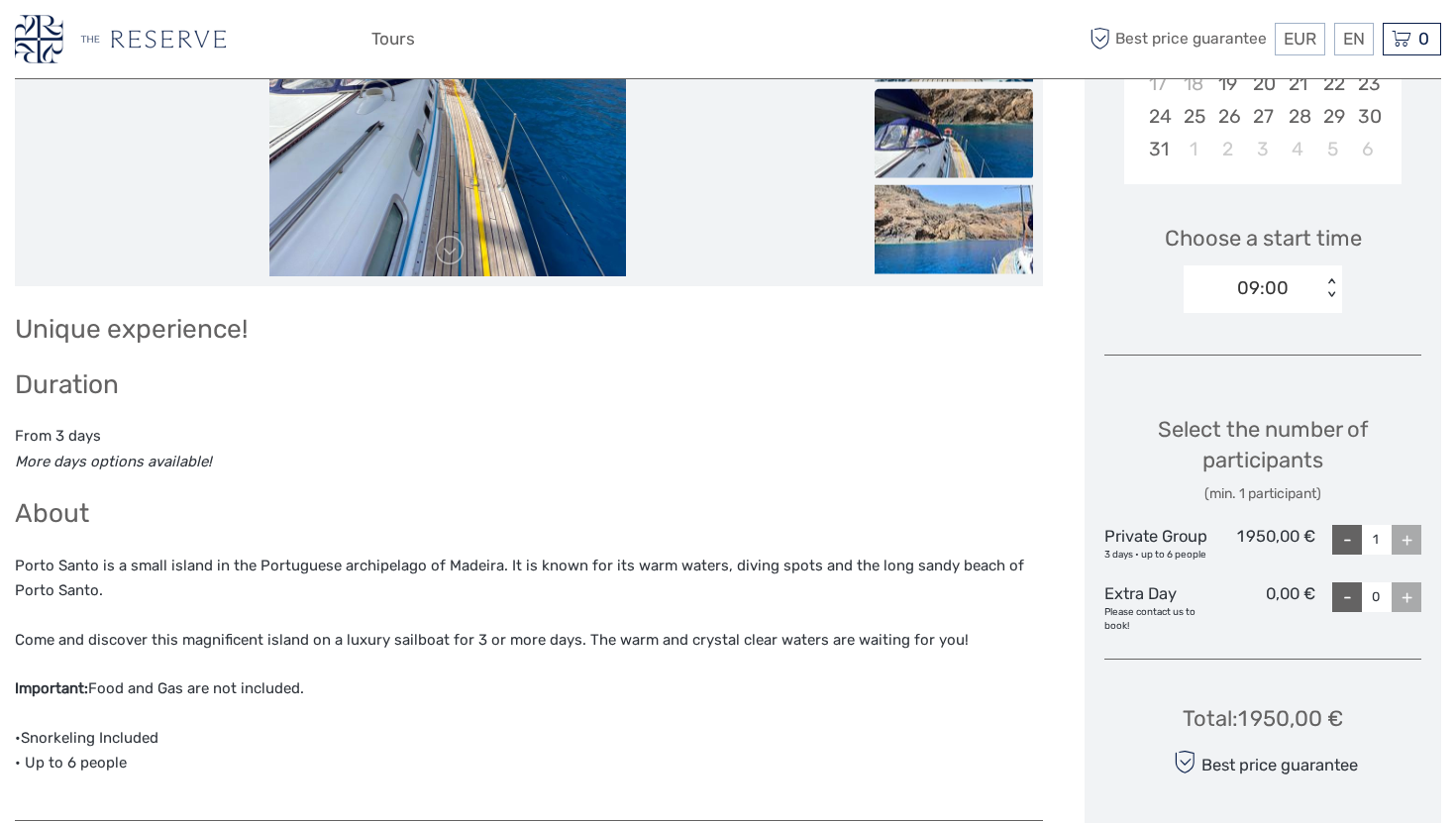 click on "+" at bounding box center (1406, 540) 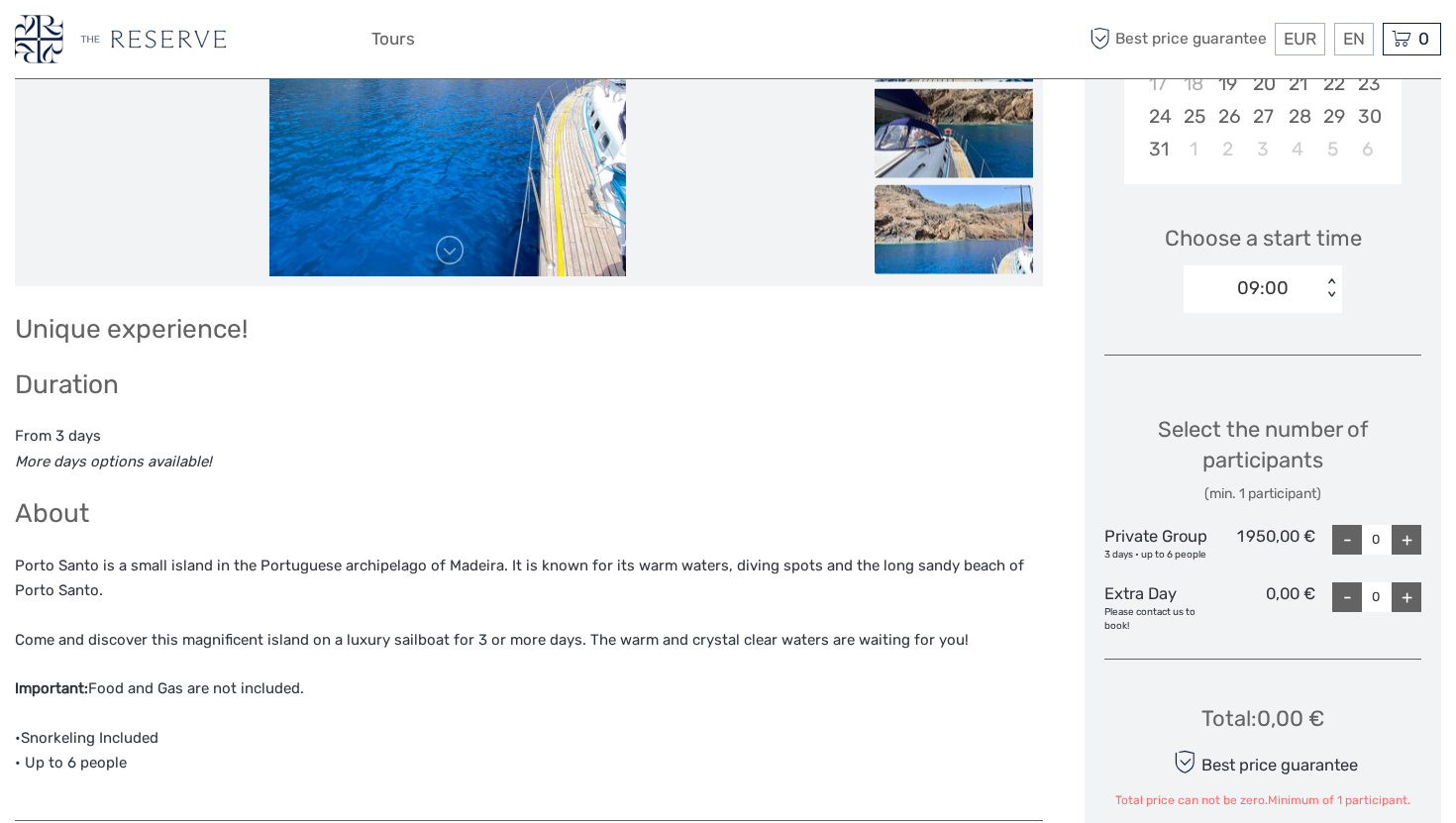 click on "Unique experience!
Duration
From 3 days
More days options available!
About
Porto Santo is a small island in the Portuguese archipelago of Madeira. It is known for its warm waters, diving spots and the long sandy beach of Porto Santo.
Come and discover this magnificent island on a luxury sailboat for 3 or more days. The warm and crystal clear waters are waiting for you!
Important:  Food and Gas are not included.
•Snorkeling Included
• Up to 6 people" at bounding box center (550, 525) 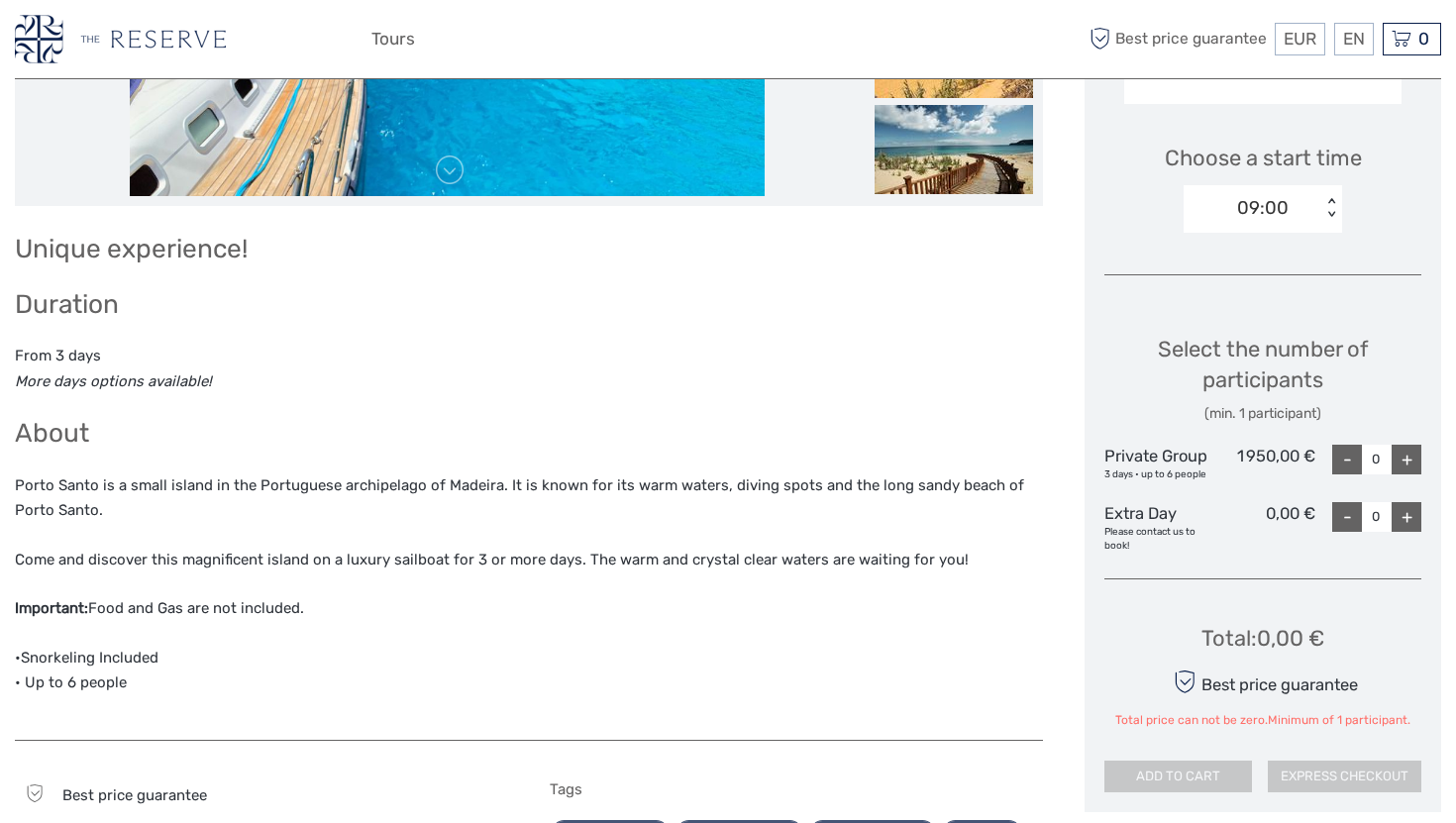 scroll, scrollTop: 619, scrollLeft: 0, axis: vertical 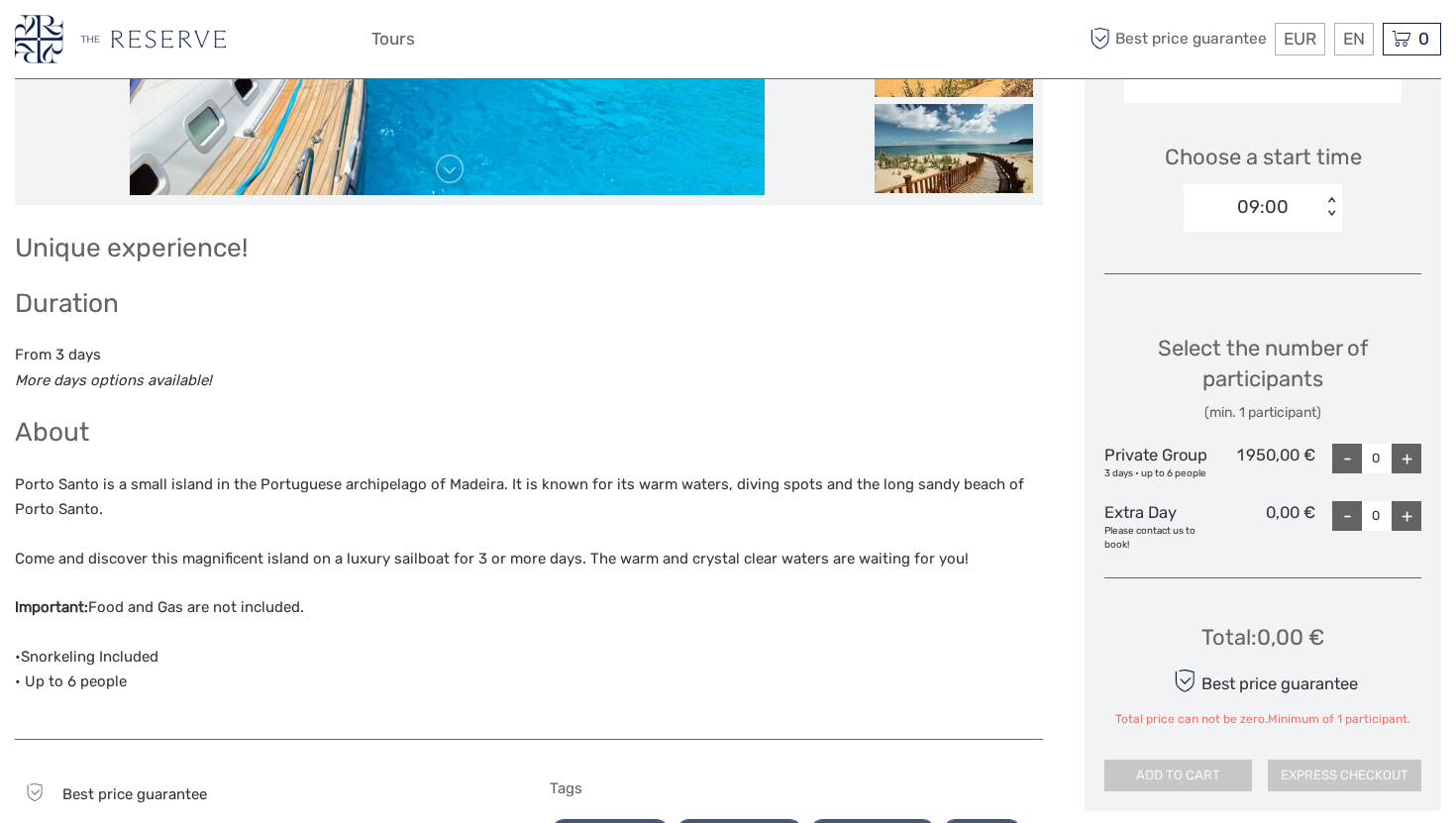 click on "+" at bounding box center [1406, 459] 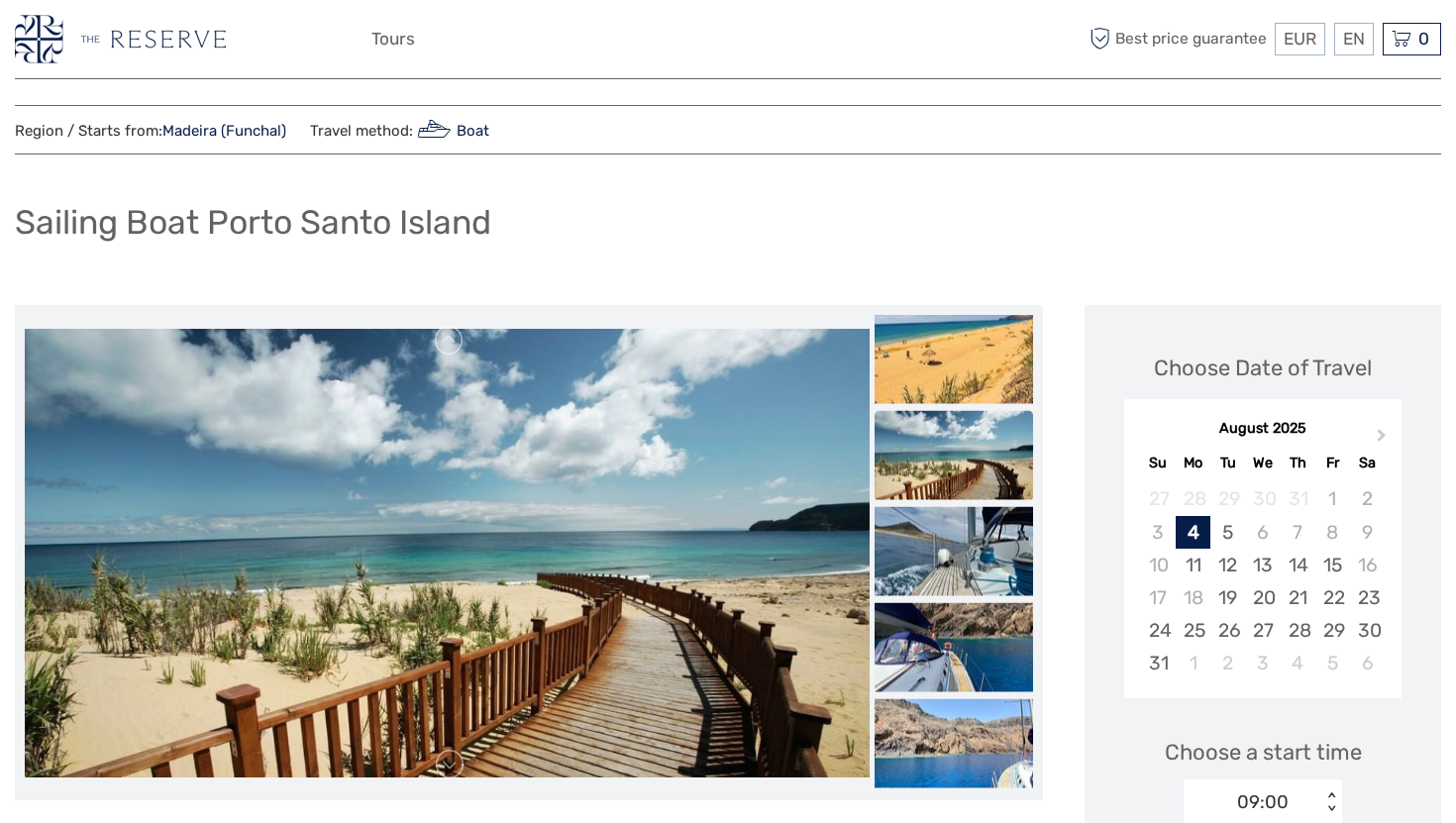 scroll, scrollTop: 0, scrollLeft: 0, axis: both 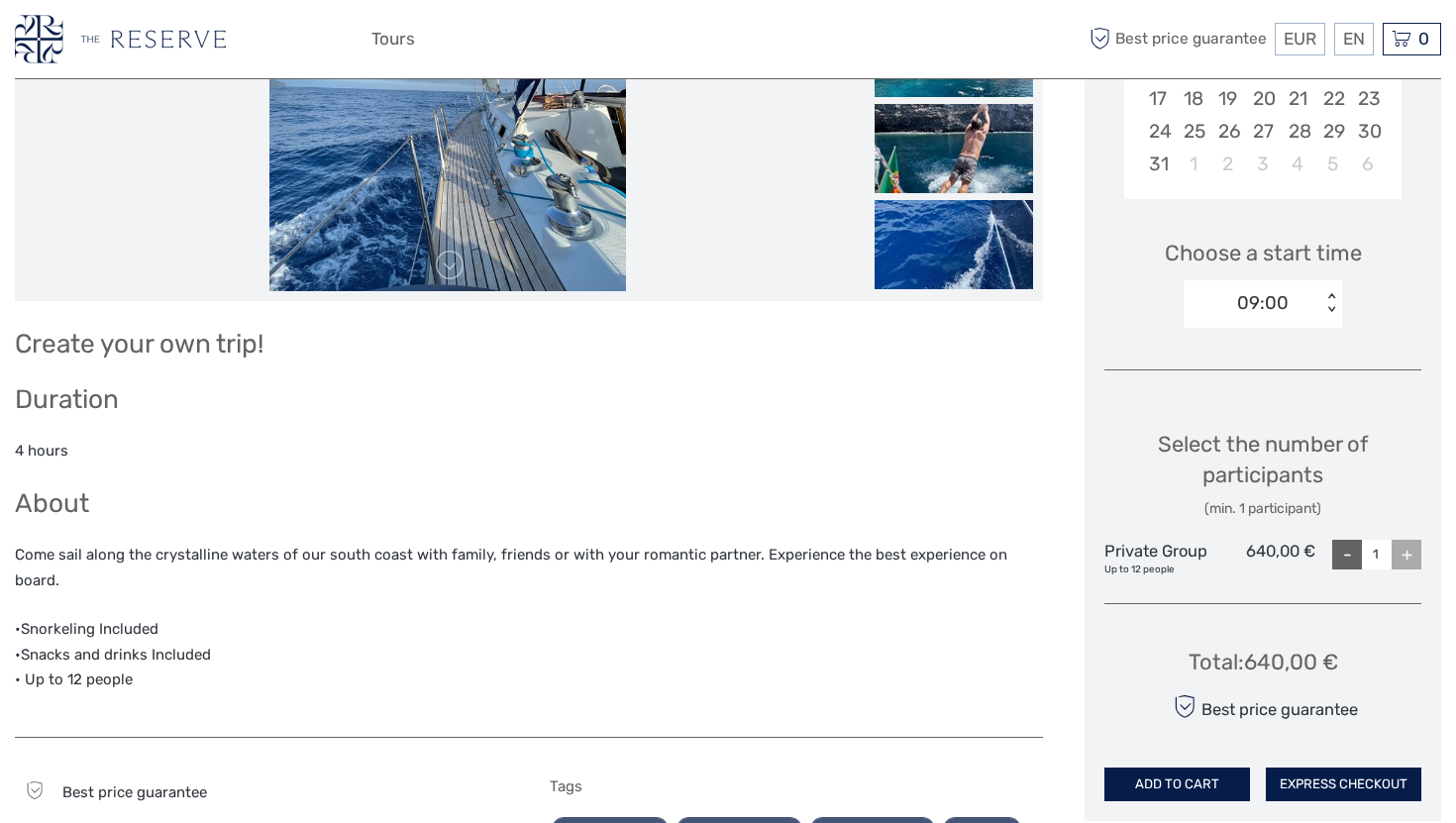 click on "+" at bounding box center [1406, 555] 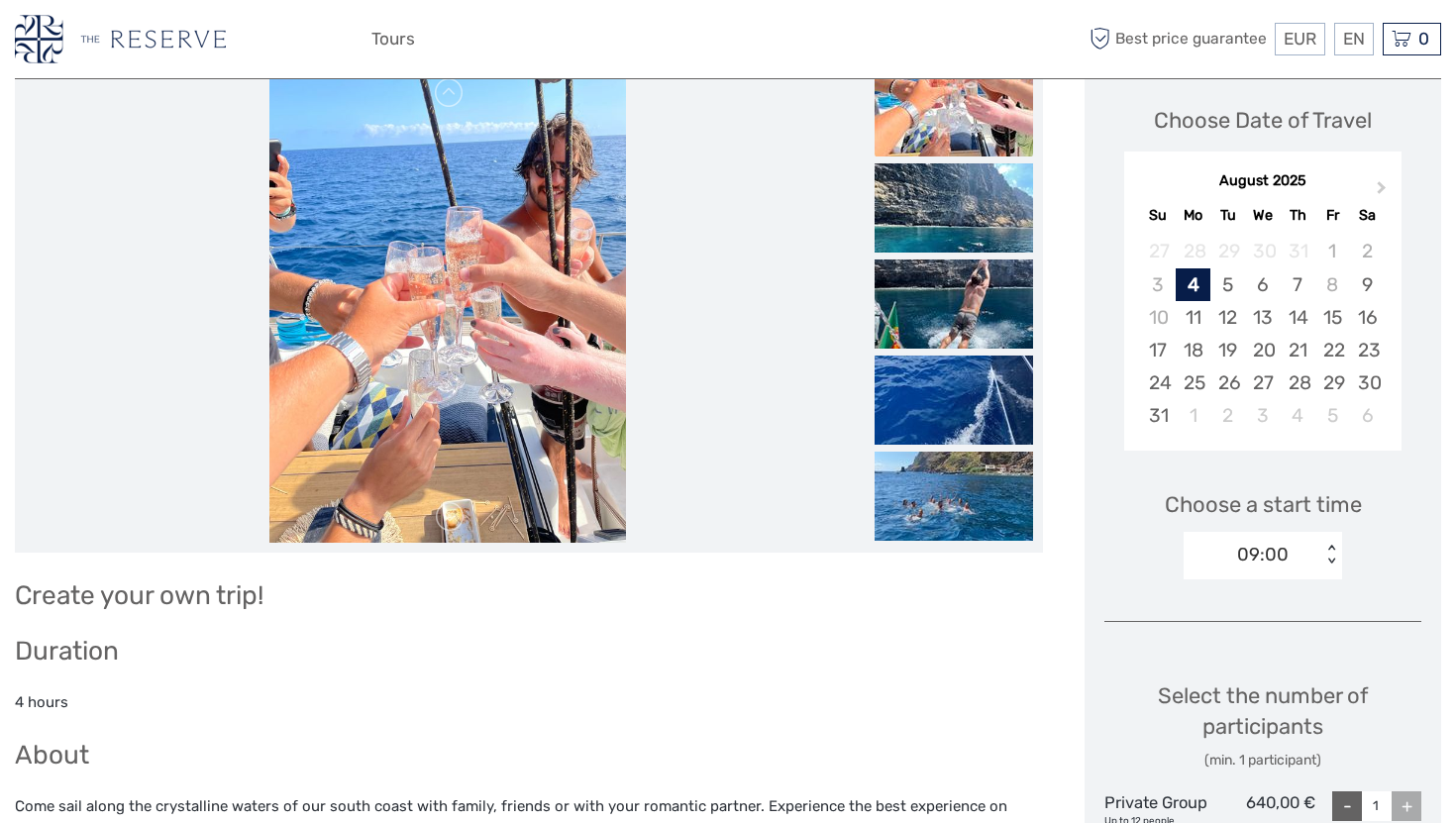 scroll, scrollTop: 140, scrollLeft: 0, axis: vertical 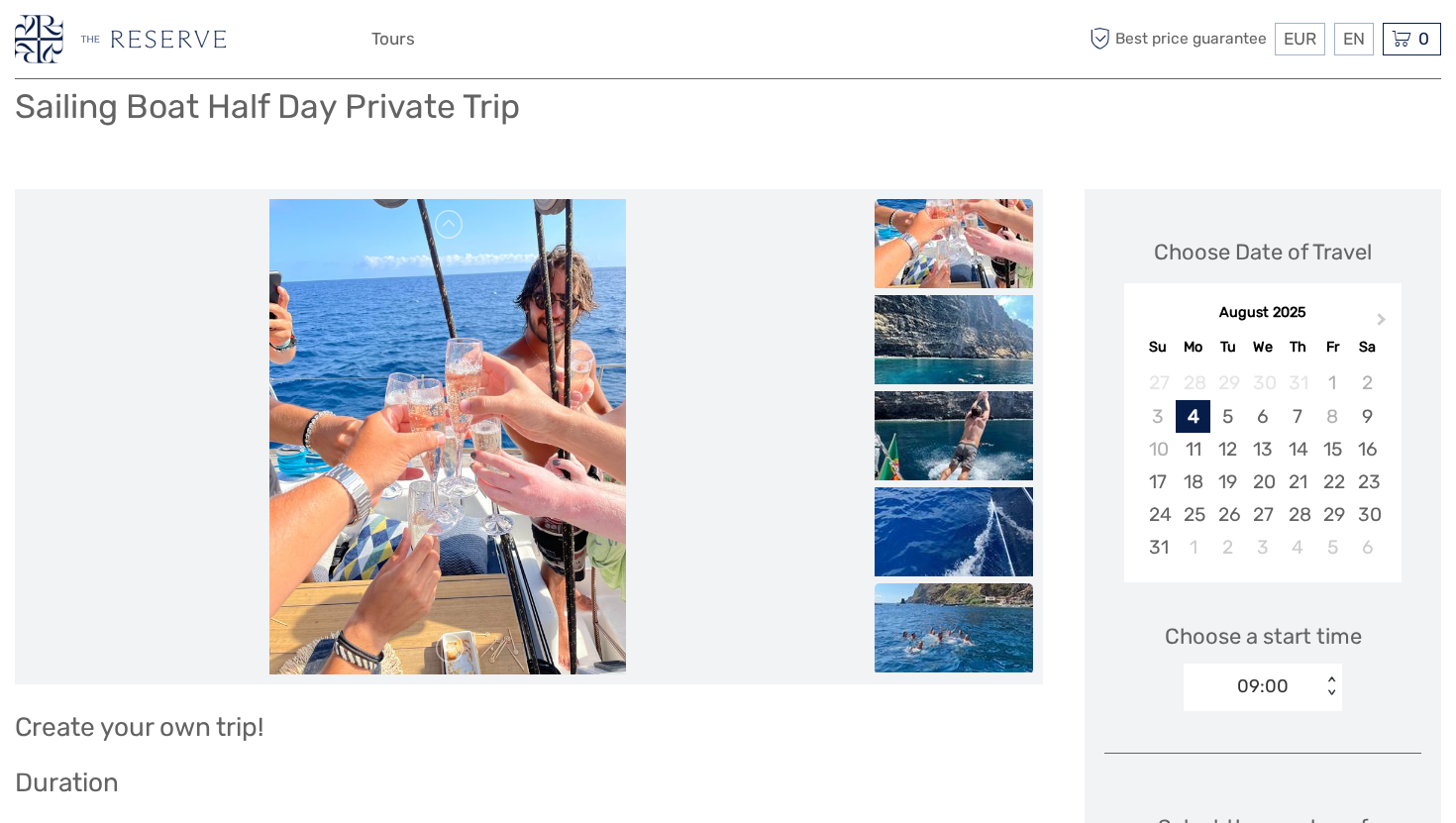 click at bounding box center (954, 628) 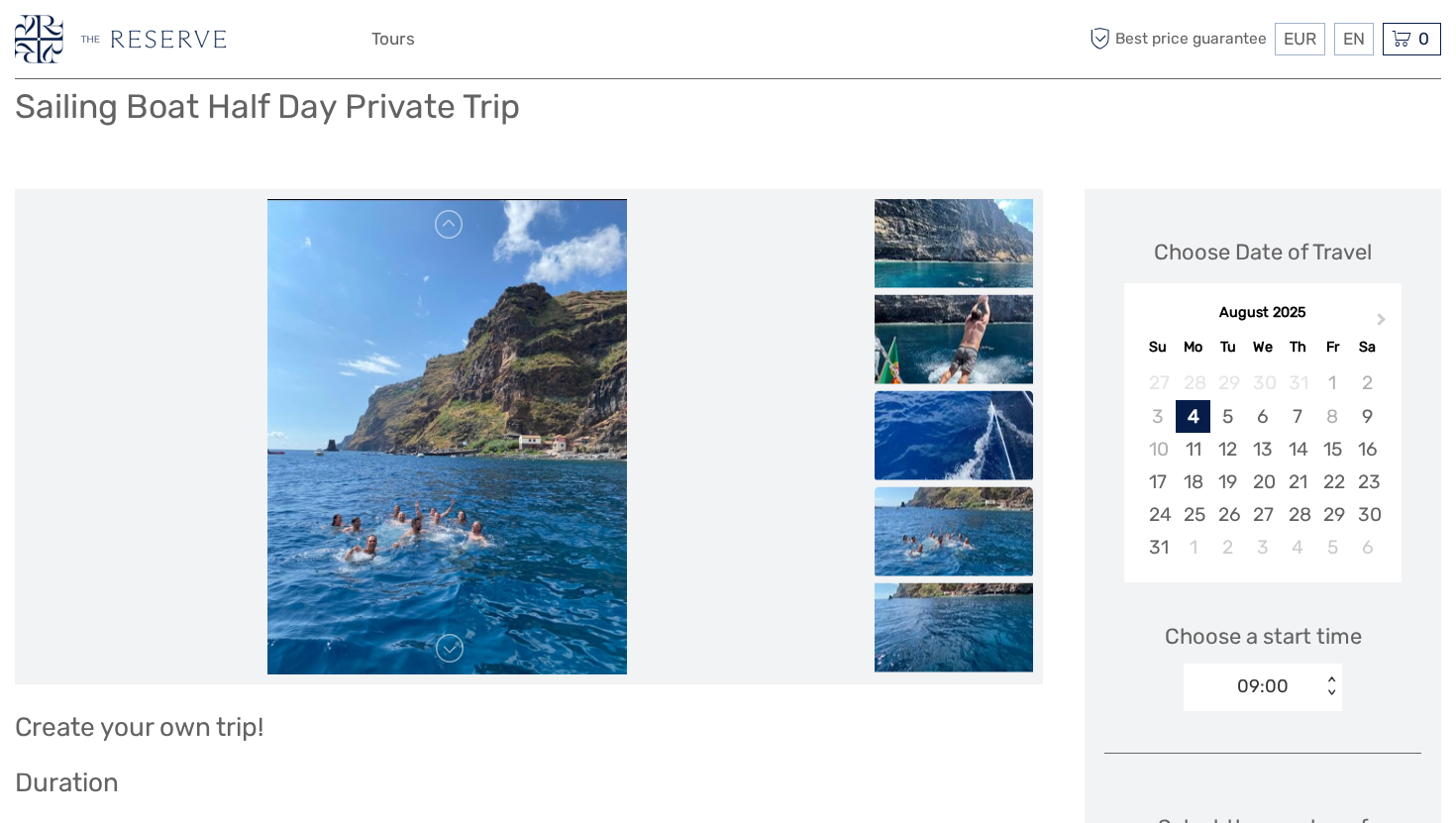 click at bounding box center [954, 436] 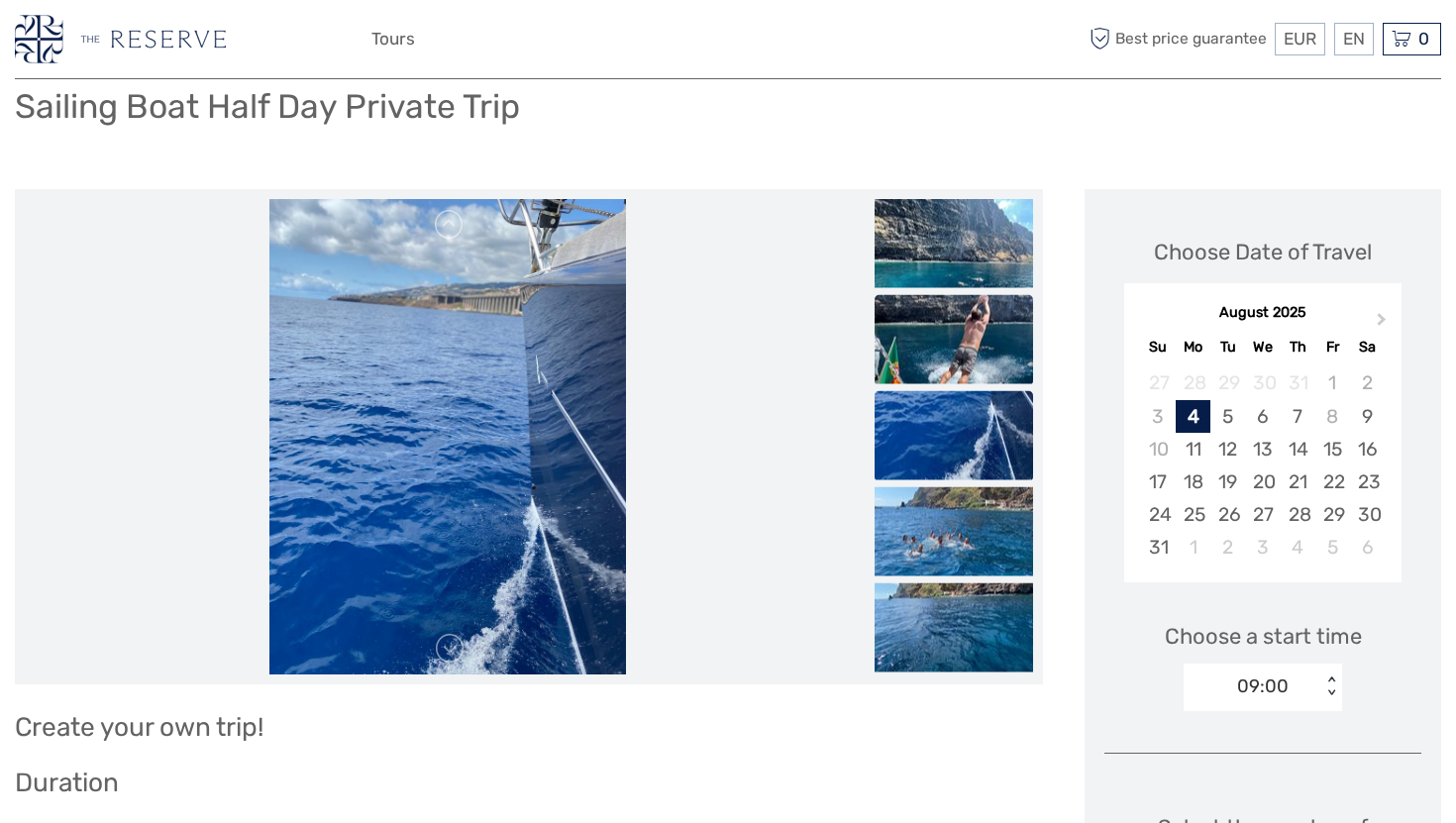 click at bounding box center [954, 340] 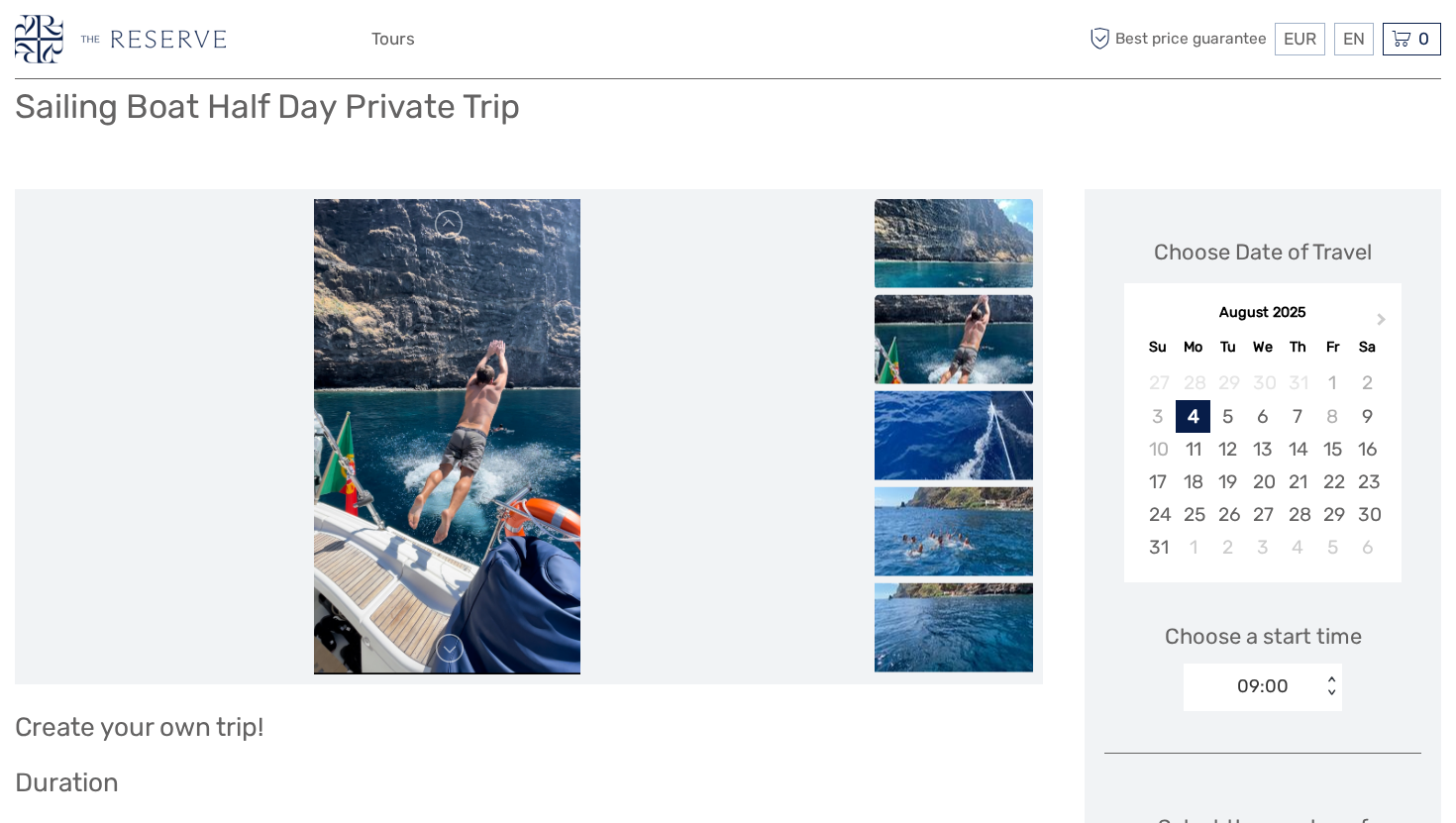click at bounding box center (954, 244) 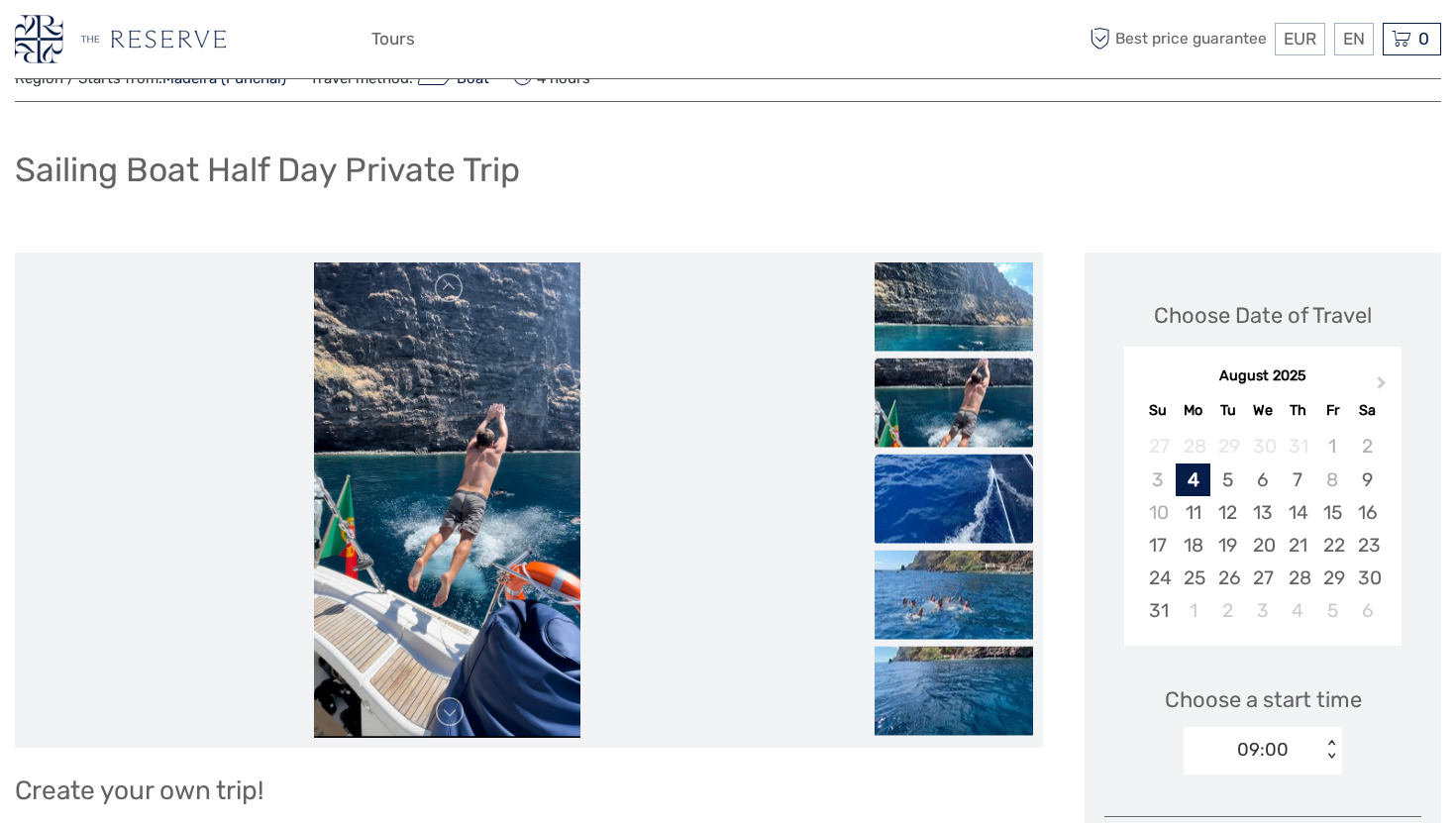 scroll, scrollTop: 0, scrollLeft: 0, axis: both 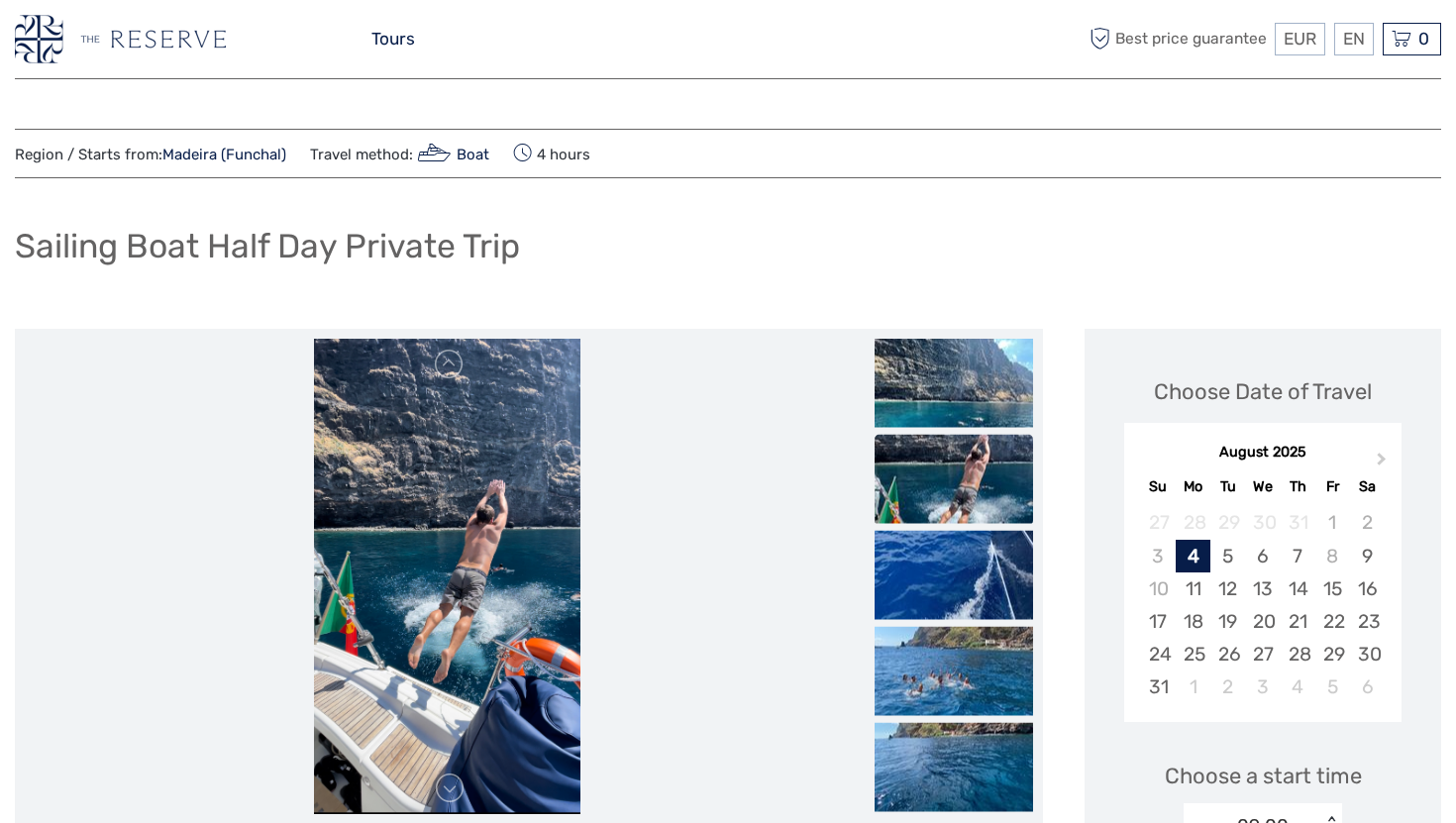 click on "Tours" at bounding box center [393, 39] 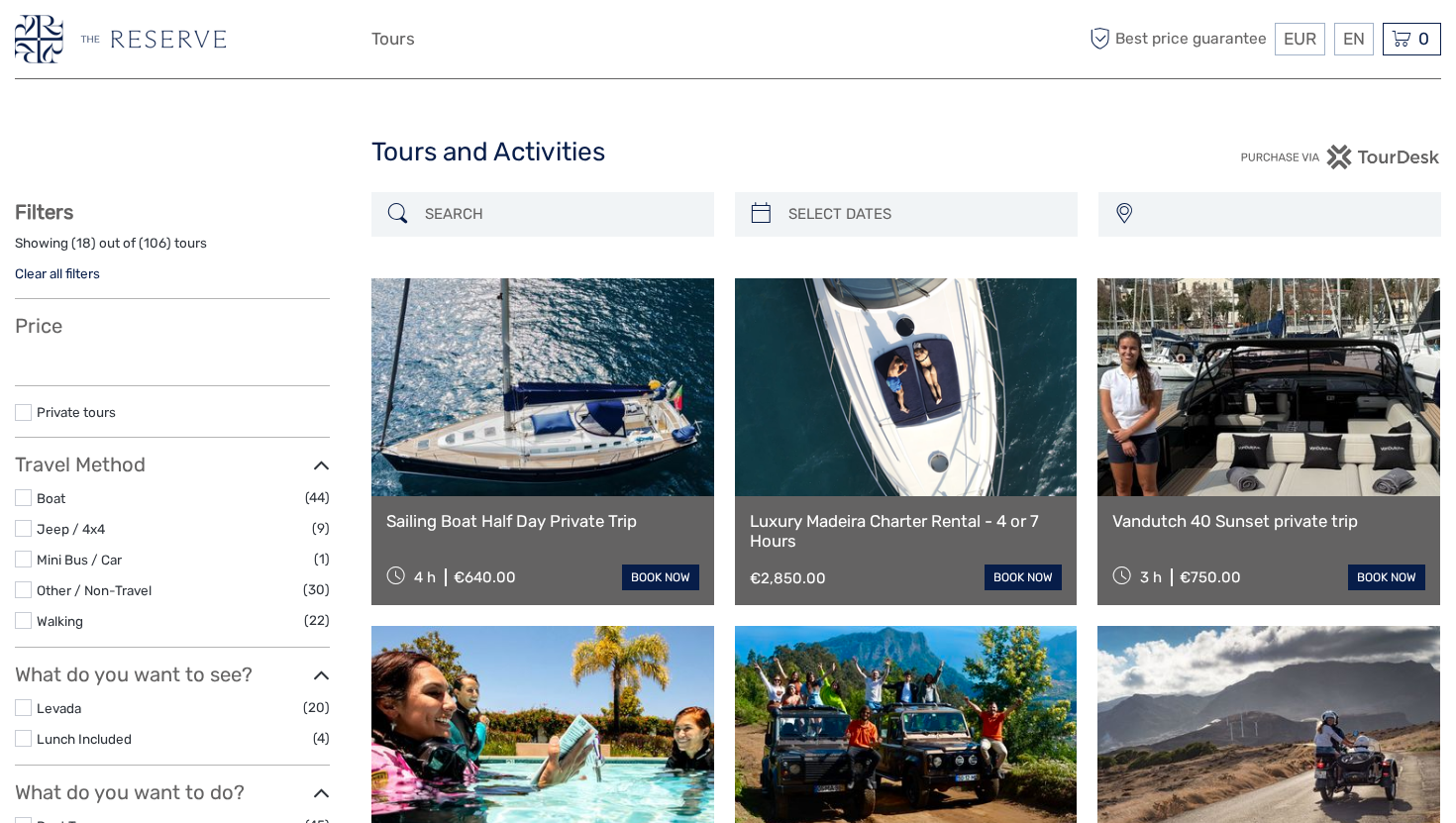 select 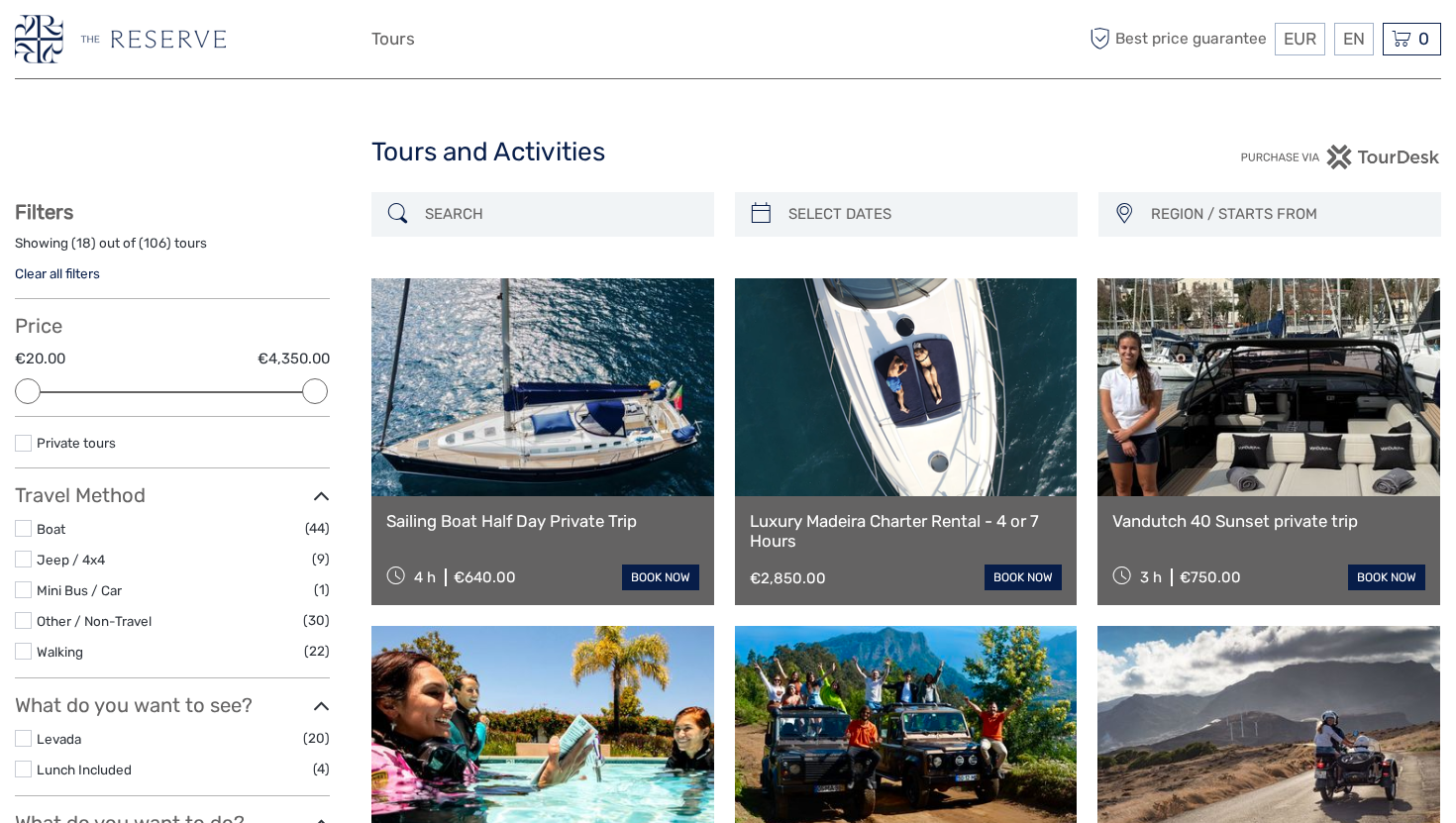 scroll, scrollTop: 0, scrollLeft: 0, axis: both 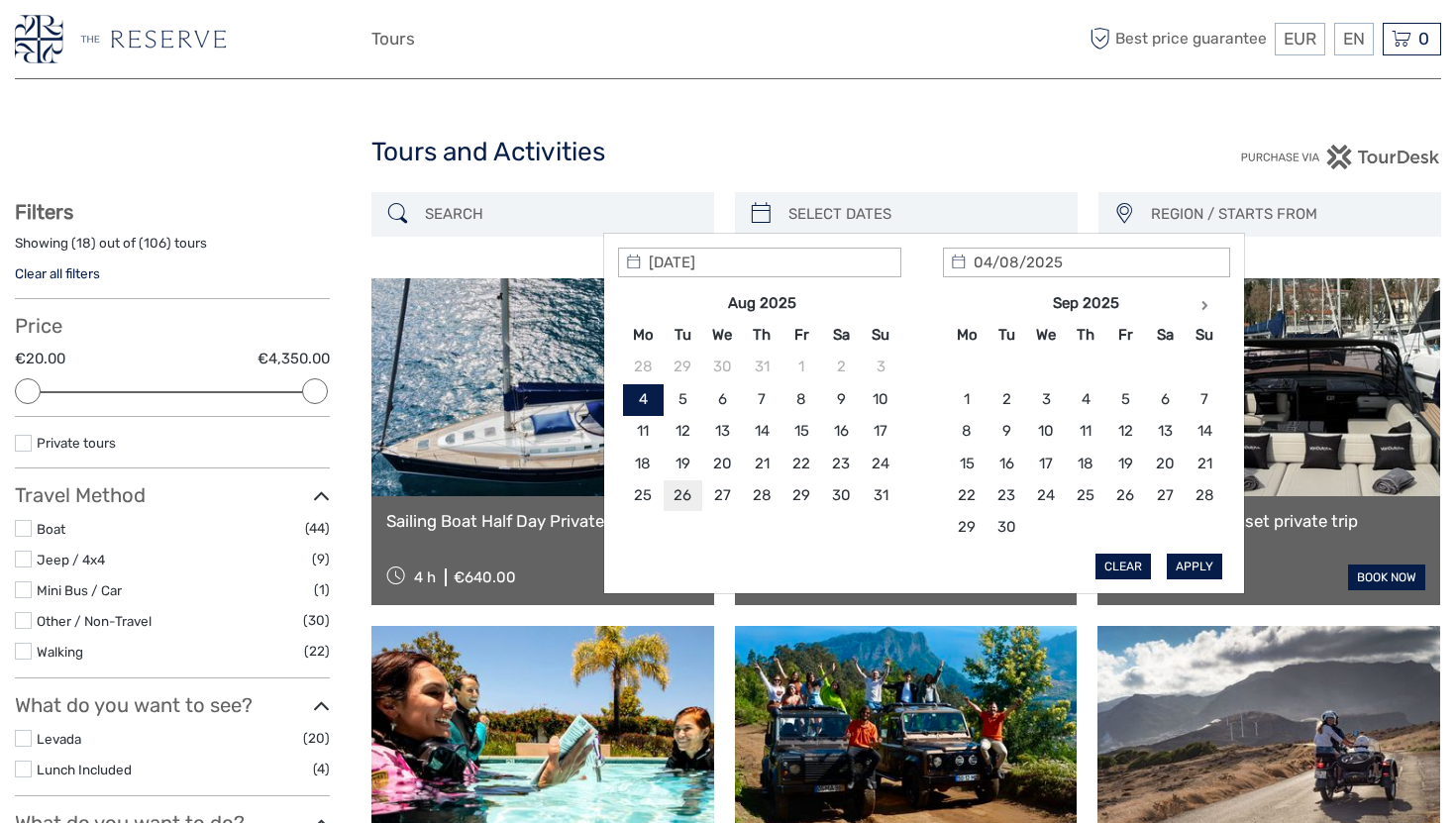 type on "26/08/2025" 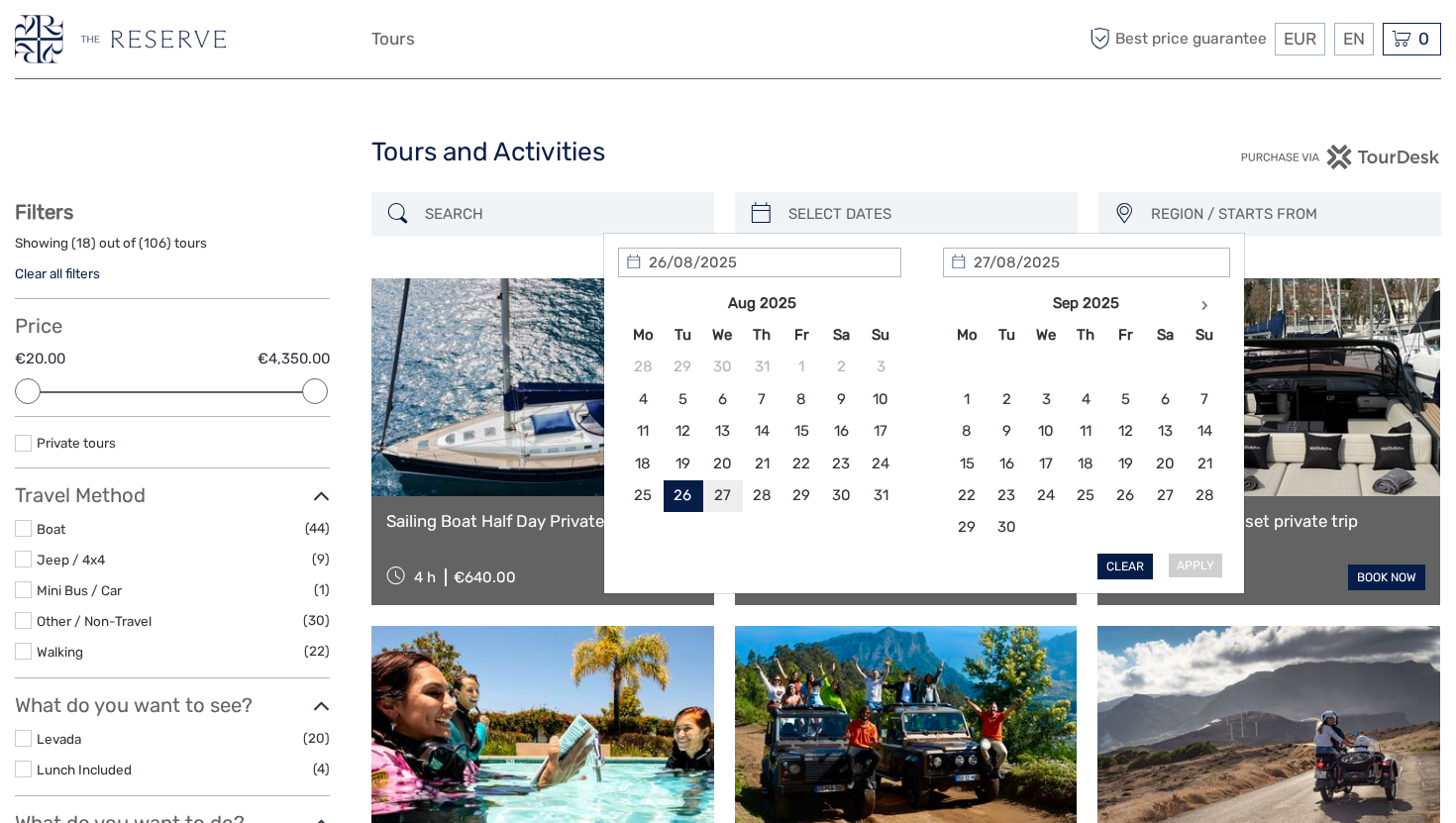type on "26/08/2025" 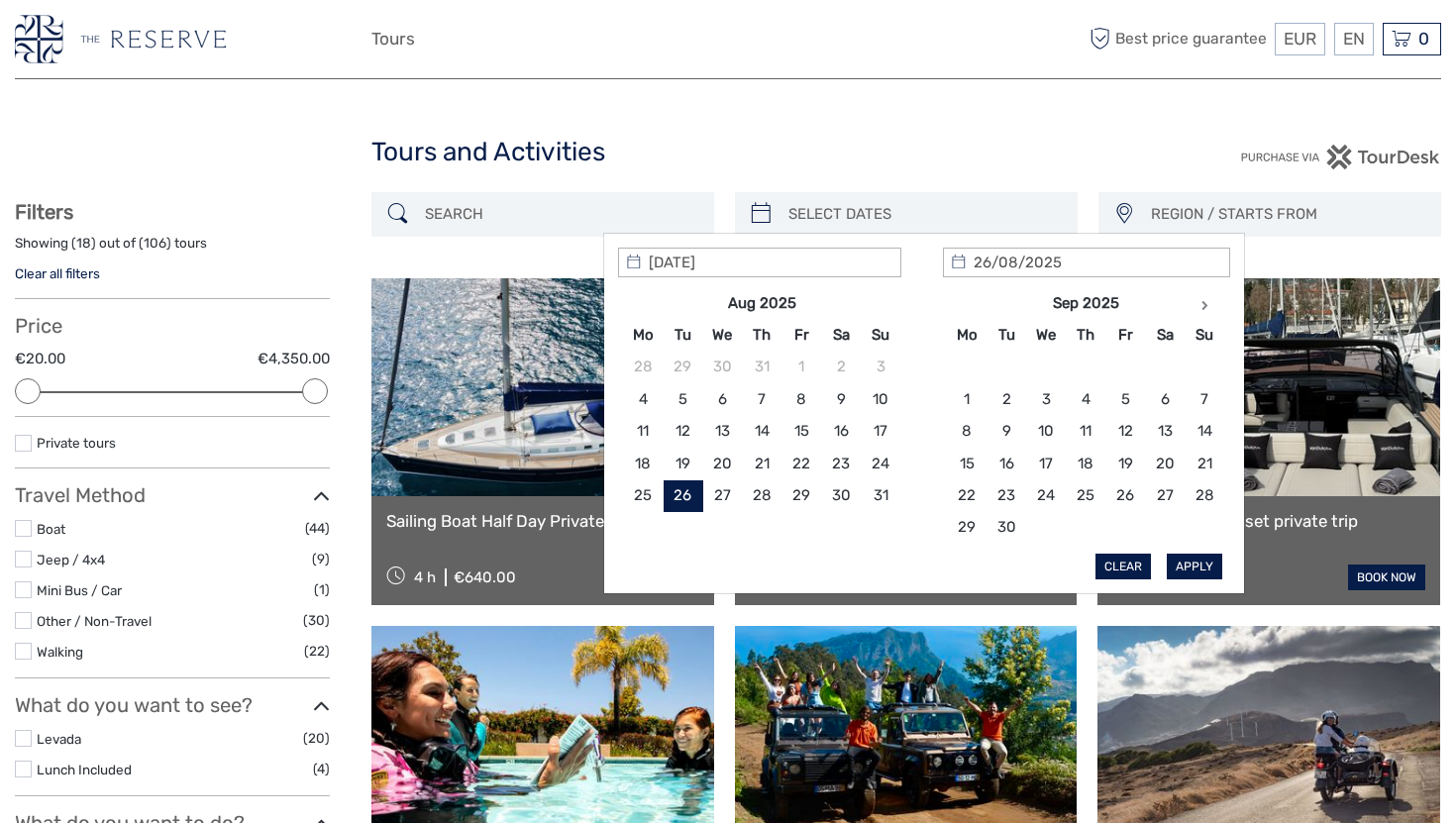 type on "26/08/2025" 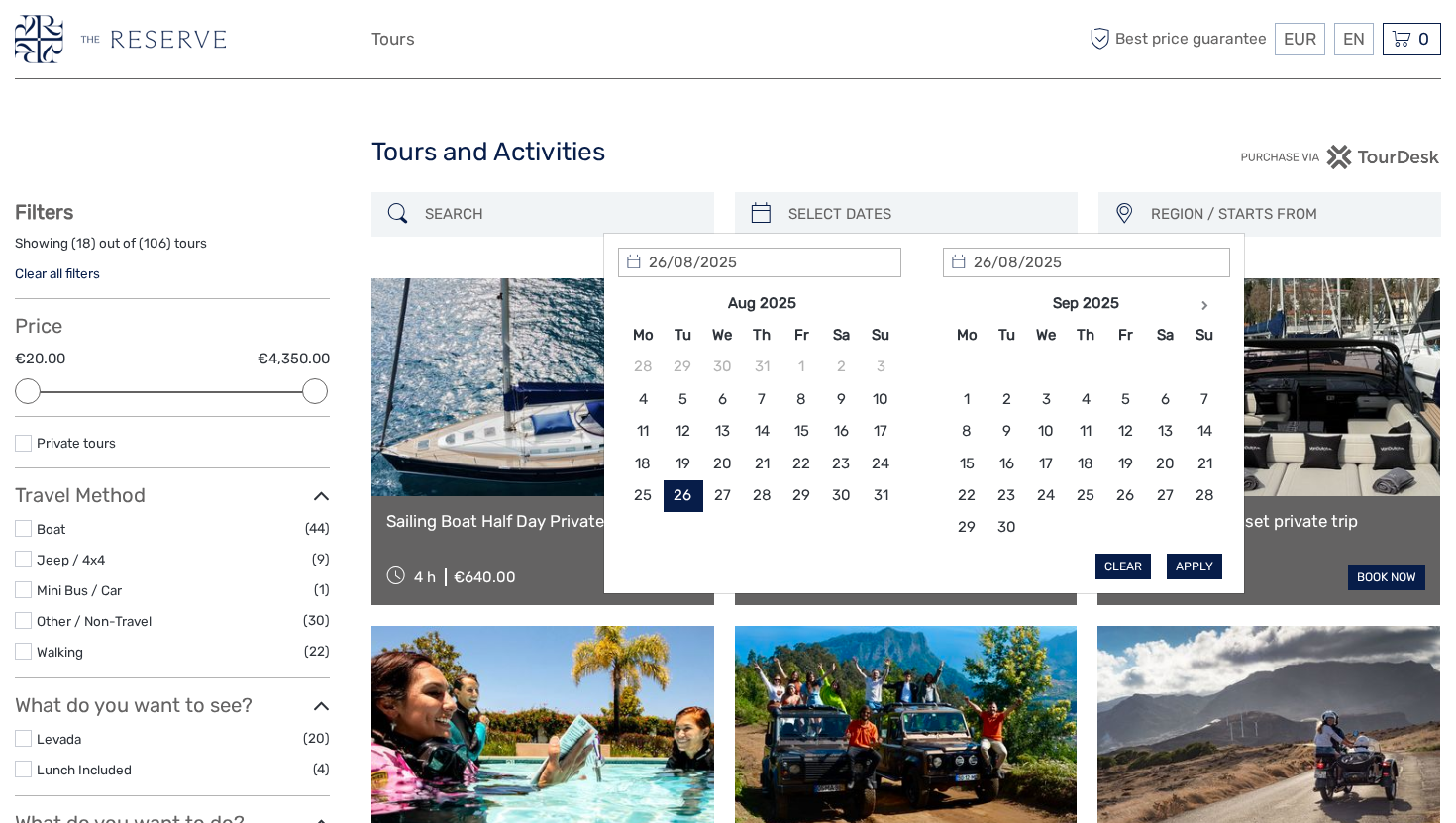 click on "Apply" at bounding box center (1195, 566) 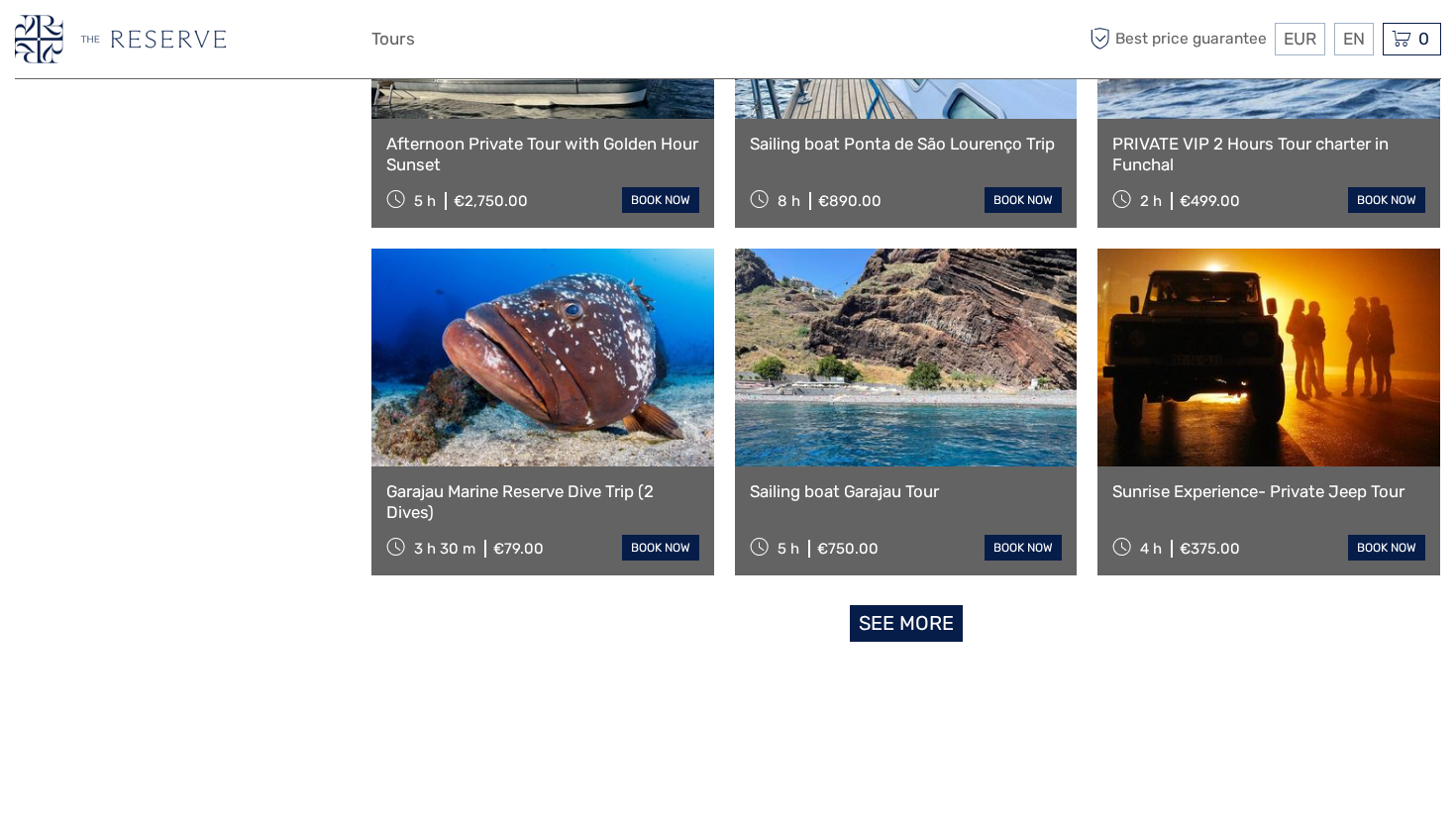 scroll, scrollTop: 1814, scrollLeft: 0, axis: vertical 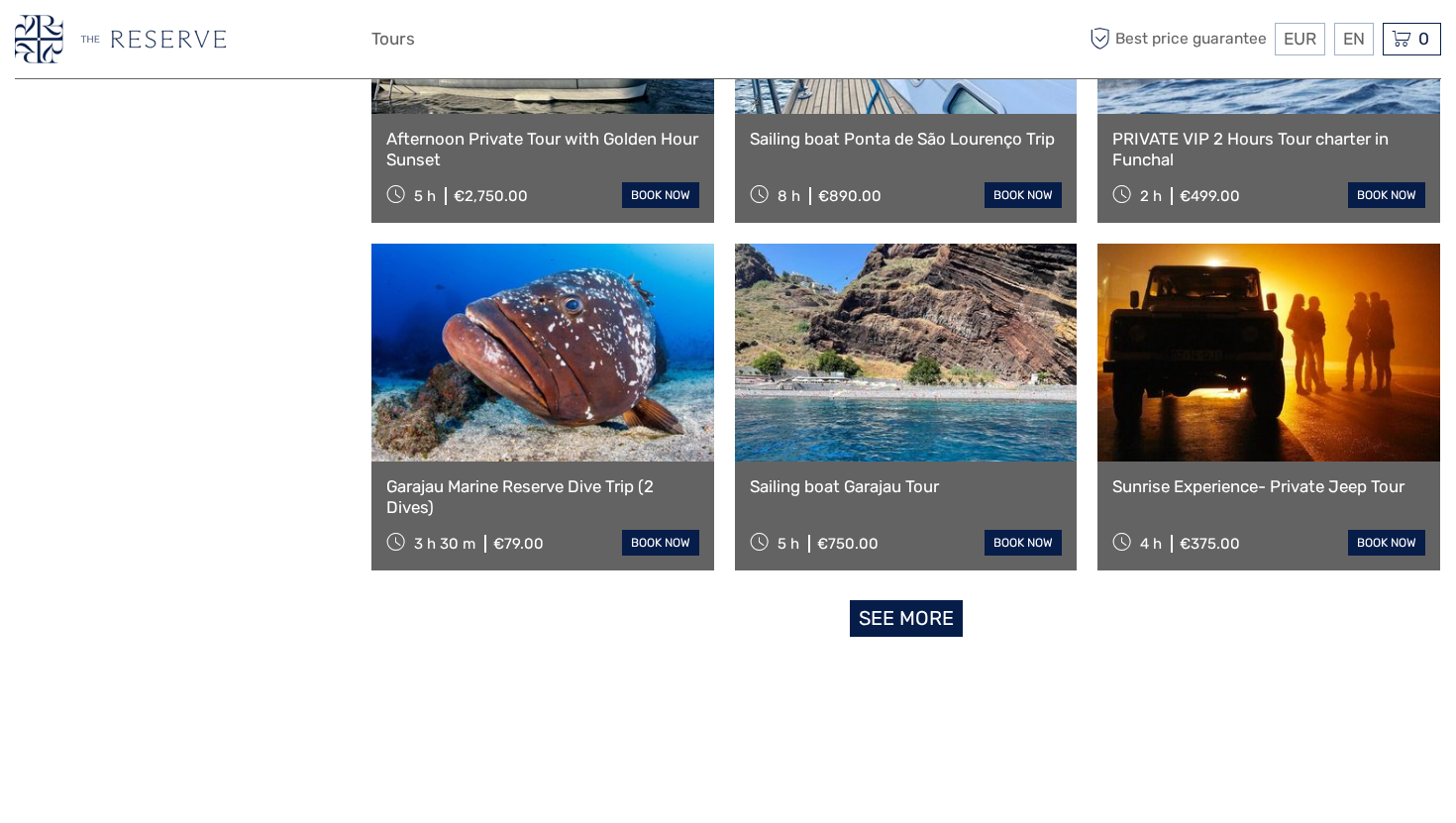 click on "See more" at bounding box center (906, 618) 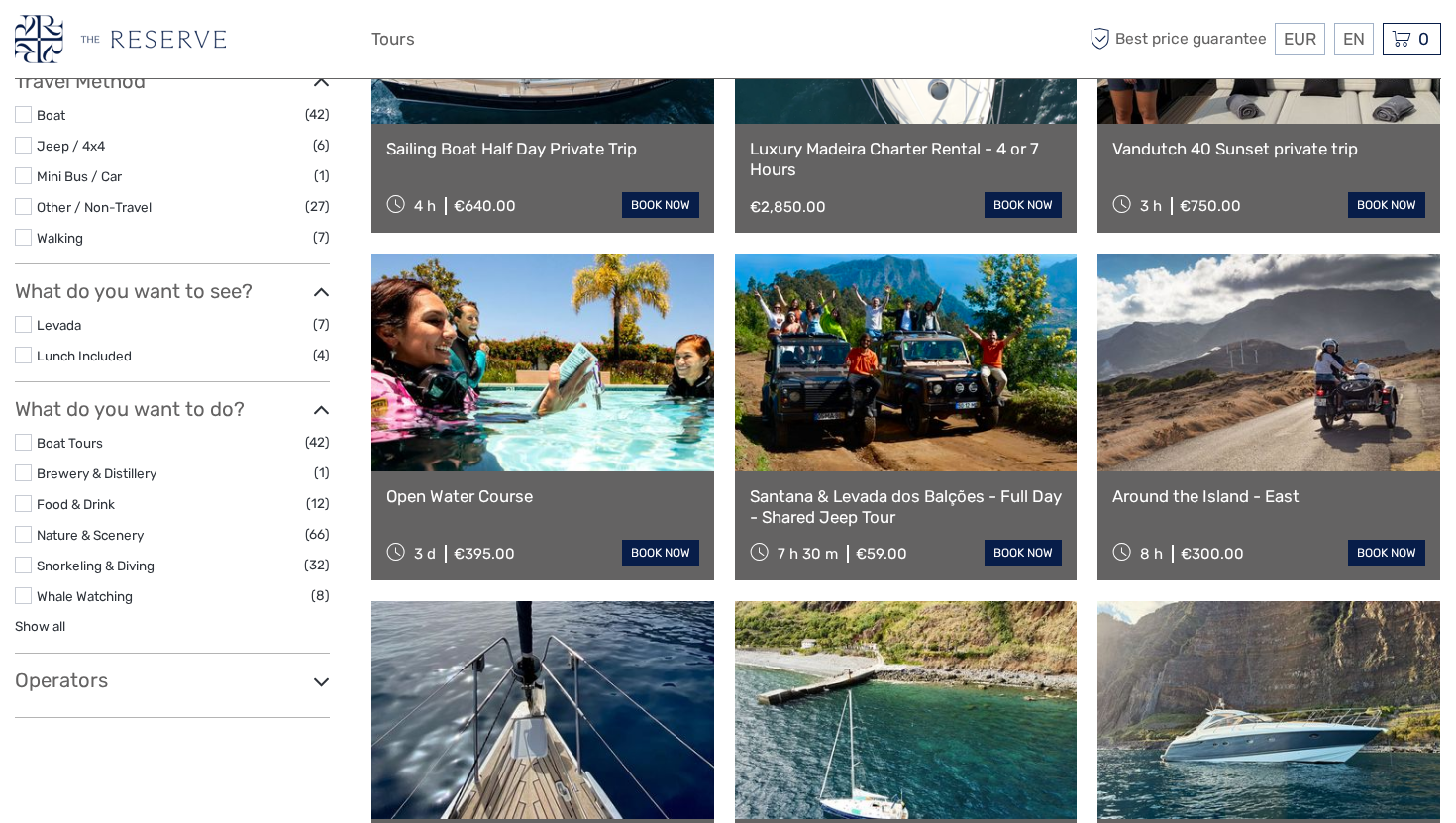 scroll, scrollTop: 0, scrollLeft: 0, axis: both 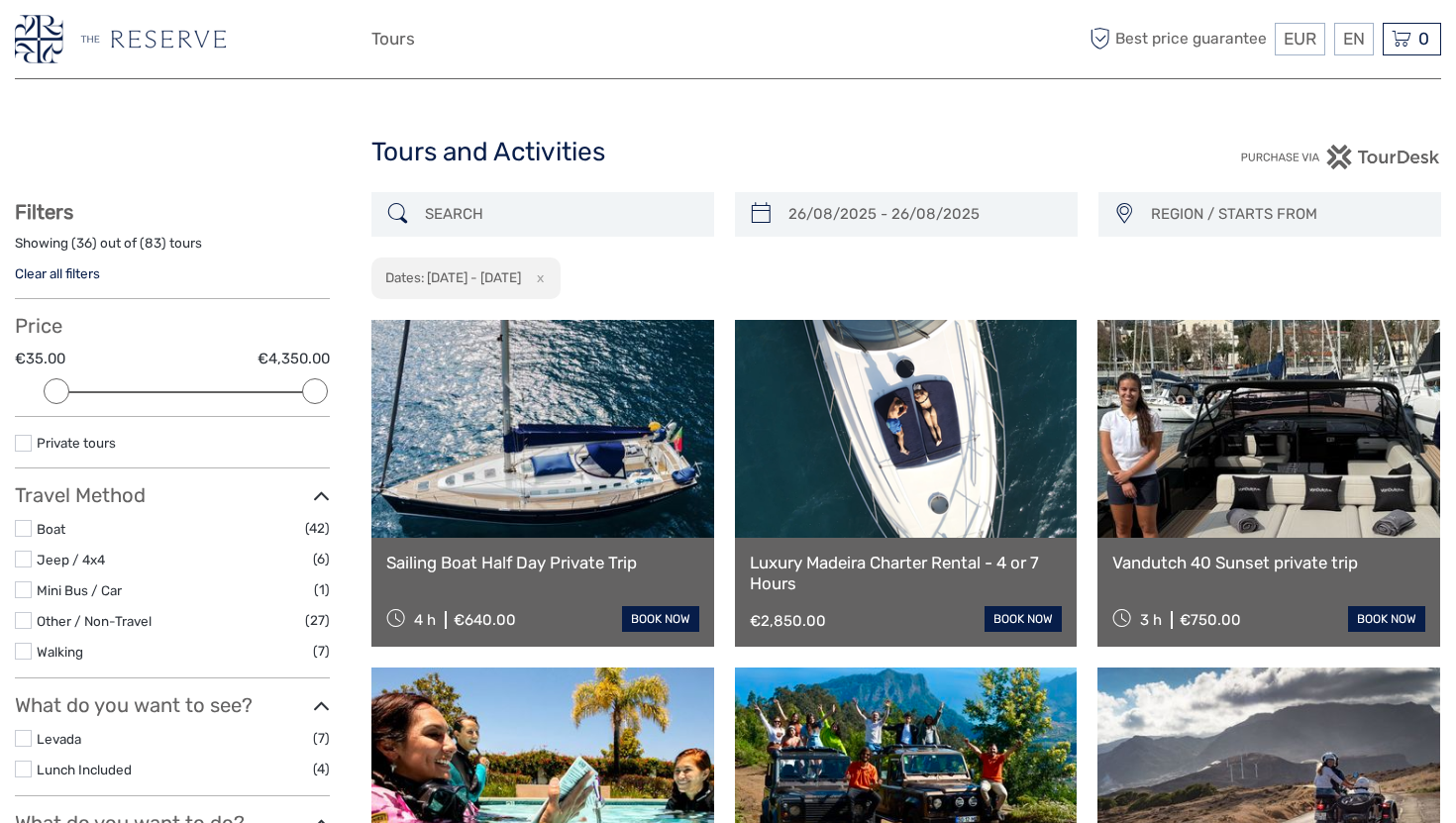 click on "Boat" at bounding box center (170, 529) 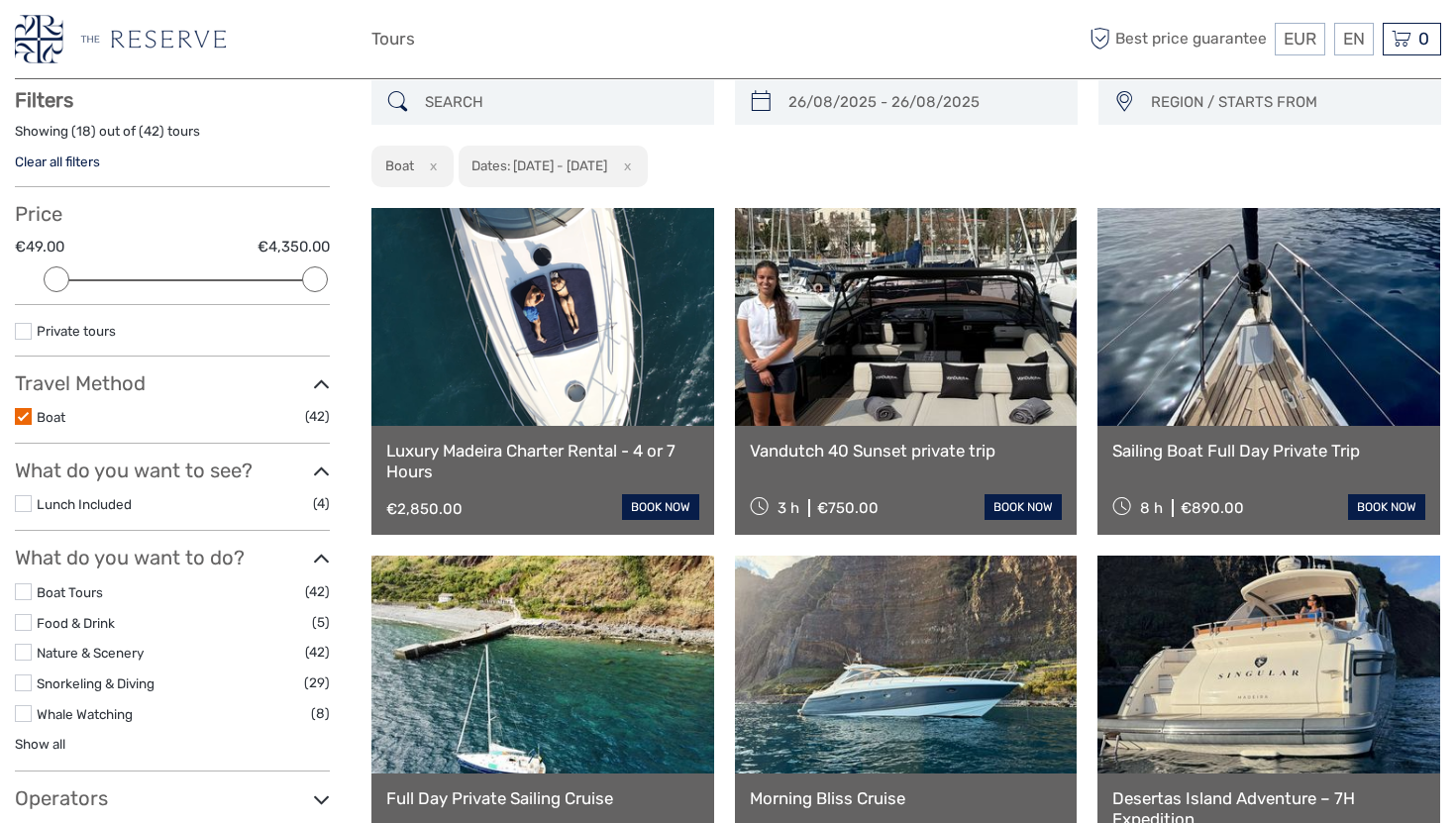 scroll, scrollTop: 112, scrollLeft: 0, axis: vertical 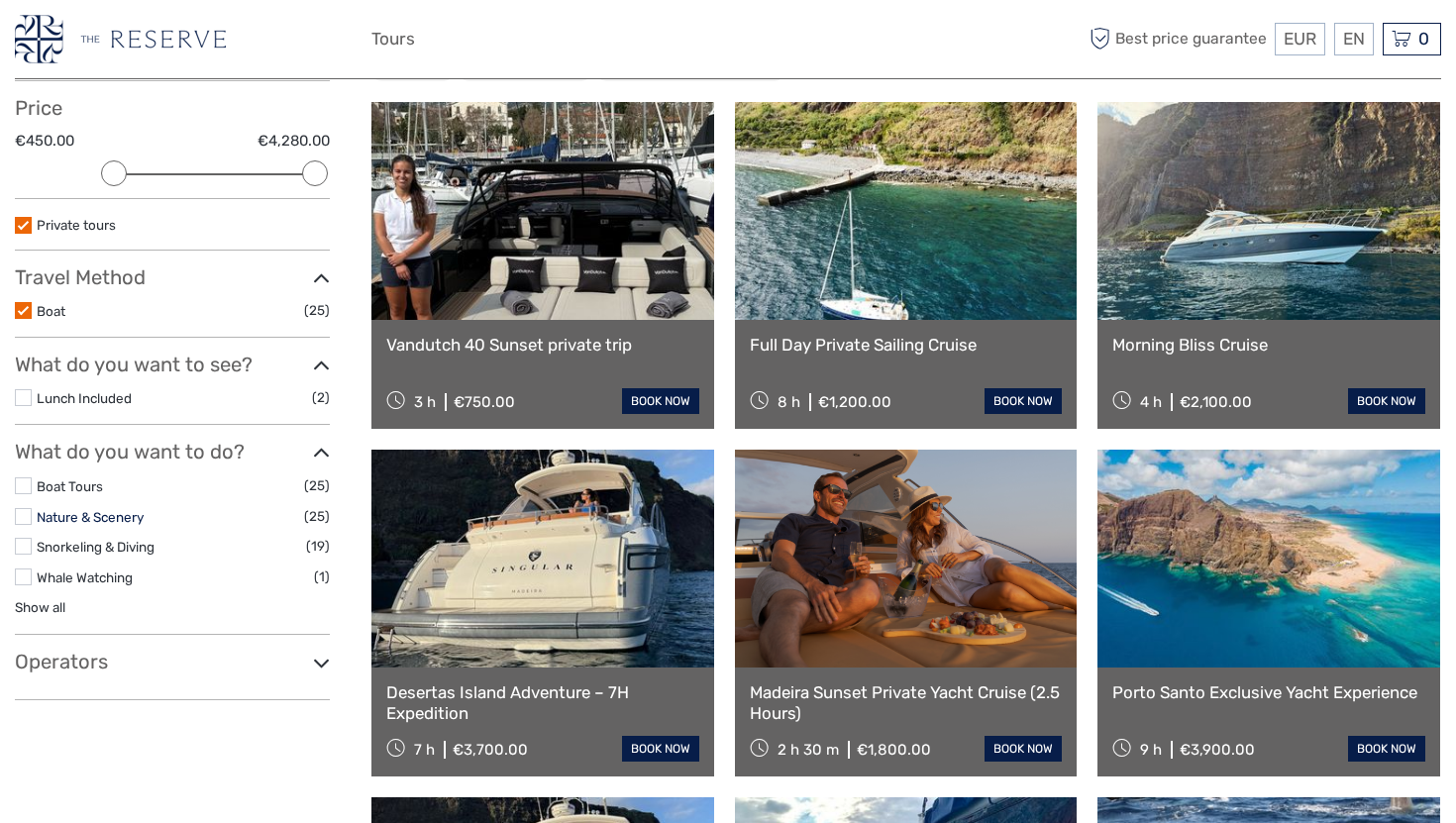 click on "Nature & Scenery" at bounding box center (90, 517) 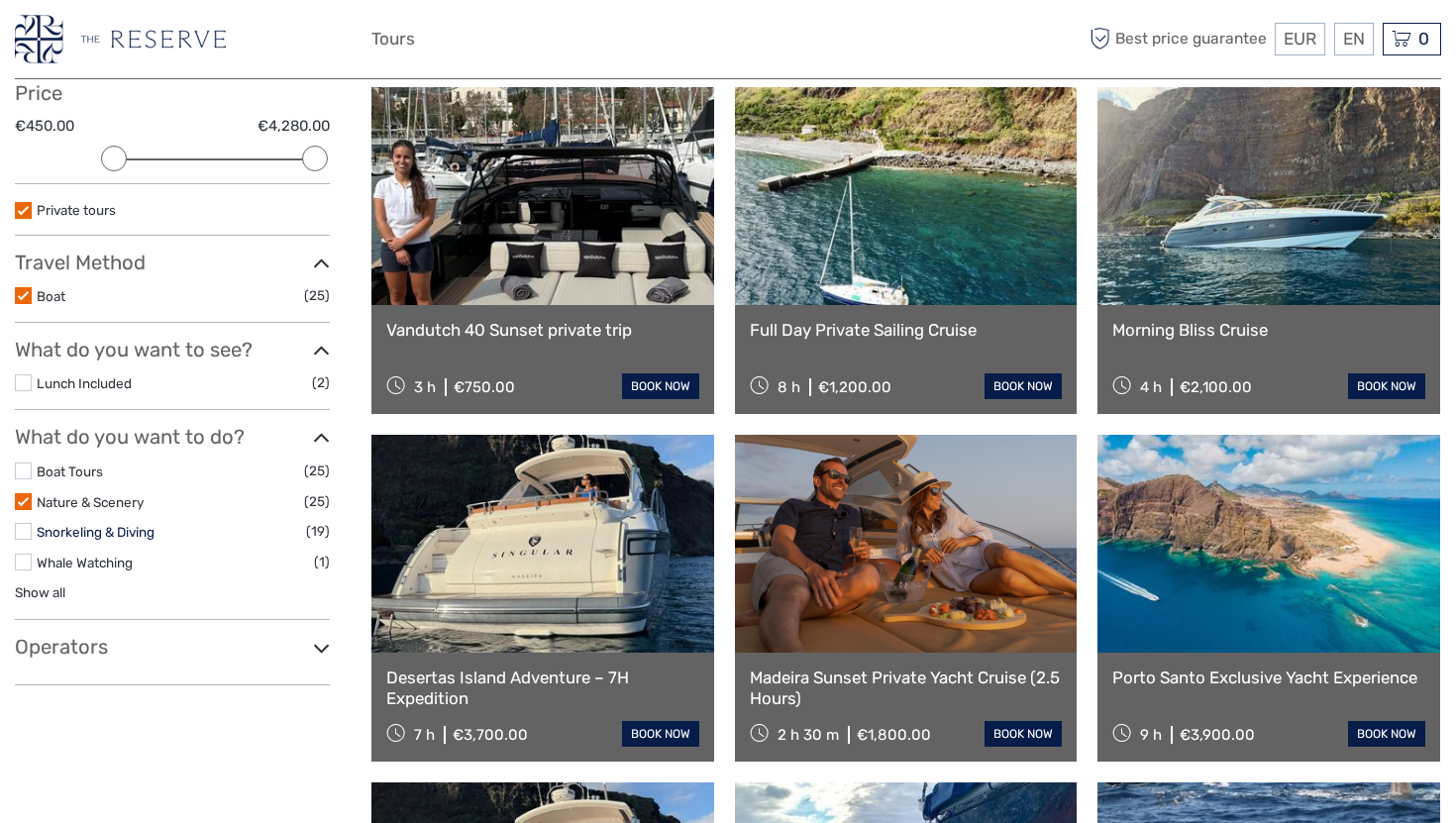 scroll, scrollTop: 250, scrollLeft: 0, axis: vertical 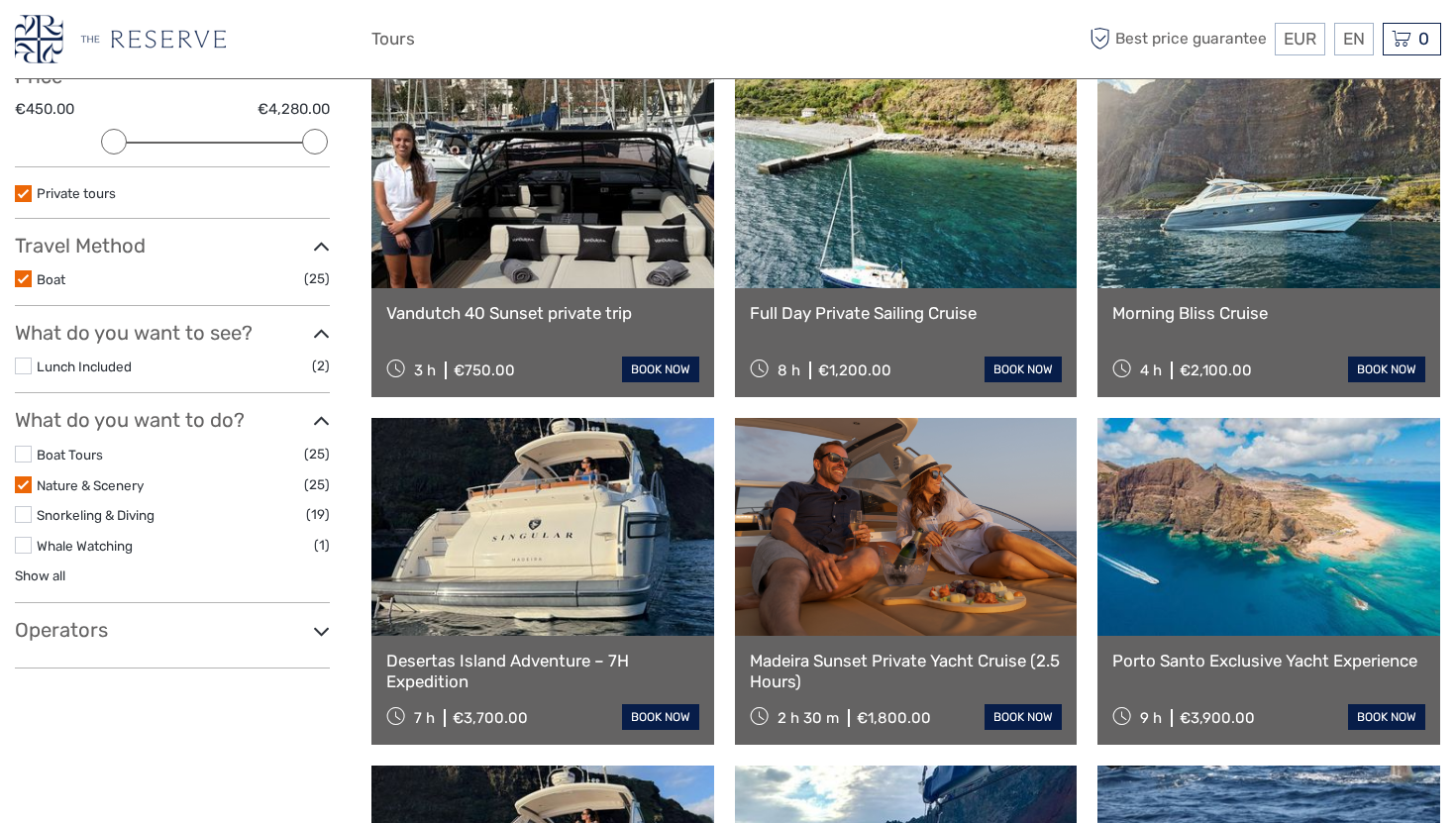 click on "Operators" at bounding box center [172, 630] 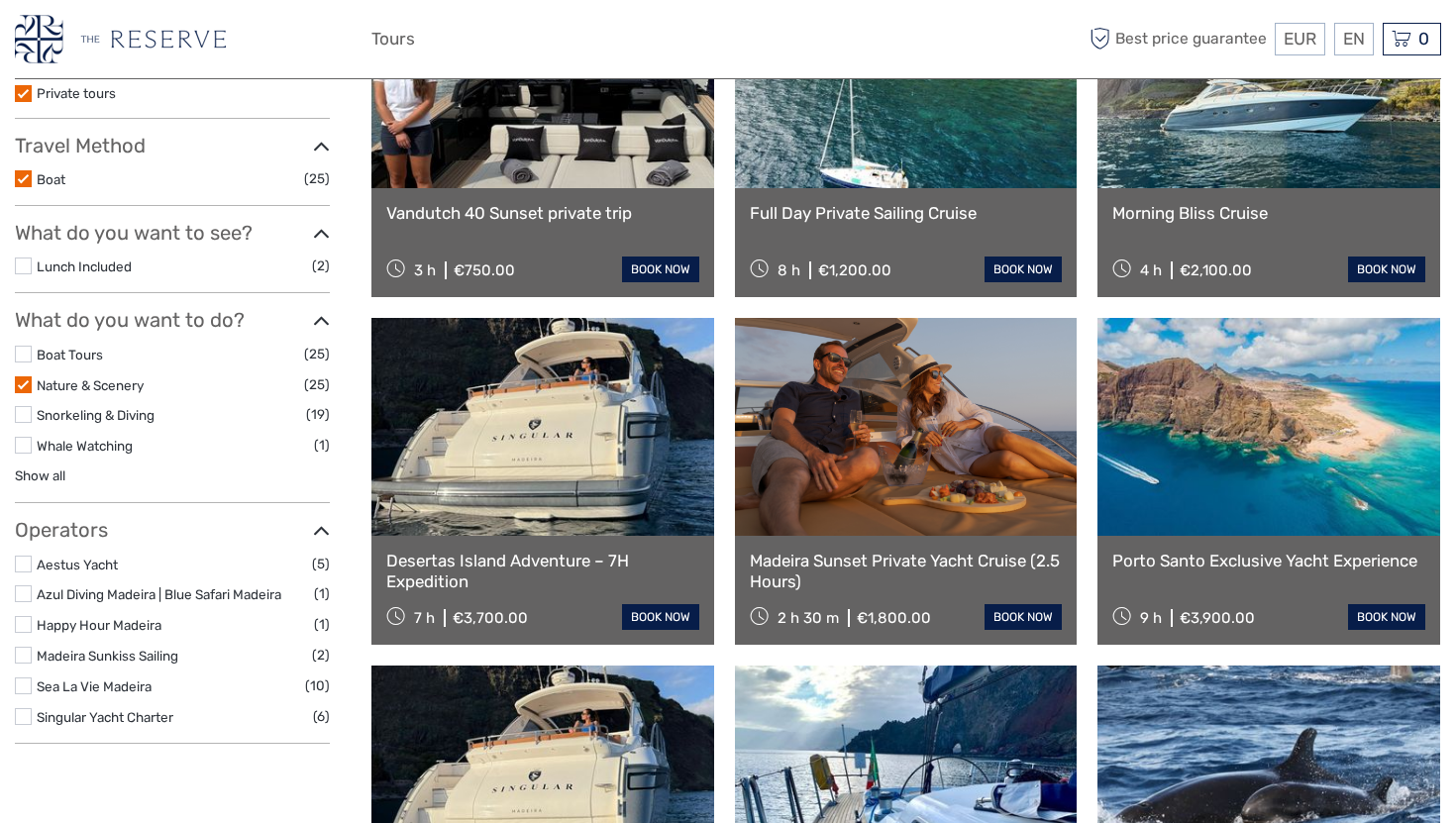 scroll, scrollTop: 399, scrollLeft: 0, axis: vertical 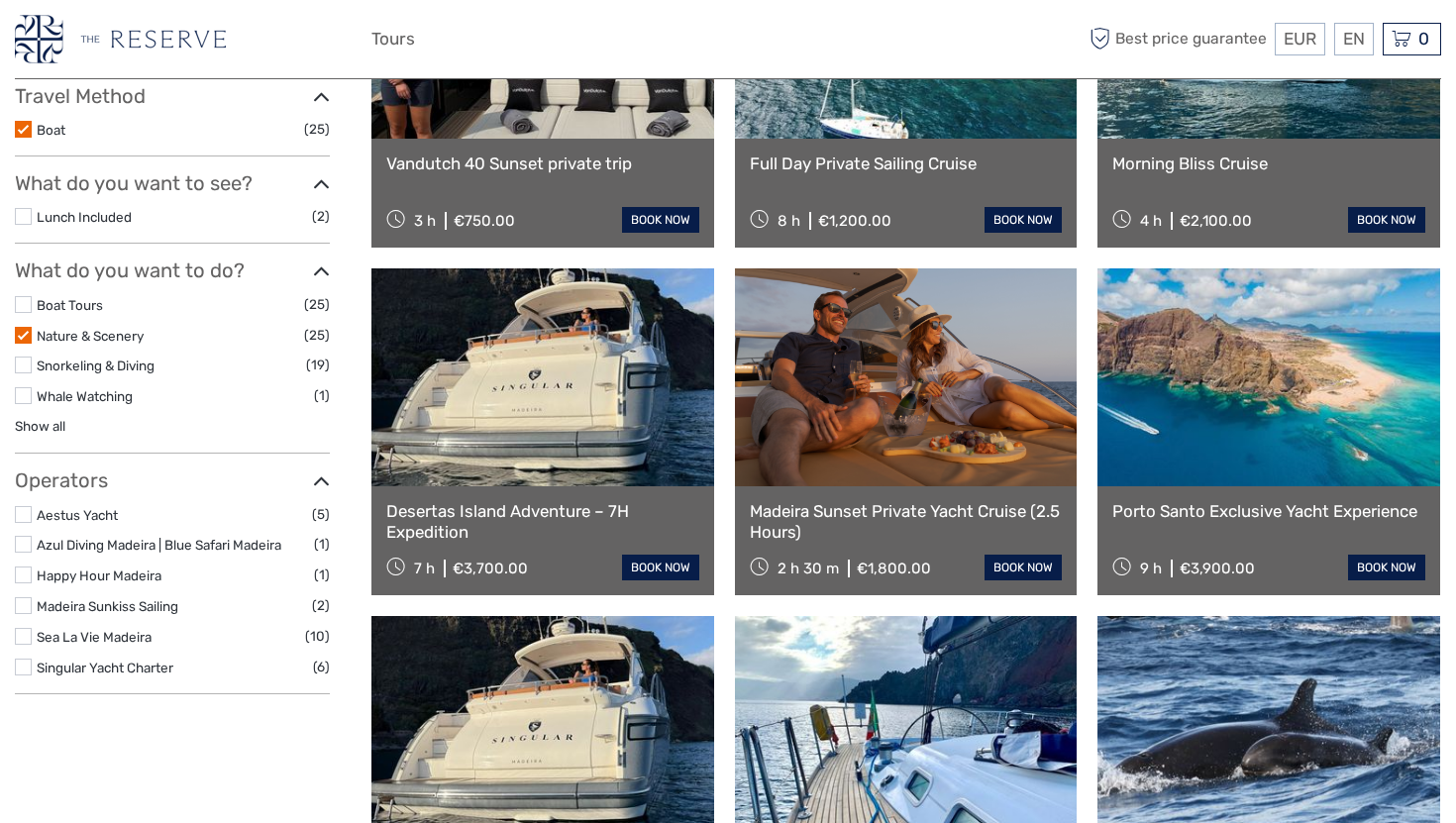 click on "Operators" at bounding box center [172, 480] 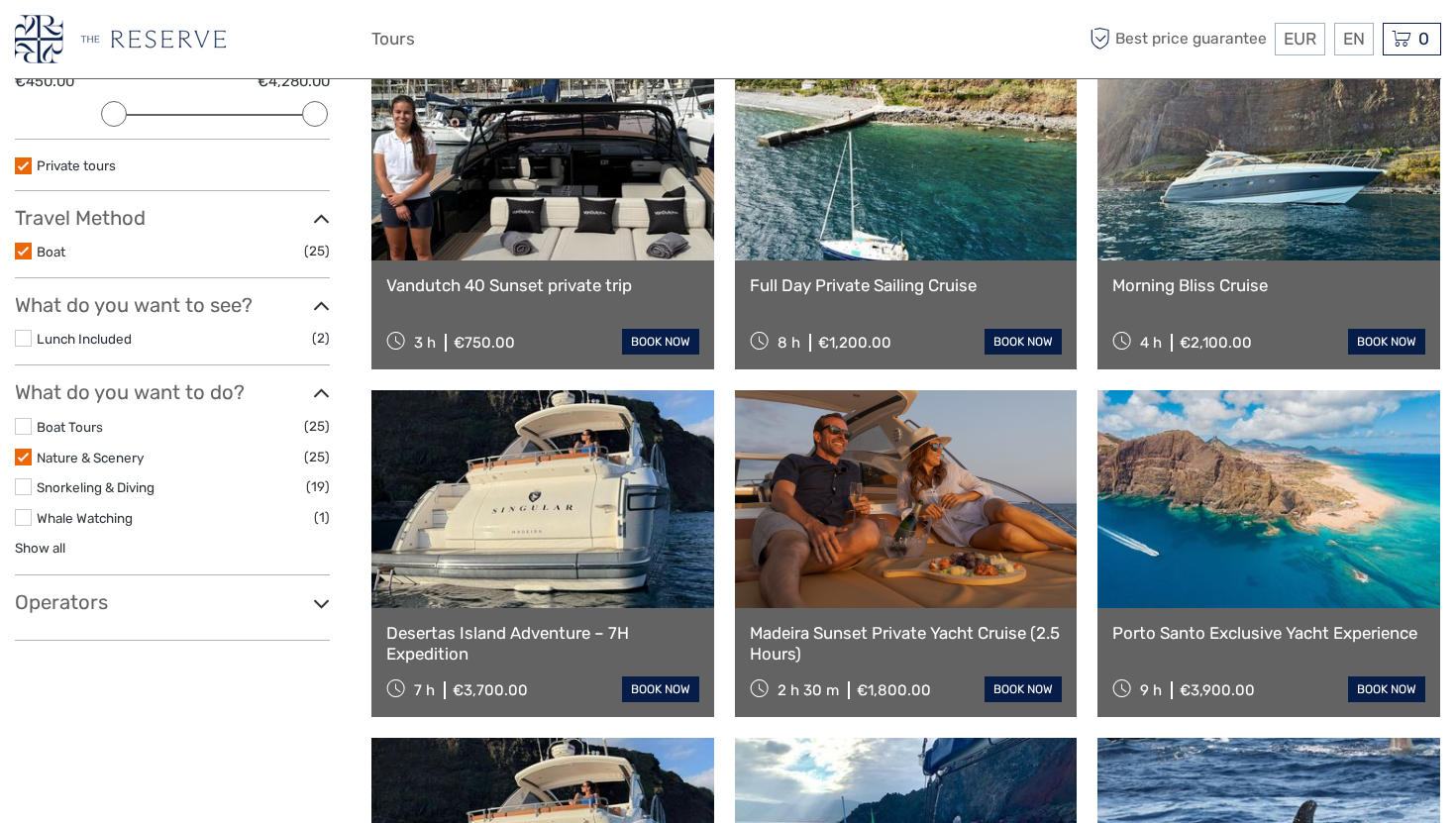 scroll, scrollTop: 251, scrollLeft: 0, axis: vertical 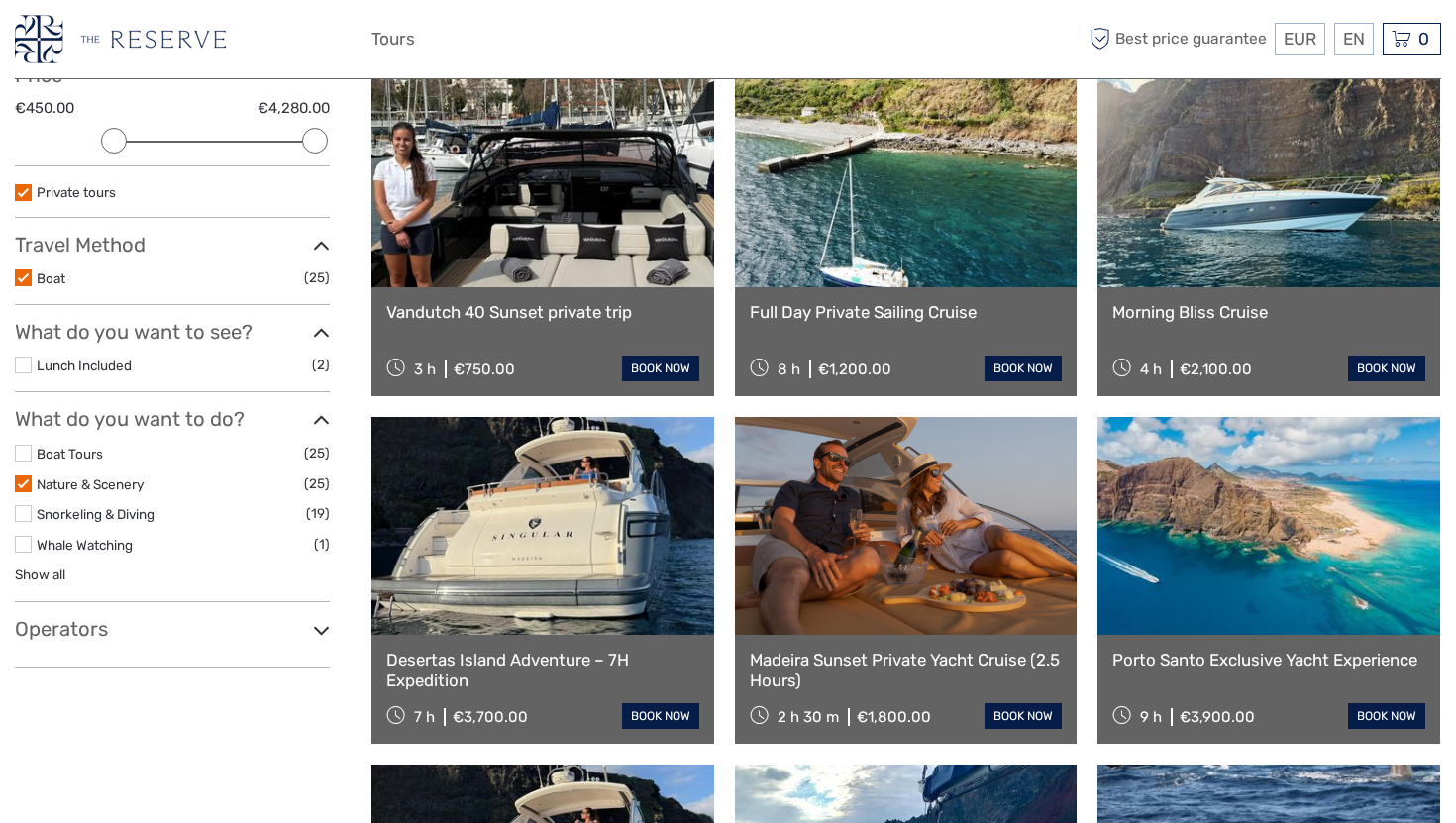 click at bounding box center (321, 333) 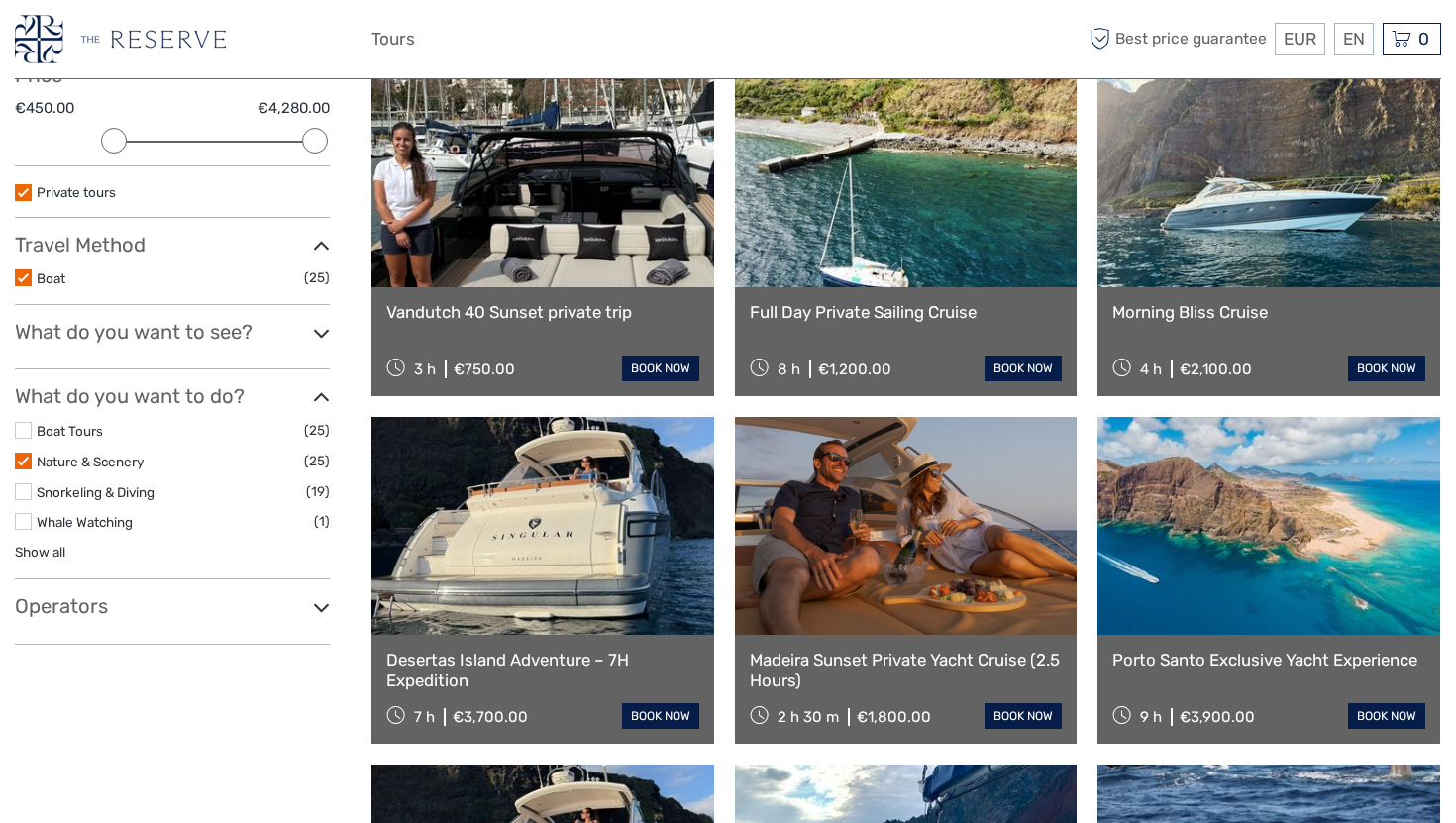 click at bounding box center (321, 333) 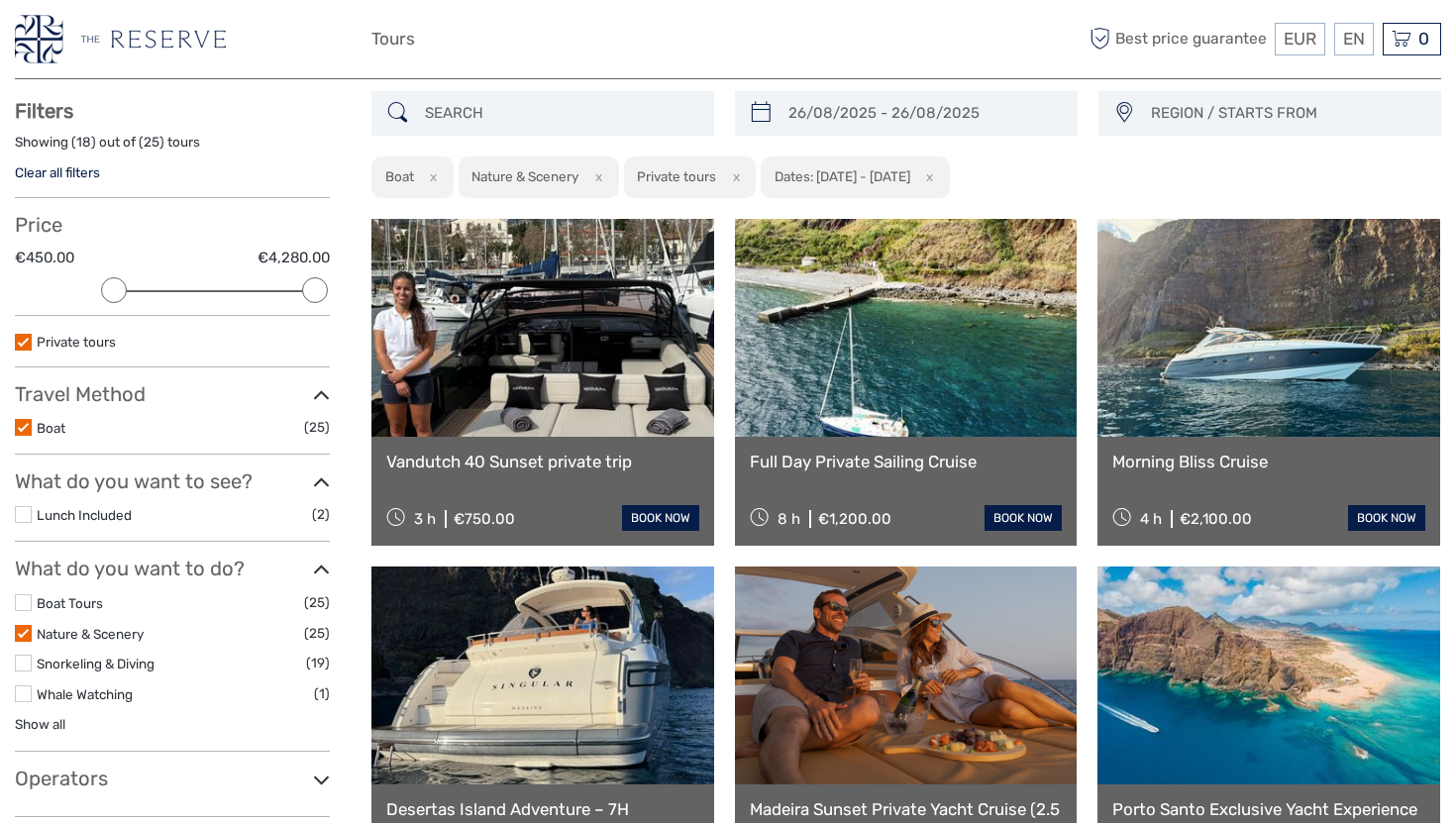 scroll, scrollTop: 100, scrollLeft: 0, axis: vertical 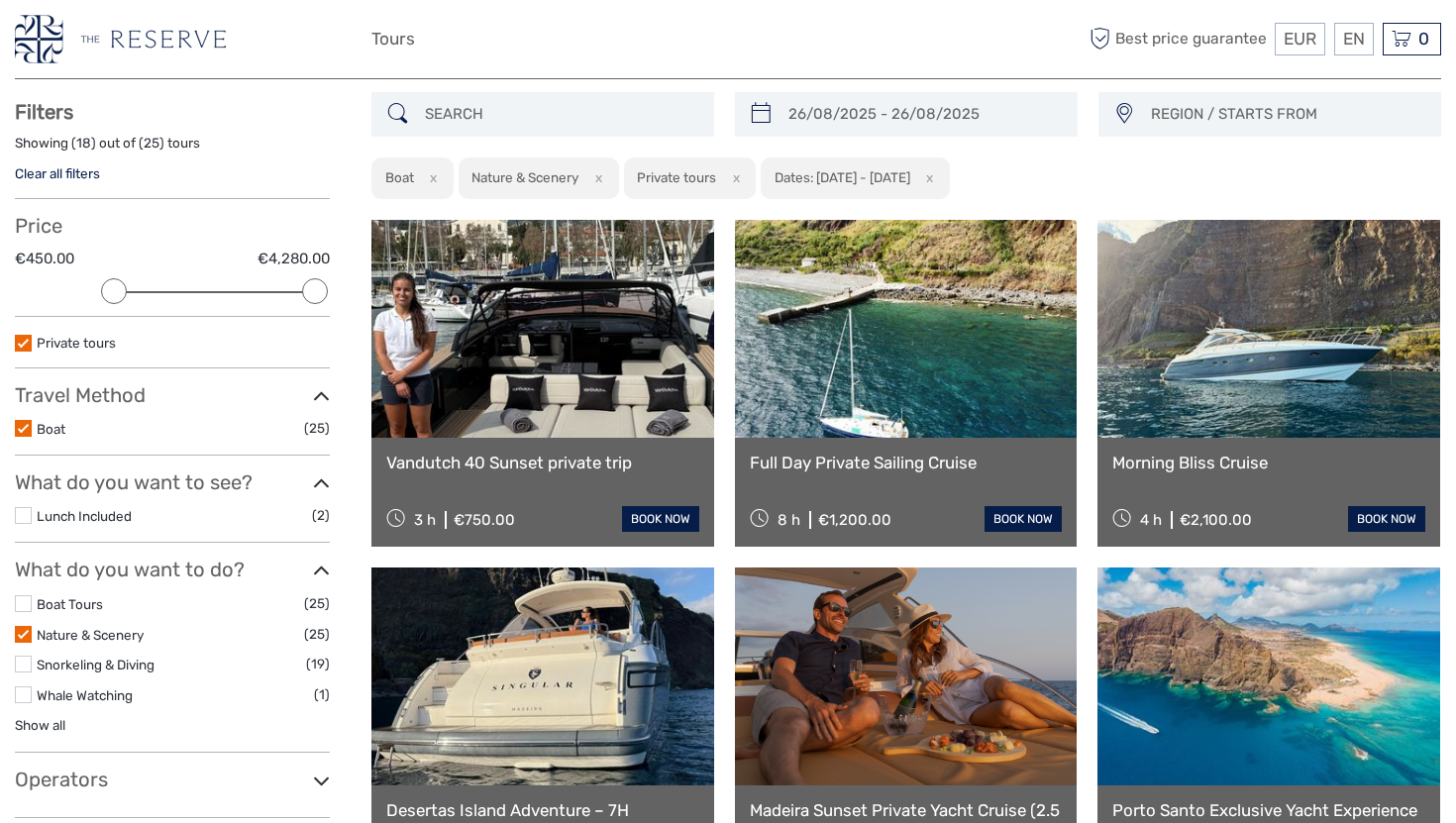 click at bounding box center (543, 329) 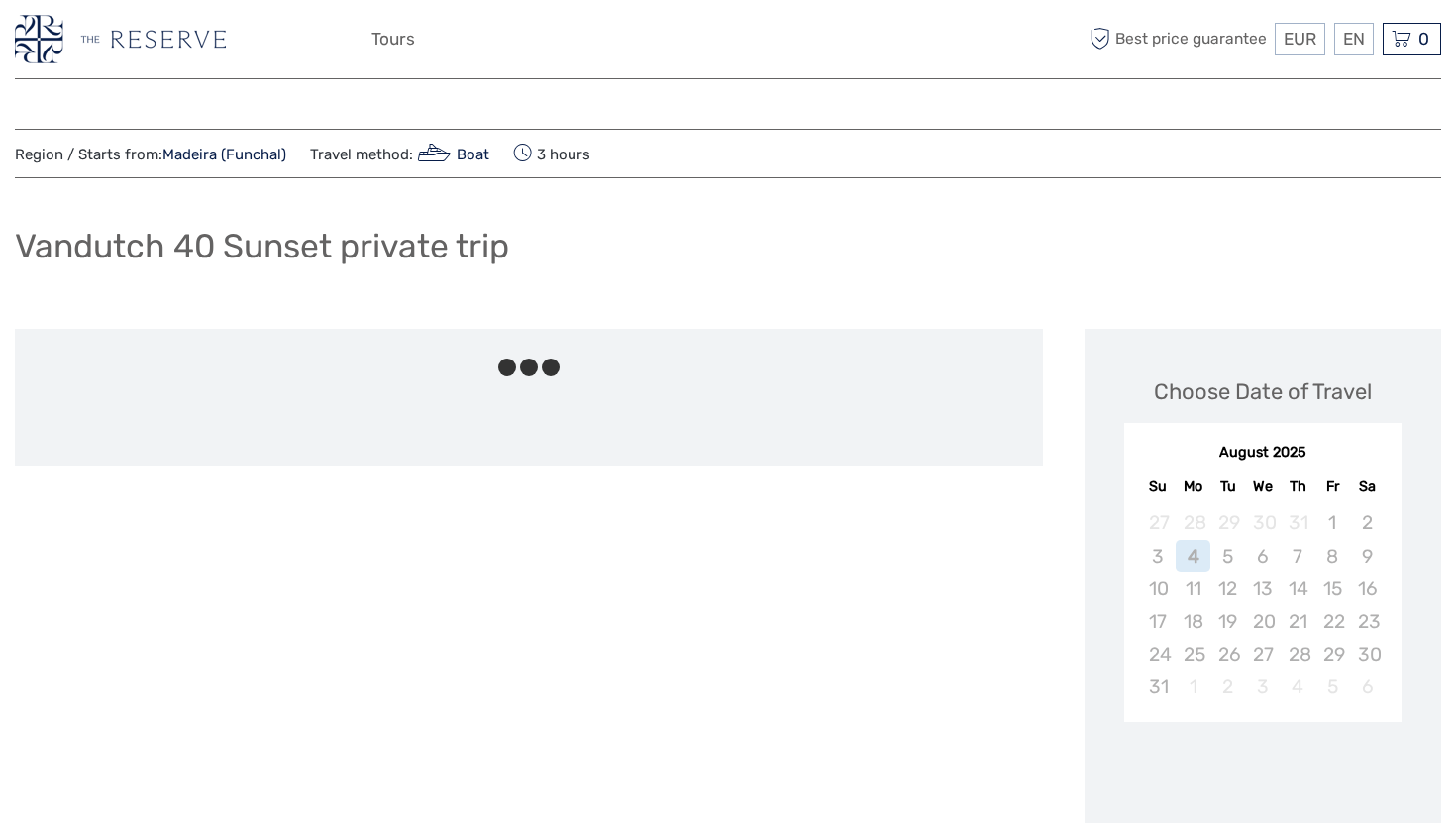 scroll, scrollTop: 0, scrollLeft: 0, axis: both 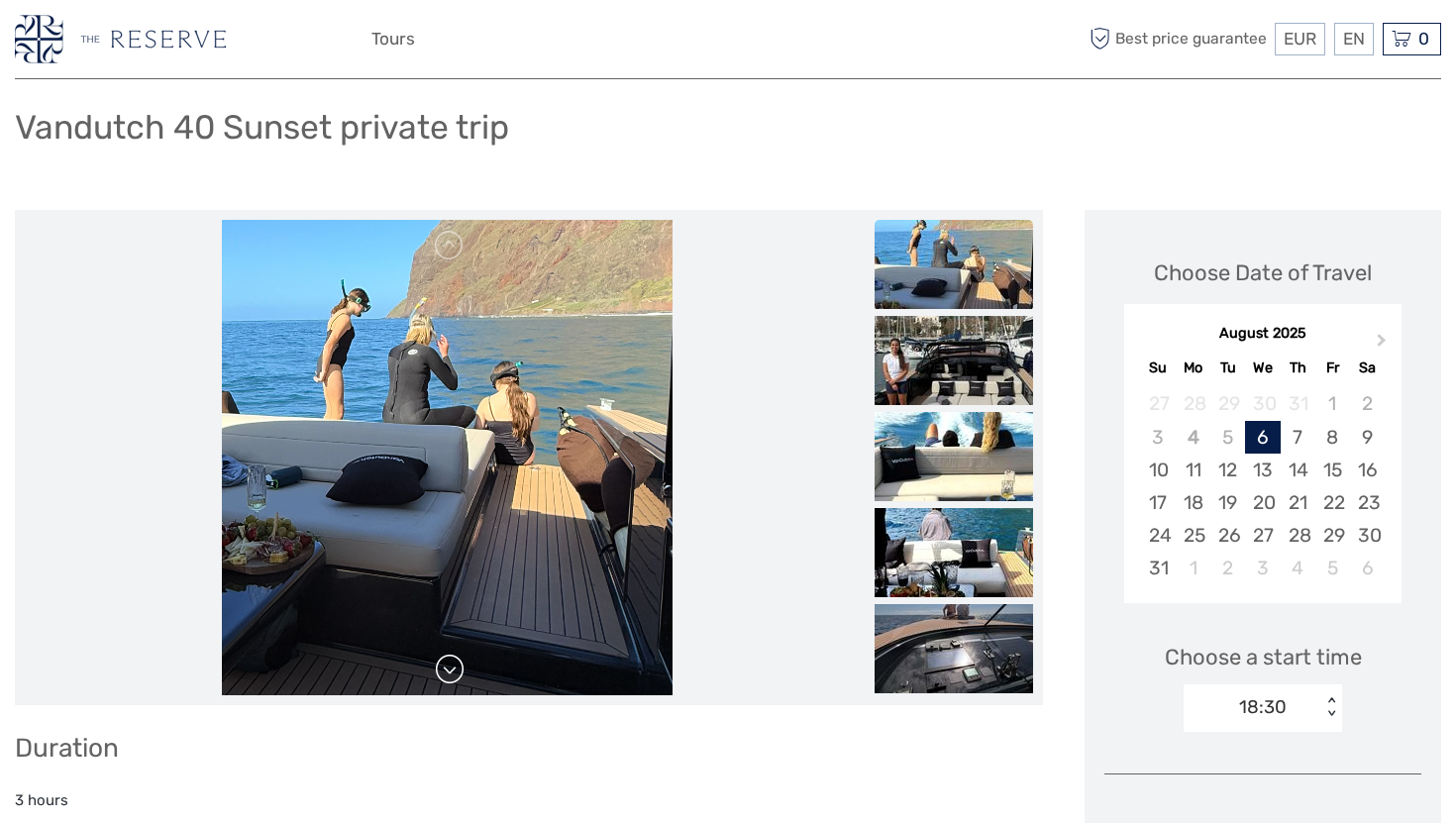 click at bounding box center [450, 669] 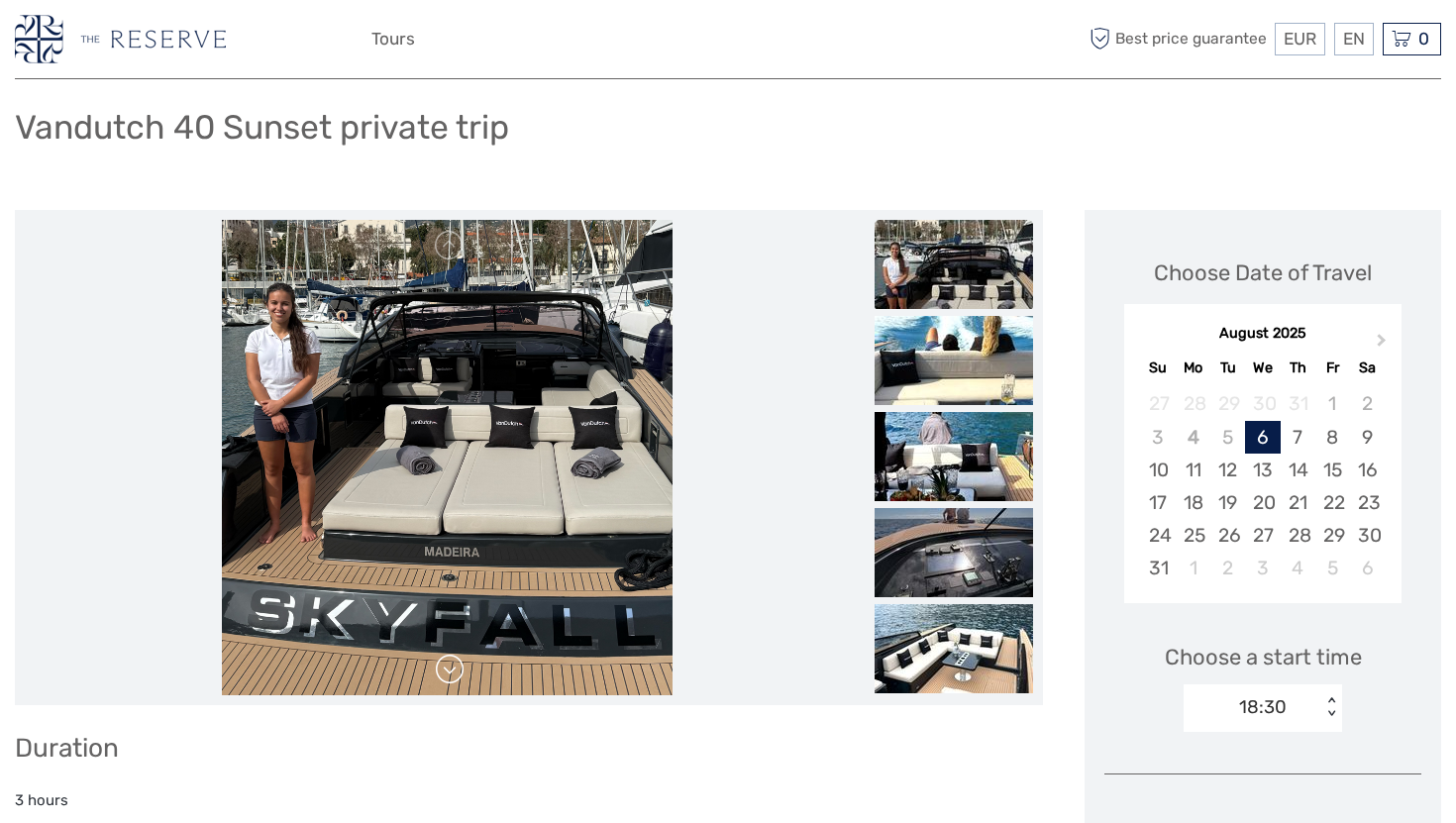 click at bounding box center [450, 669] 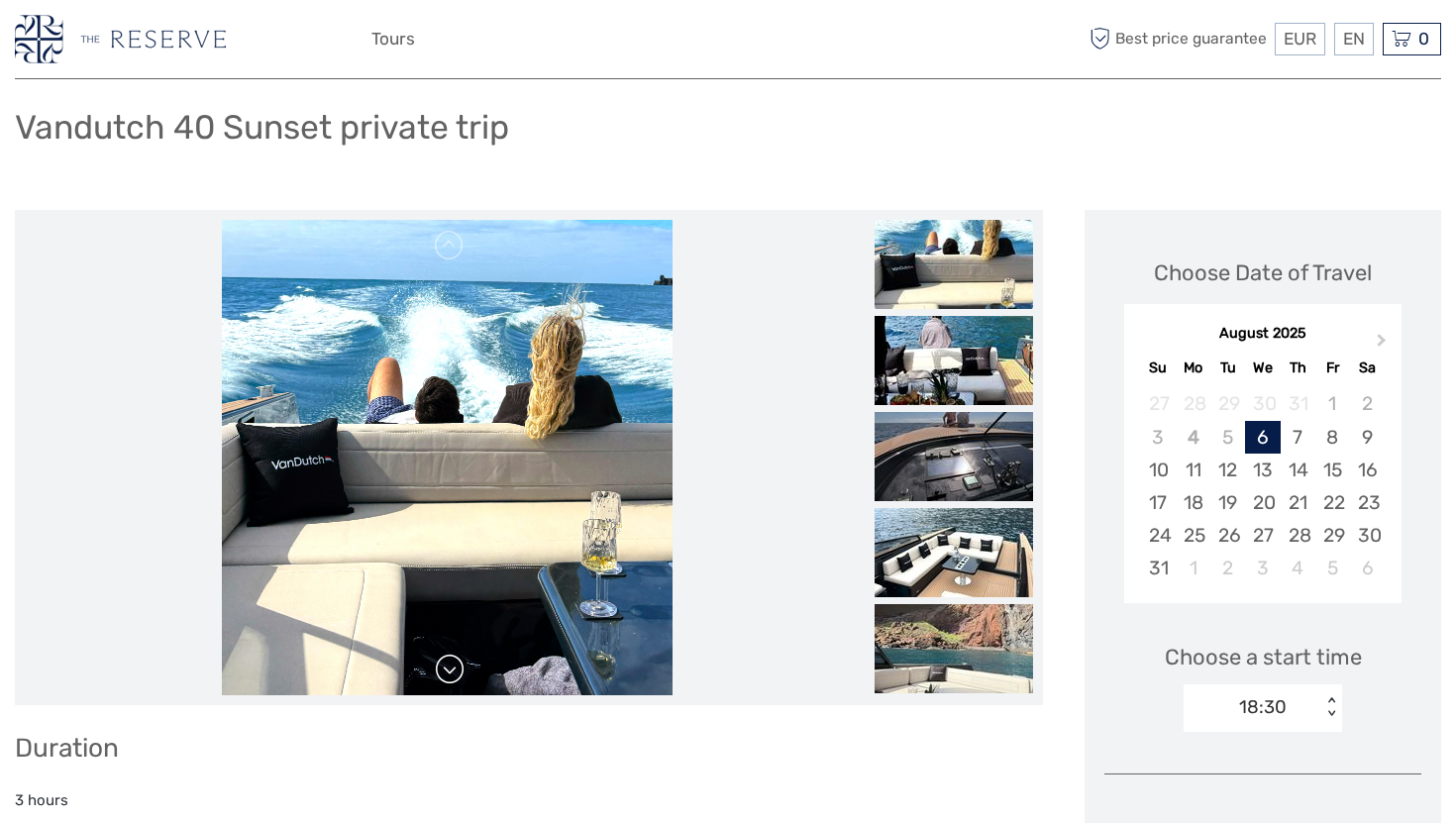 click at bounding box center (450, 669) 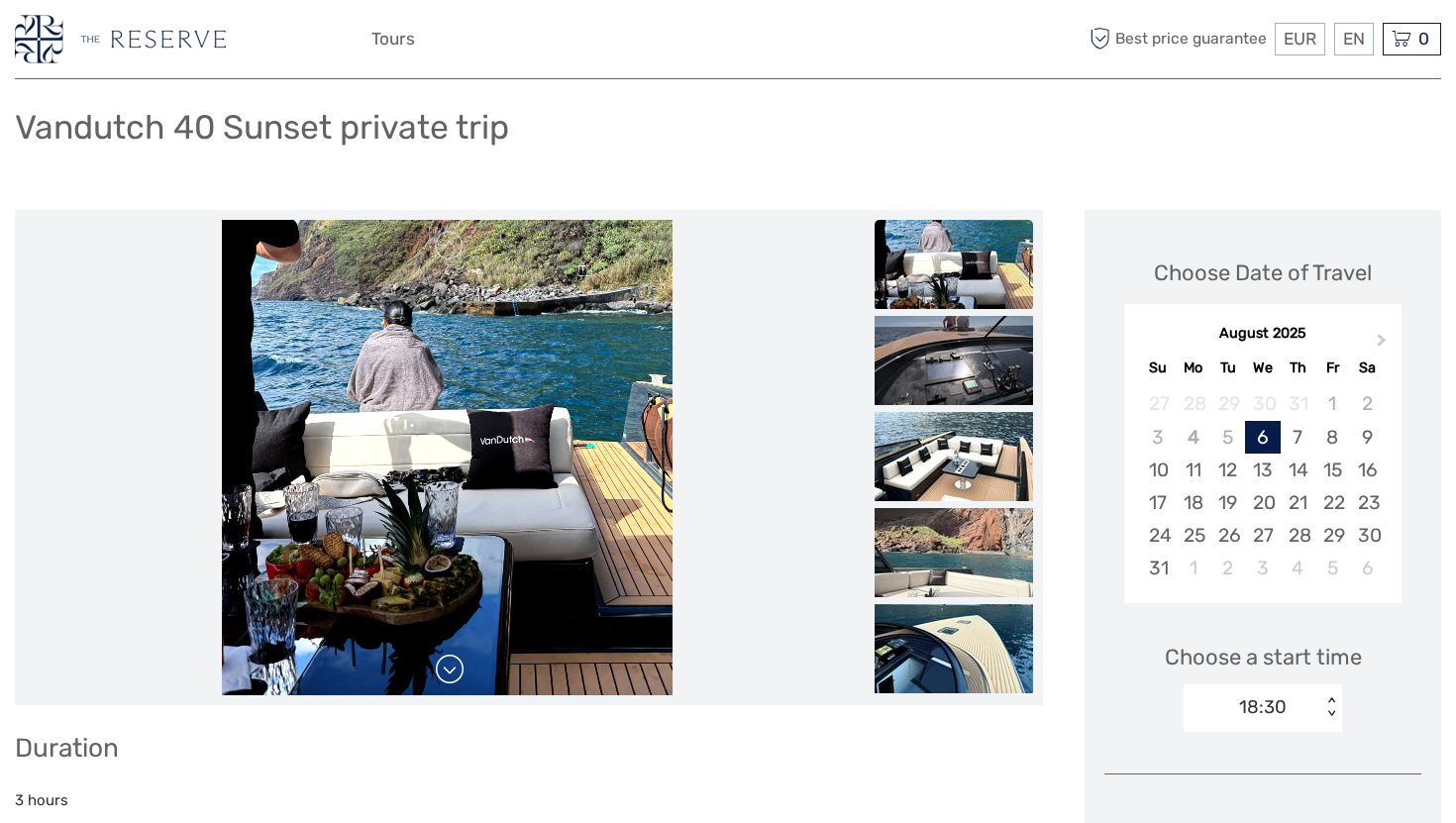 click at bounding box center [450, 669] 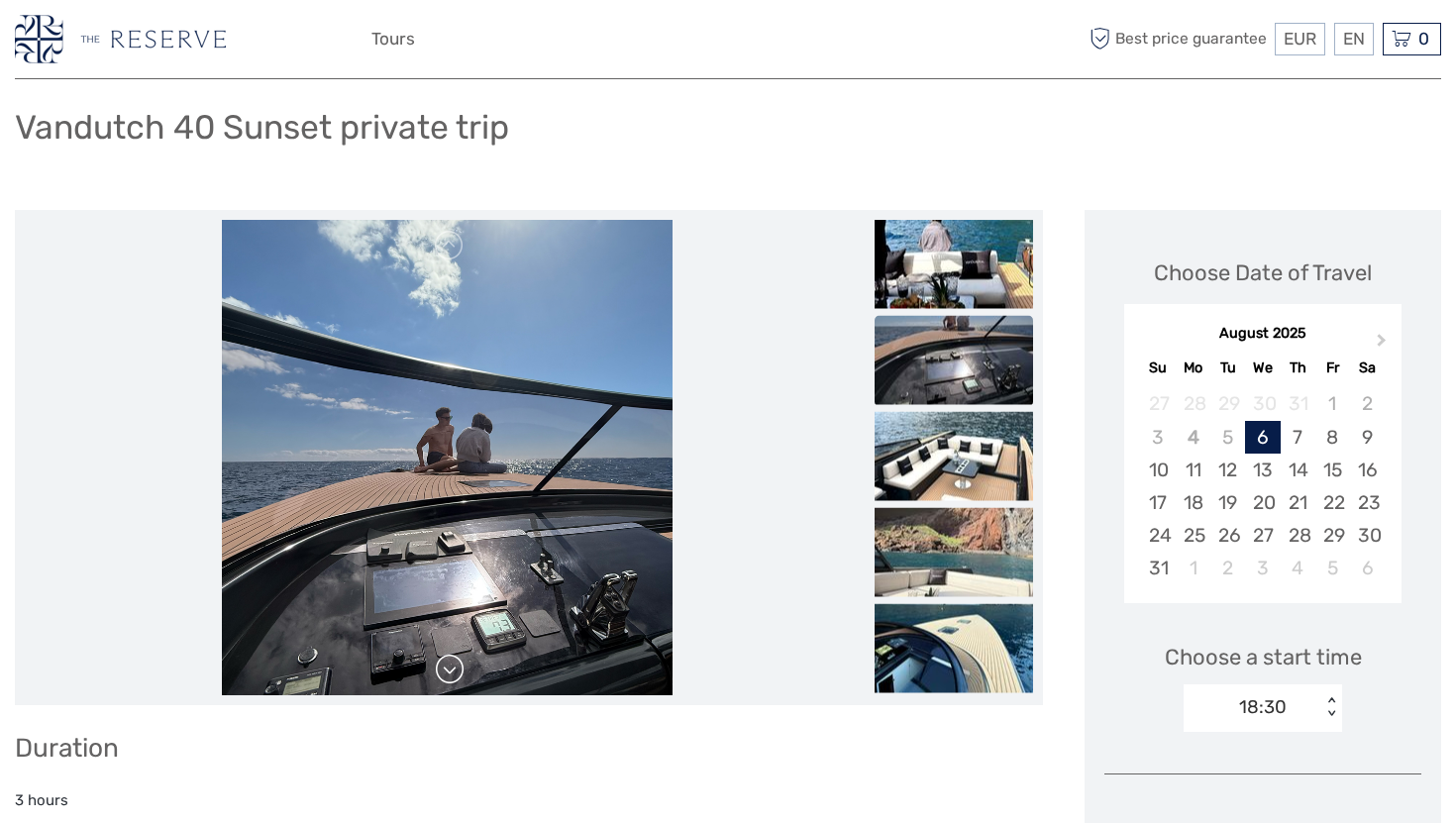 click at bounding box center (450, 669) 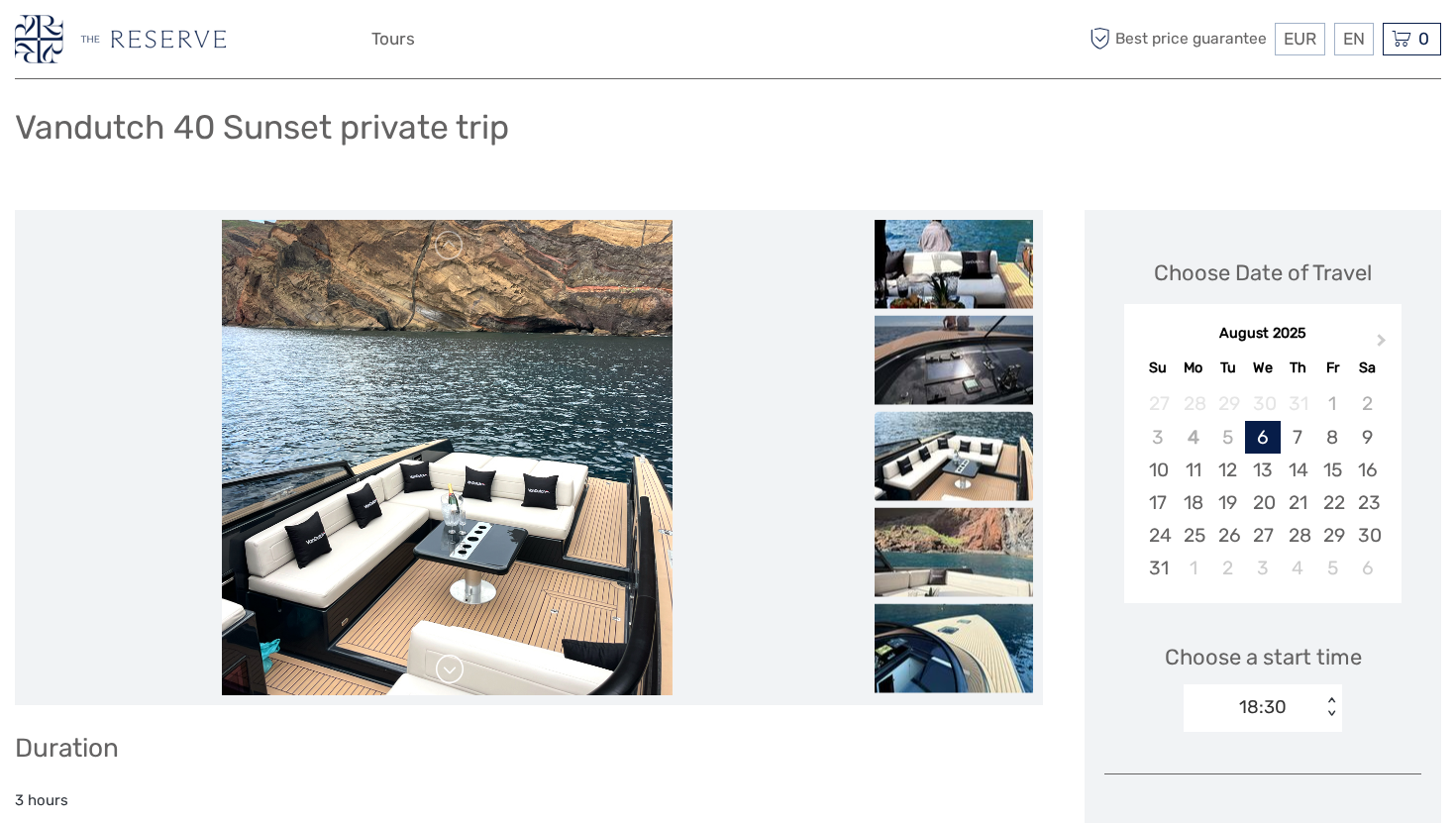 click at bounding box center (450, 669) 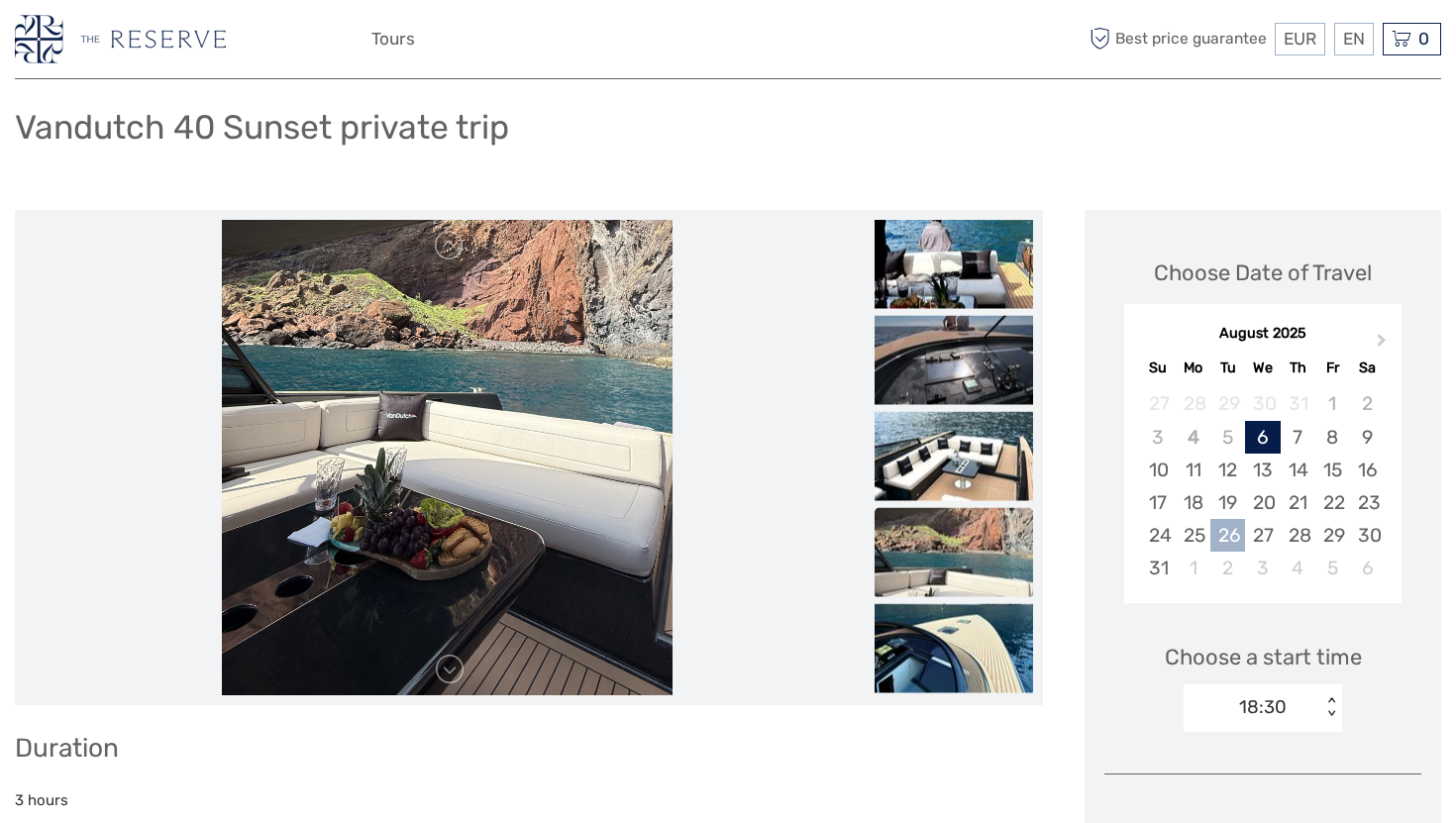 click on "26" at bounding box center (1227, 535) 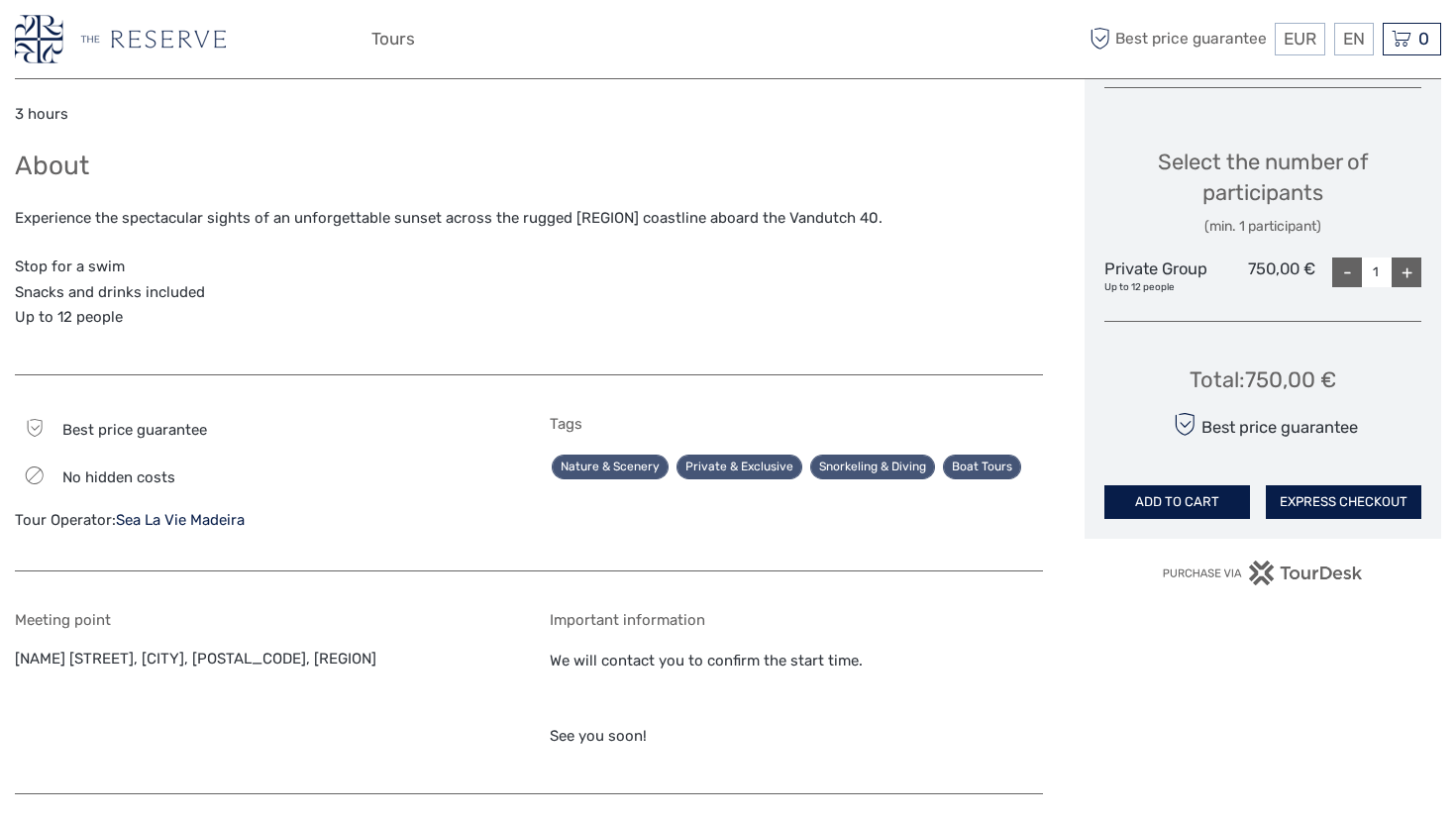 scroll, scrollTop: 808, scrollLeft: 0, axis: vertical 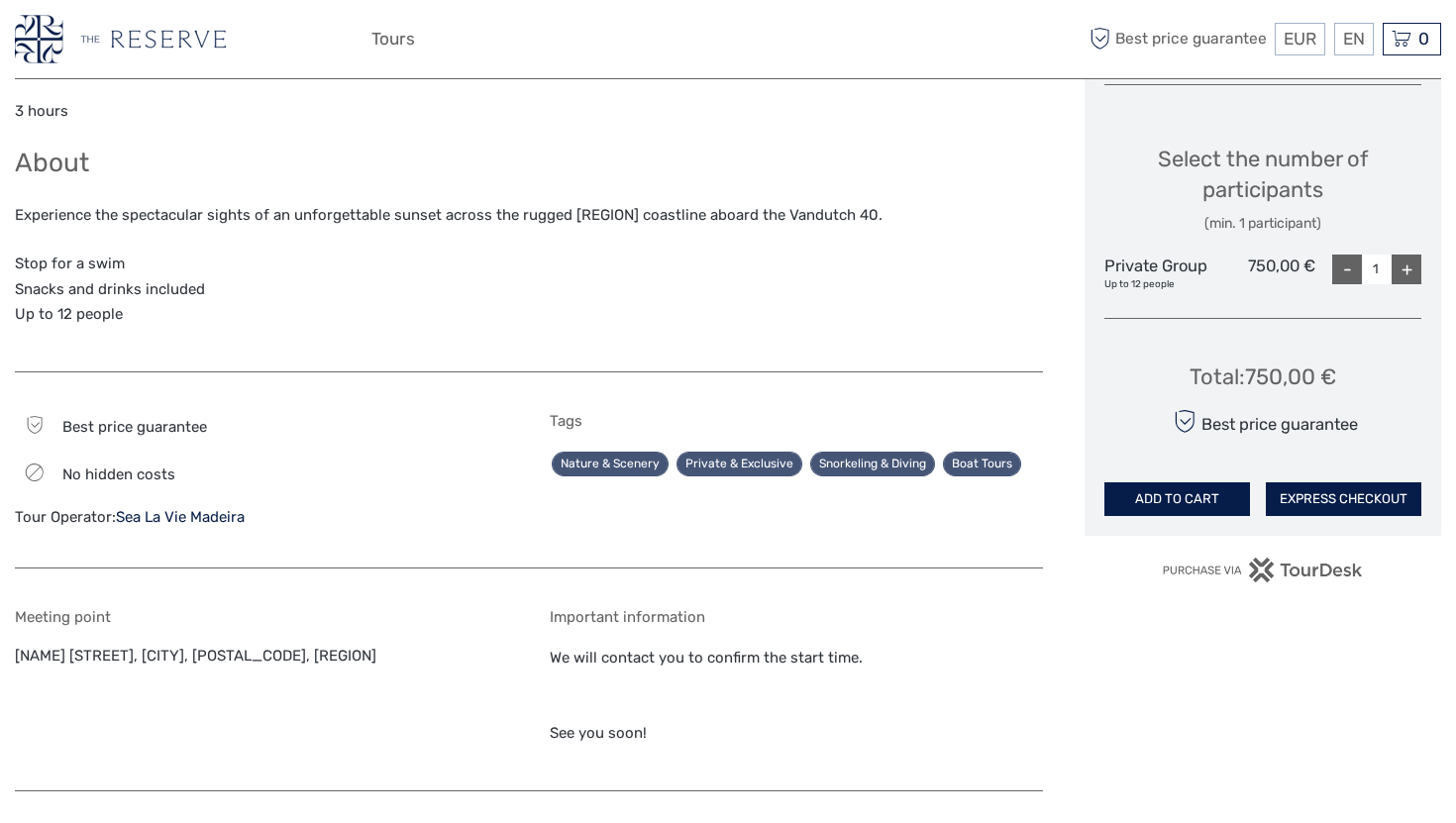 click on "+" at bounding box center (1406, 269) 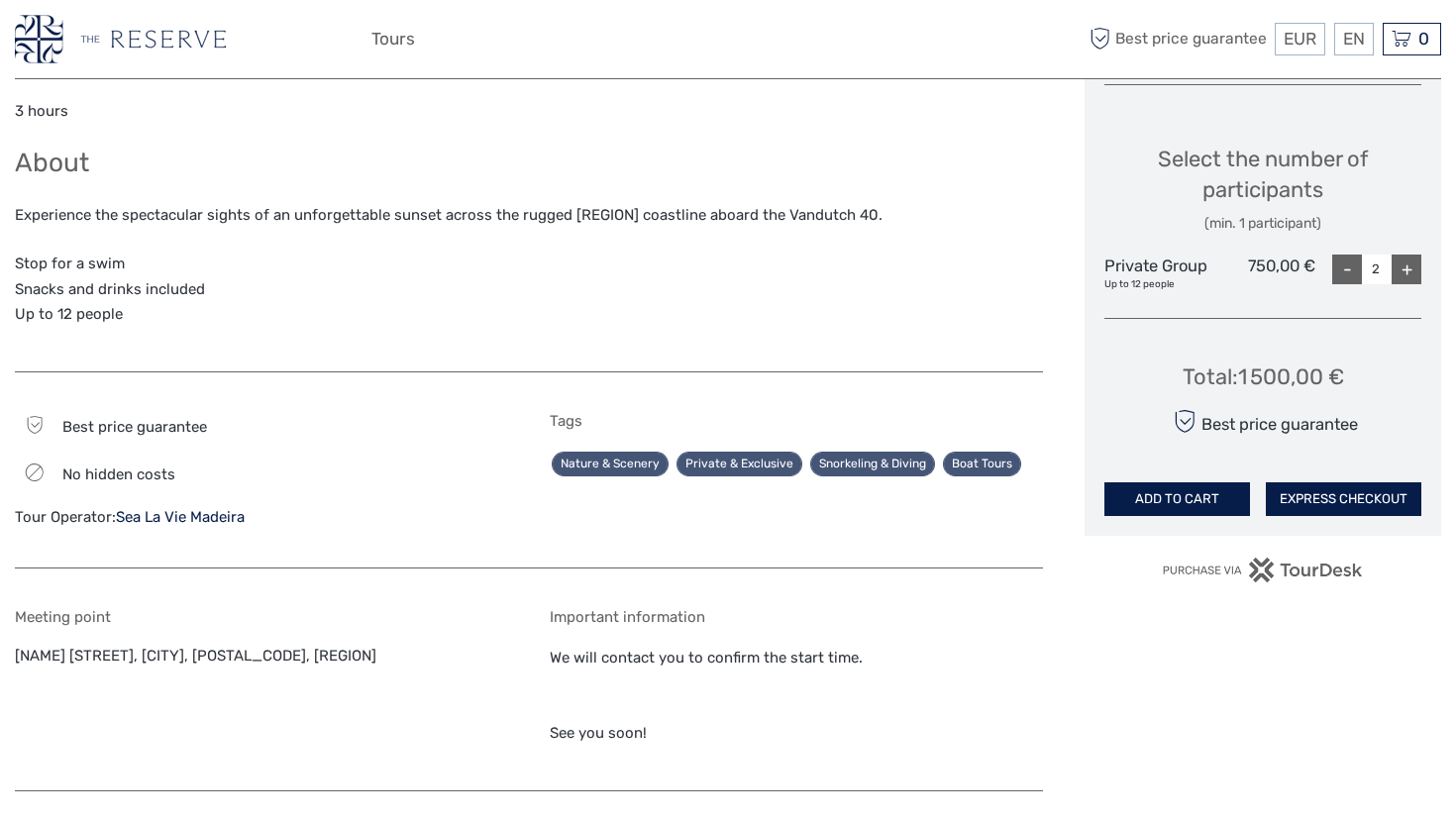 click on "+" at bounding box center [1406, 269] 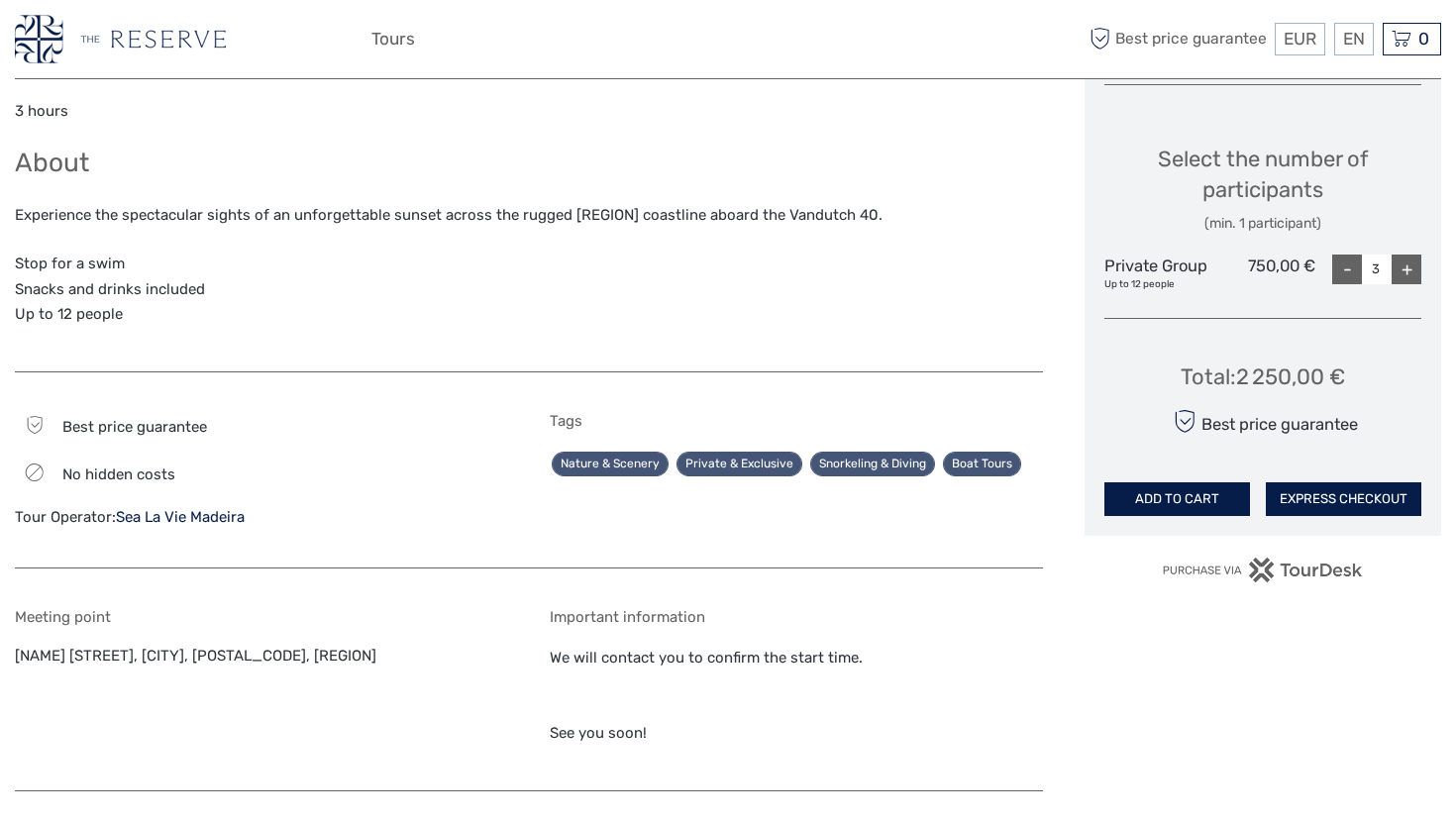 click on "+" at bounding box center (1406, 269) 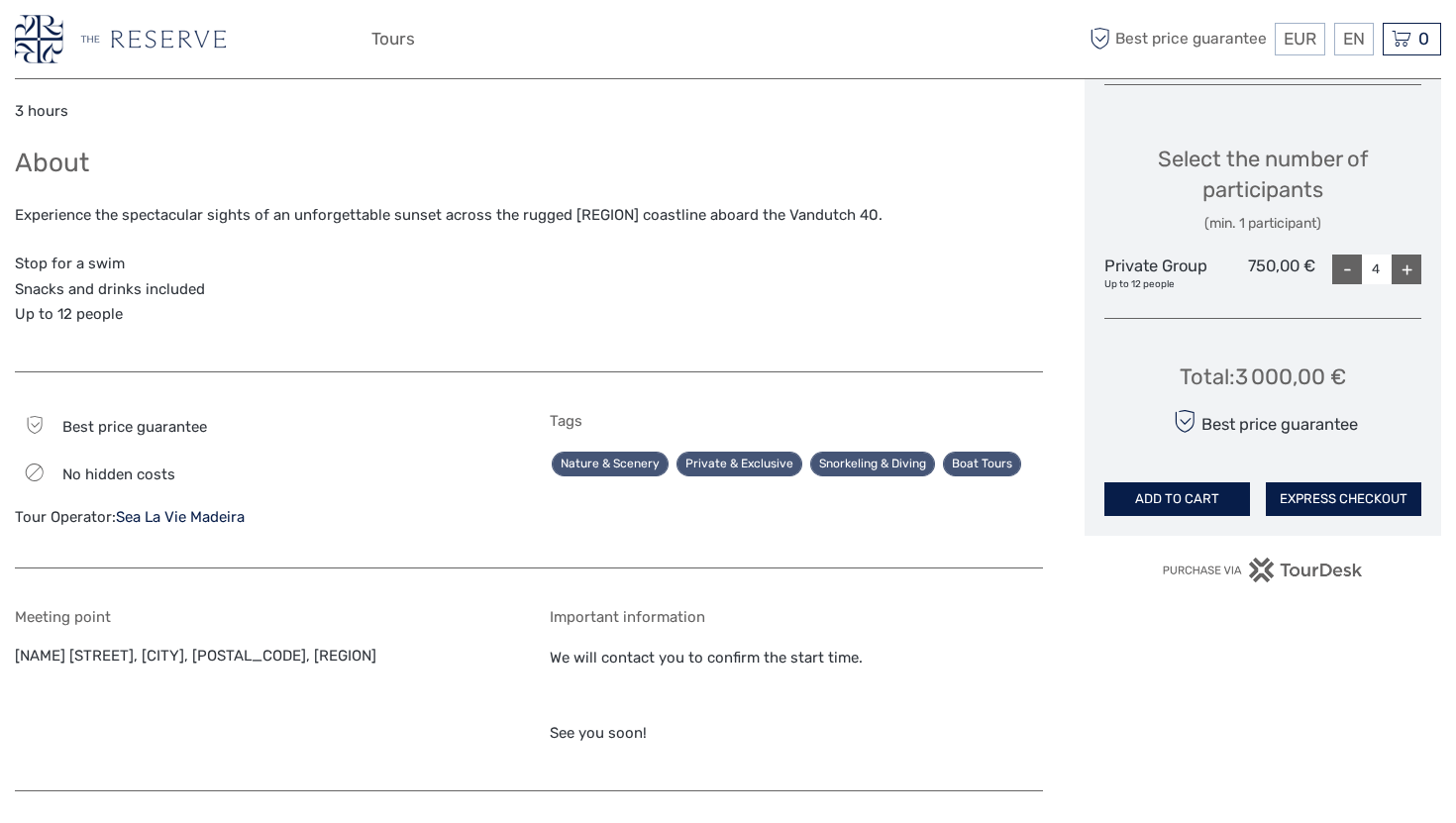 click on "+" at bounding box center [1406, 269] 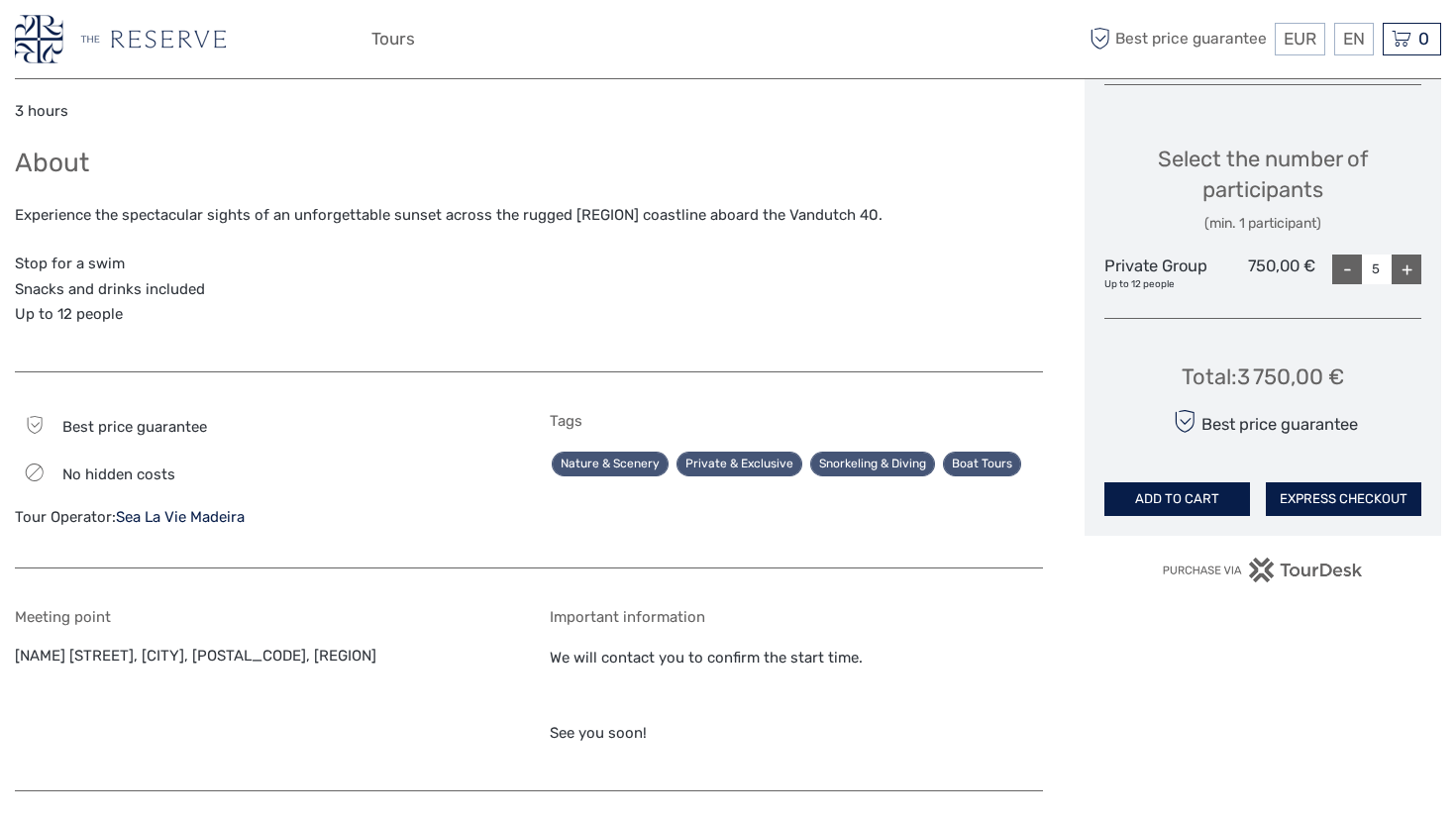 click on "+" at bounding box center [1406, 269] 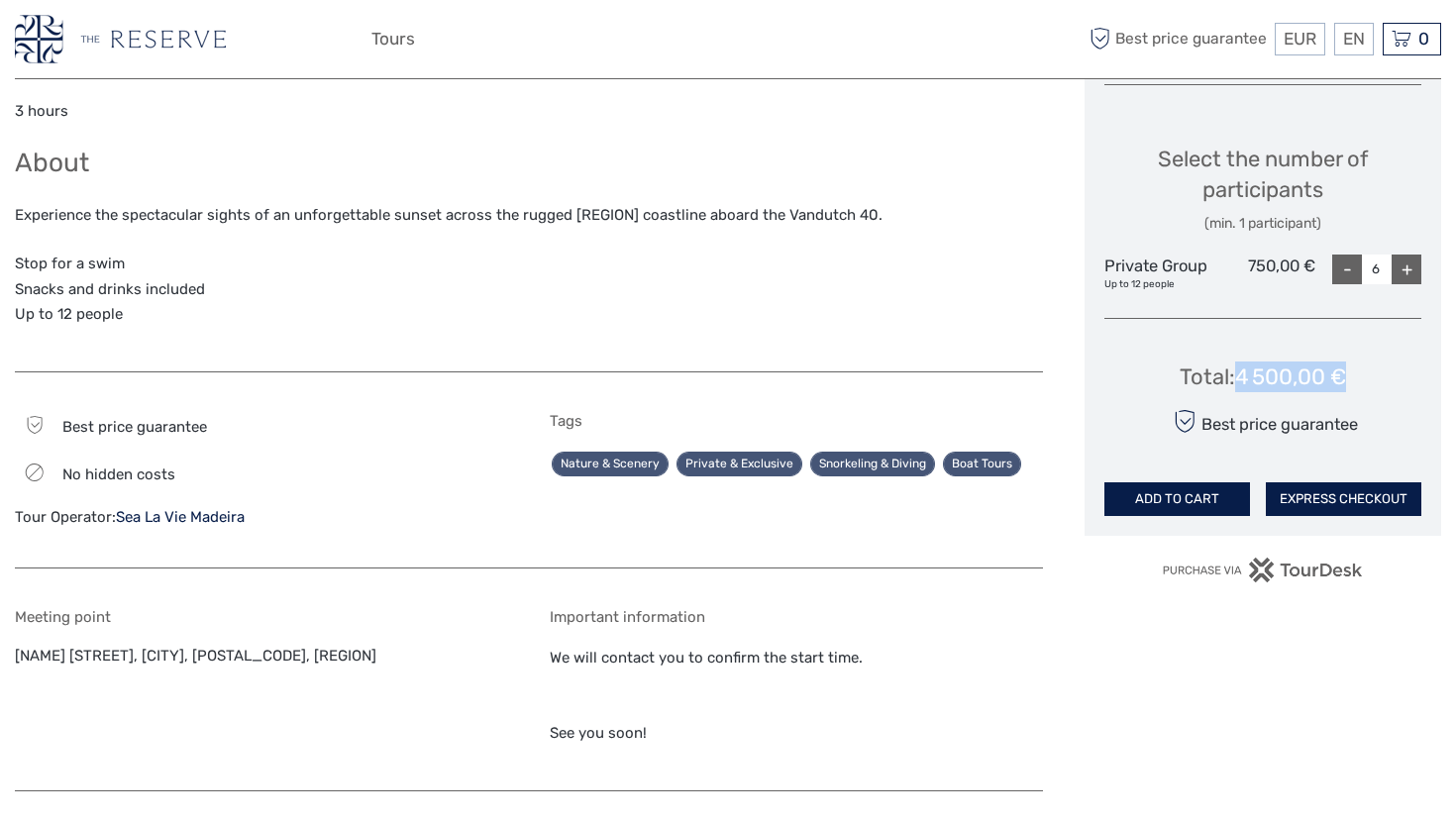 drag, startPoint x: 1240, startPoint y: 365, endPoint x: 1342, endPoint y: 363, distance: 102.01961 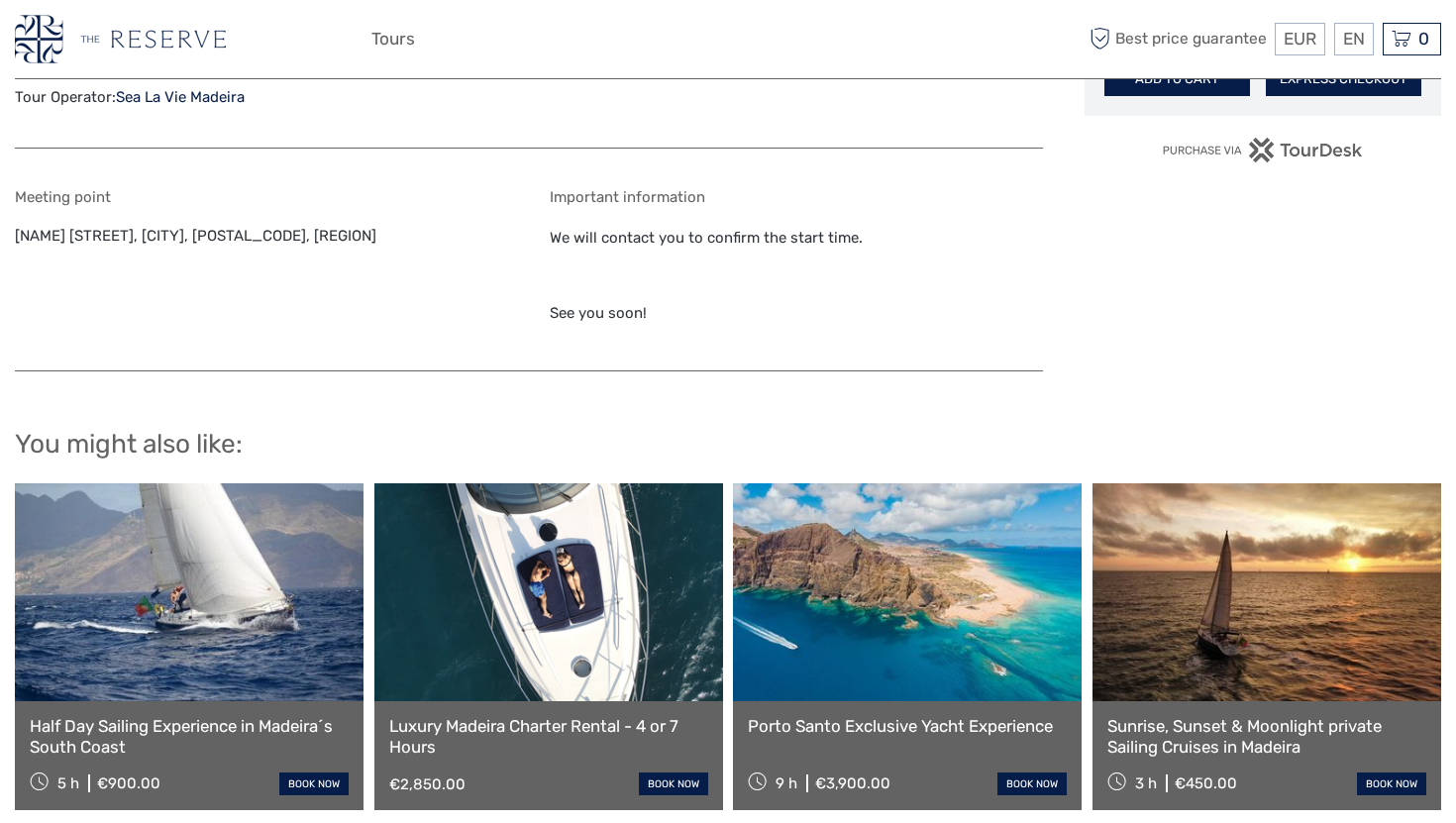 scroll, scrollTop: 1225, scrollLeft: 0, axis: vertical 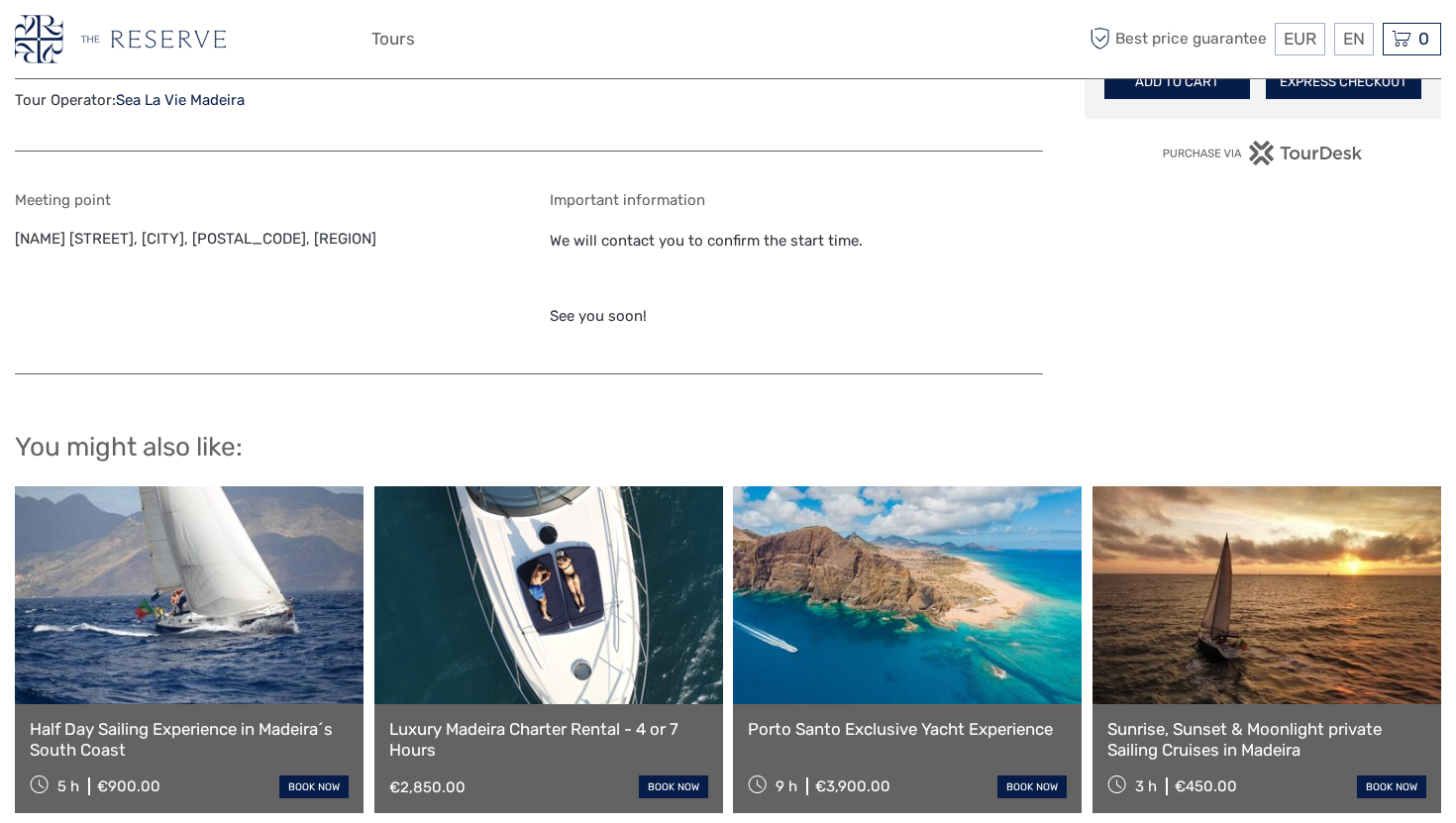 click at bounding box center [907, 595] 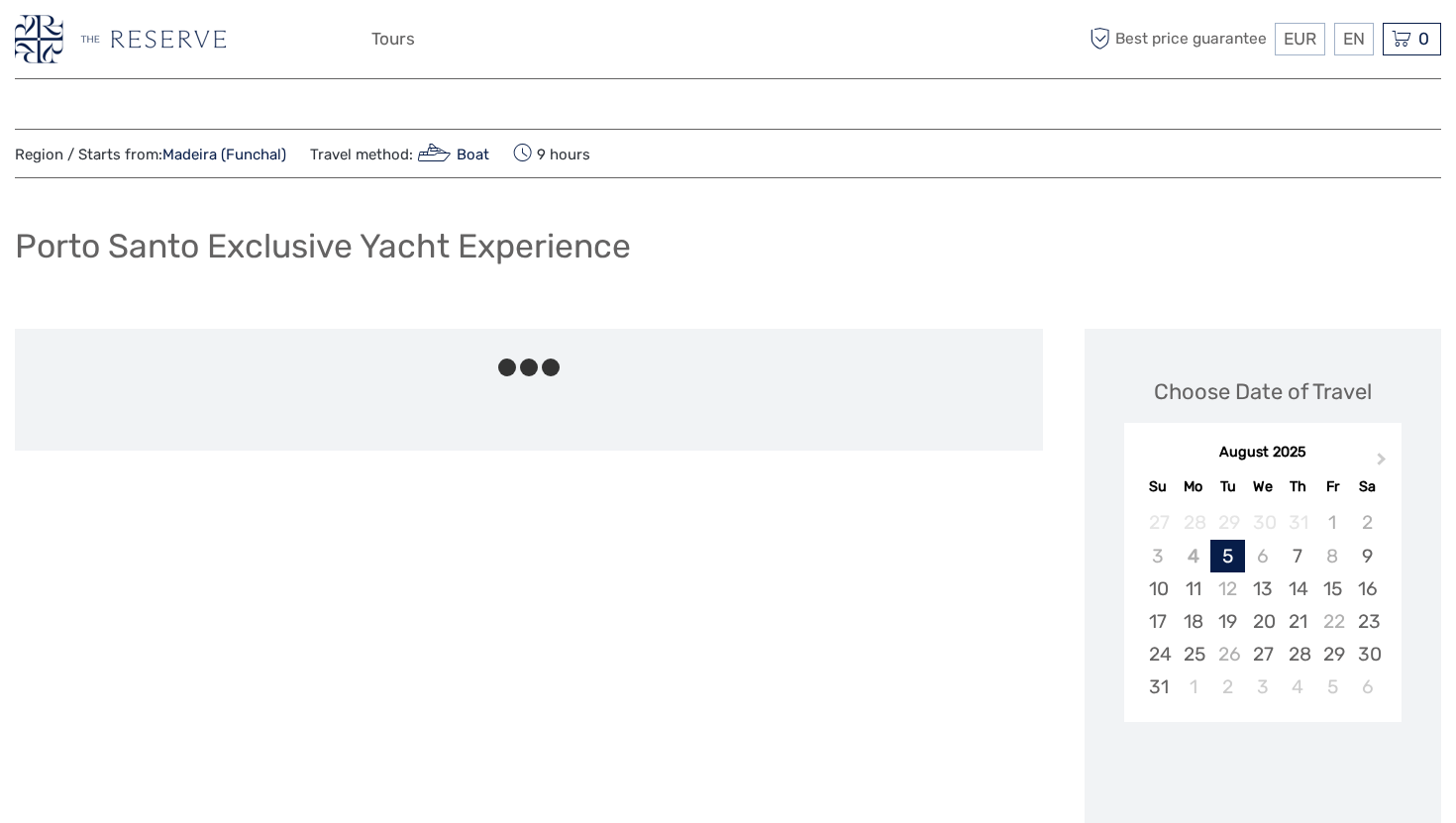 scroll, scrollTop: 0, scrollLeft: 0, axis: both 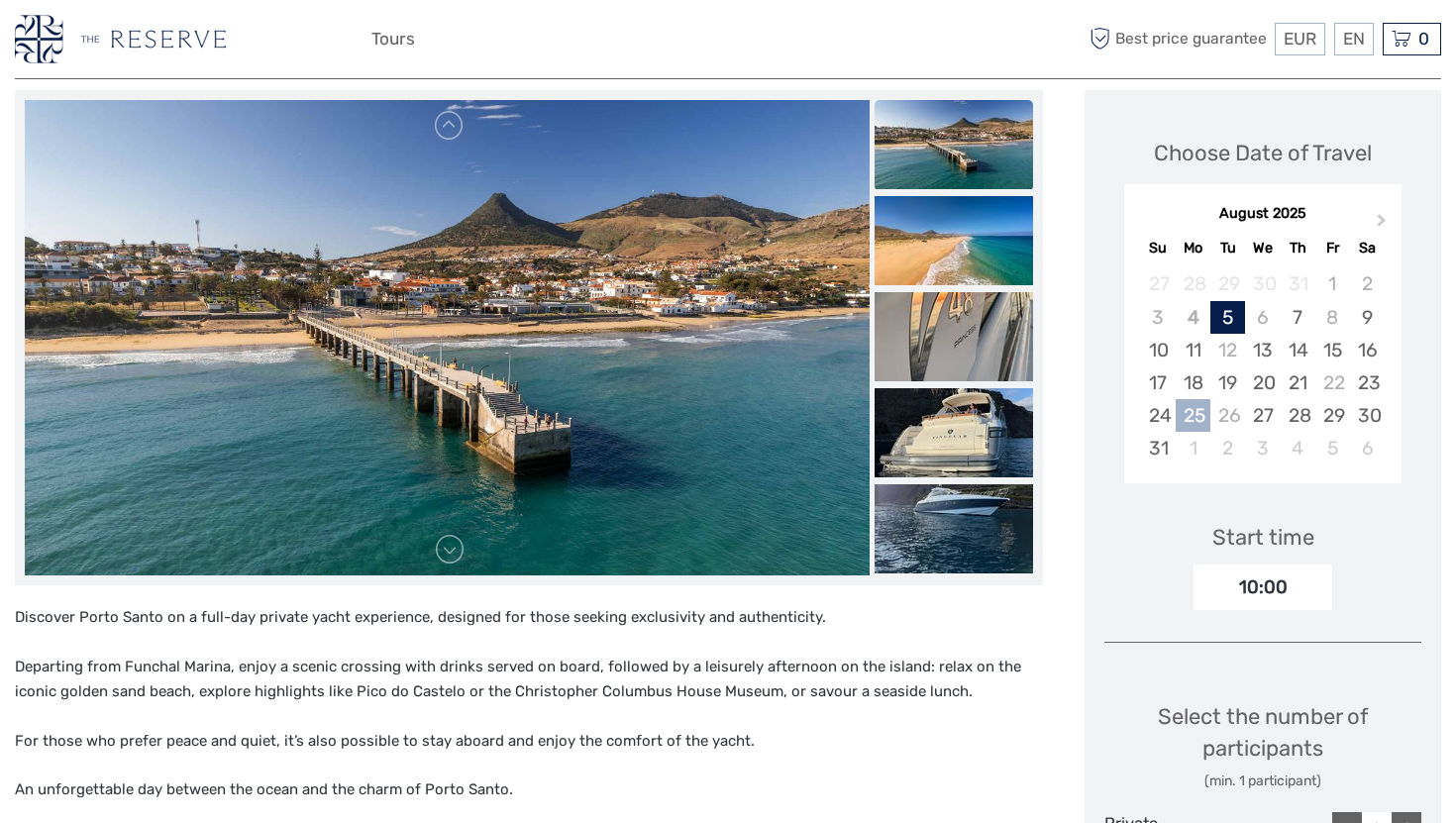 click on "25" at bounding box center (1193, 415) 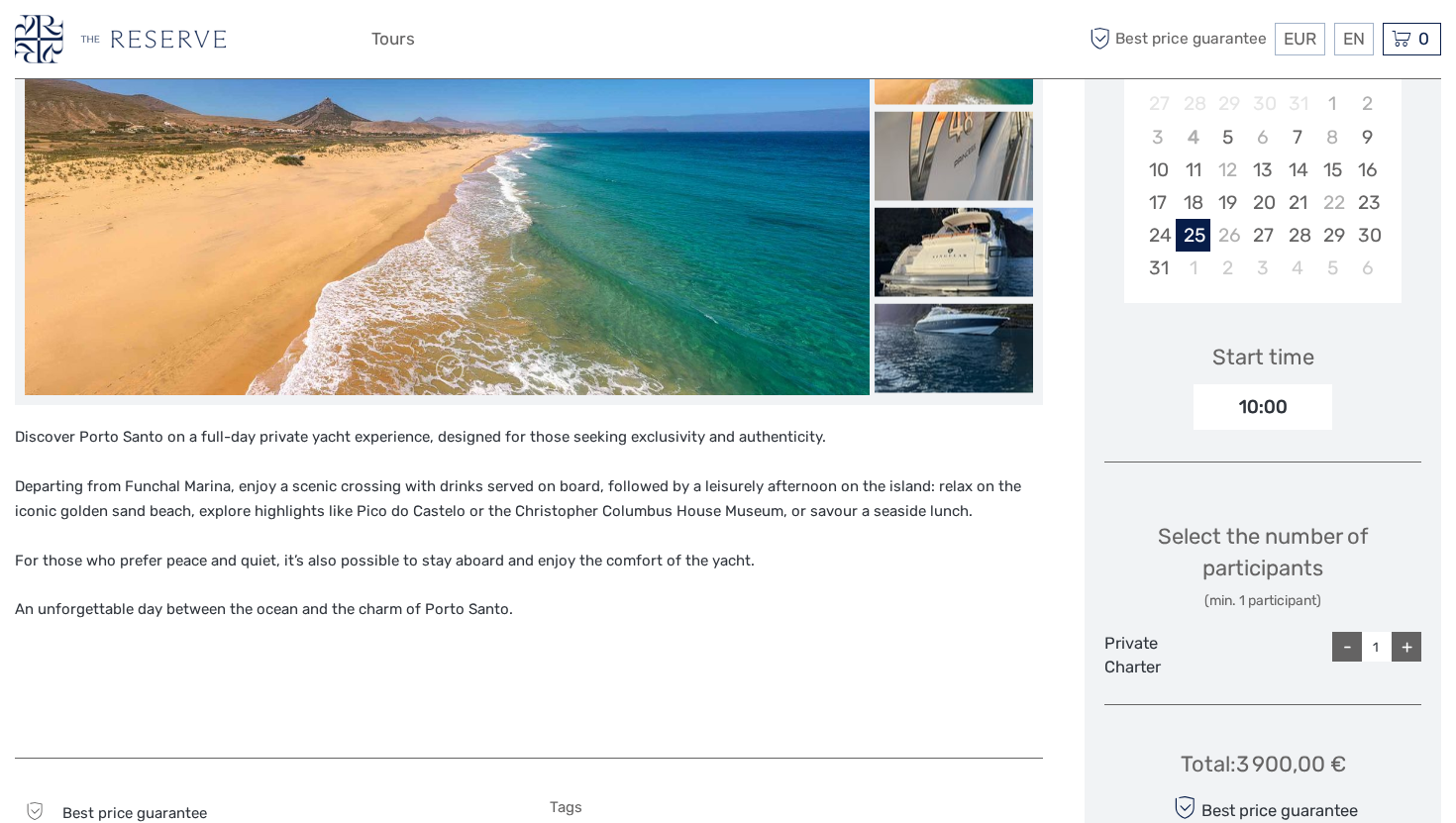 scroll, scrollTop: 444, scrollLeft: 0, axis: vertical 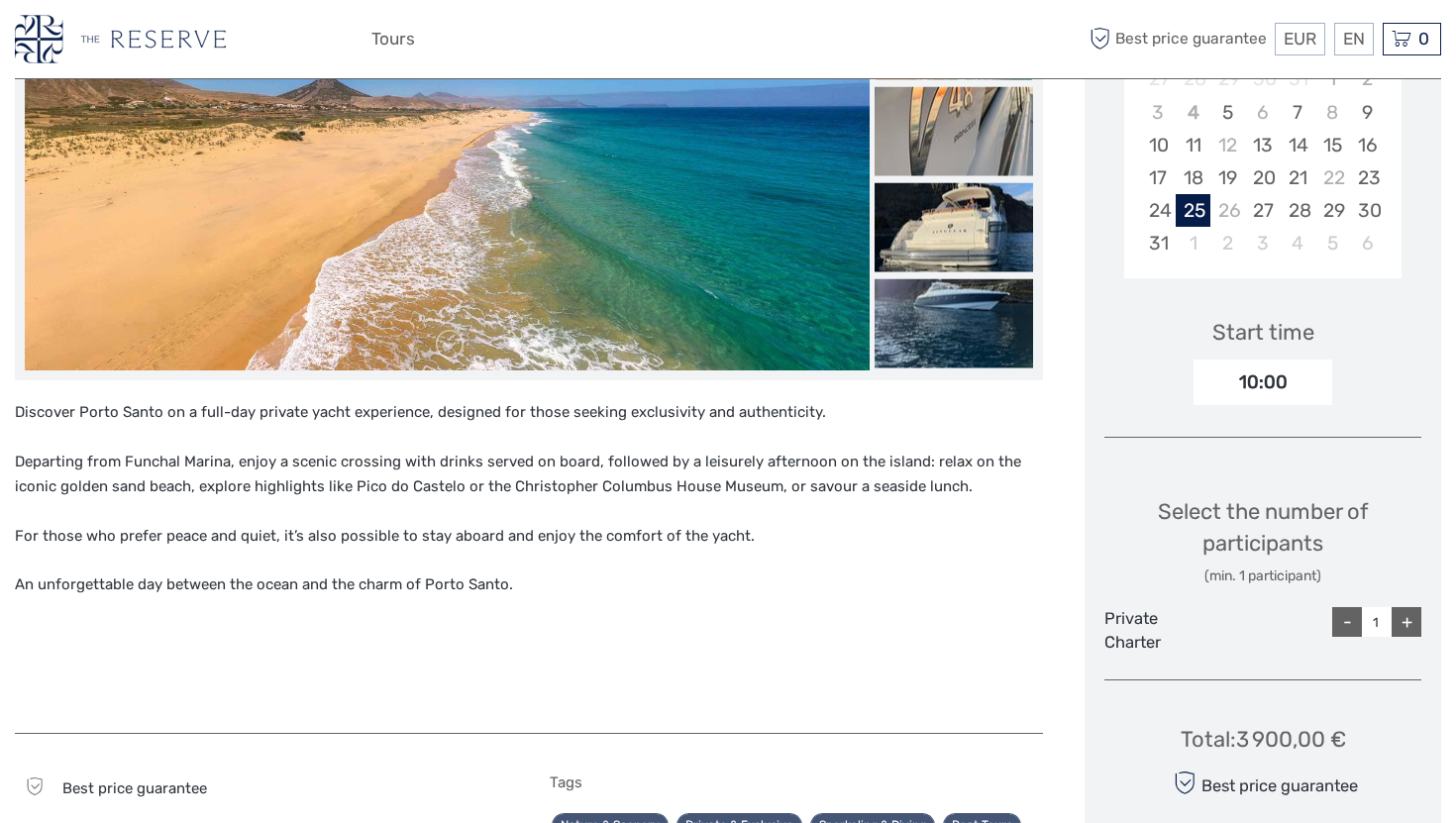 click on "+" at bounding box center [1406, 622] 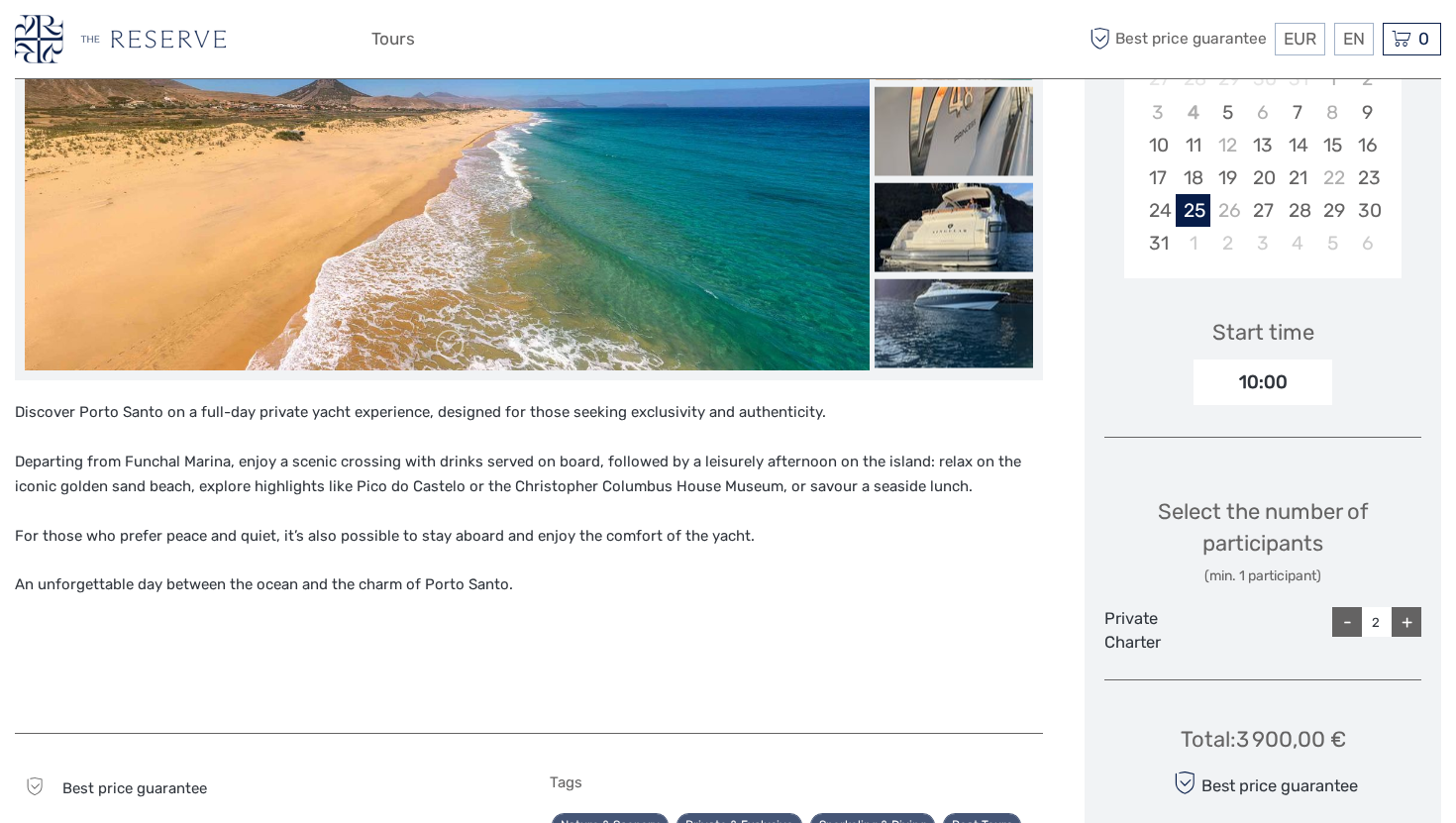 click on "+" at bounding box center [1406, 622] 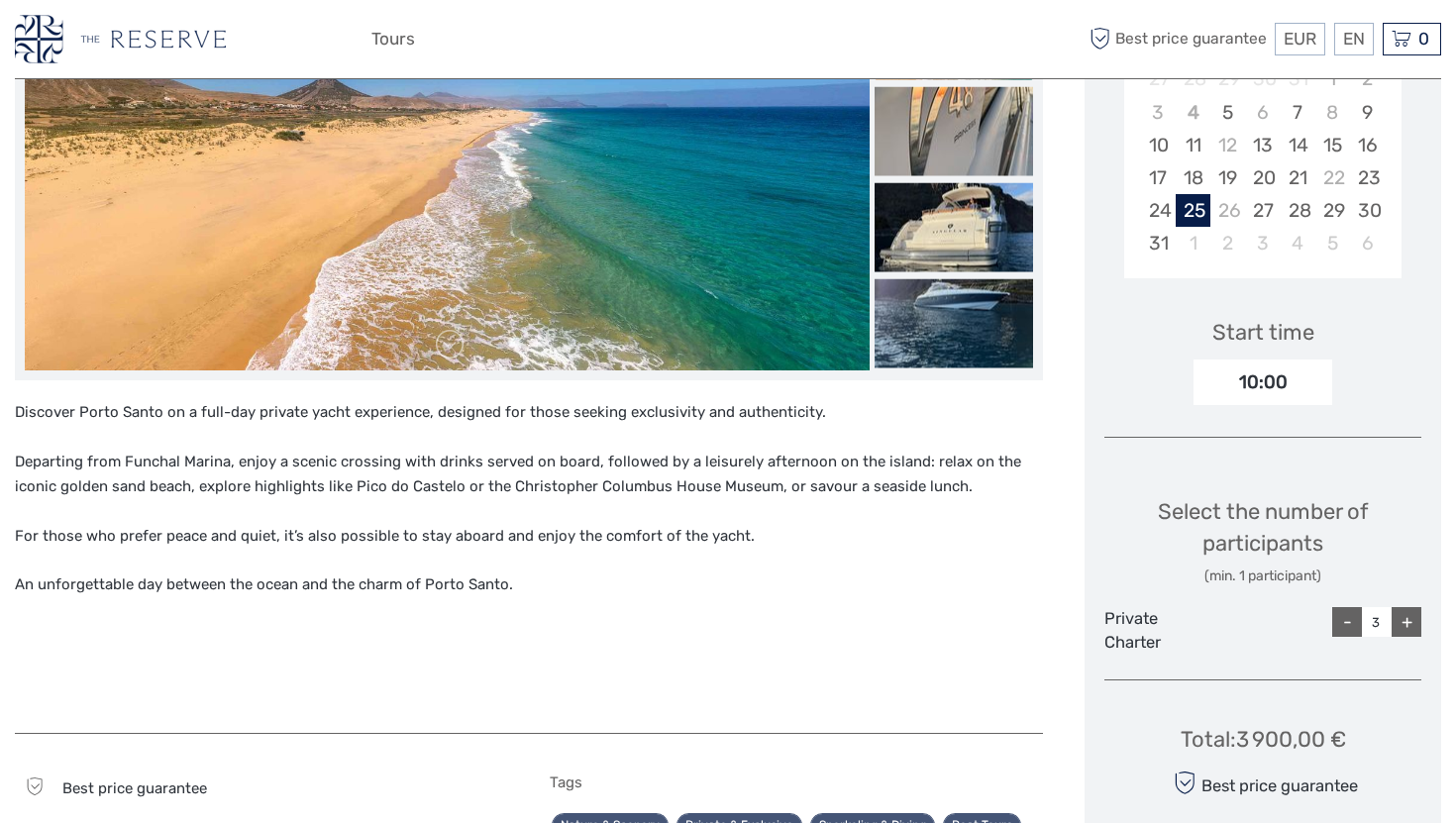 click on "+" at bounding box center [1406, 622] 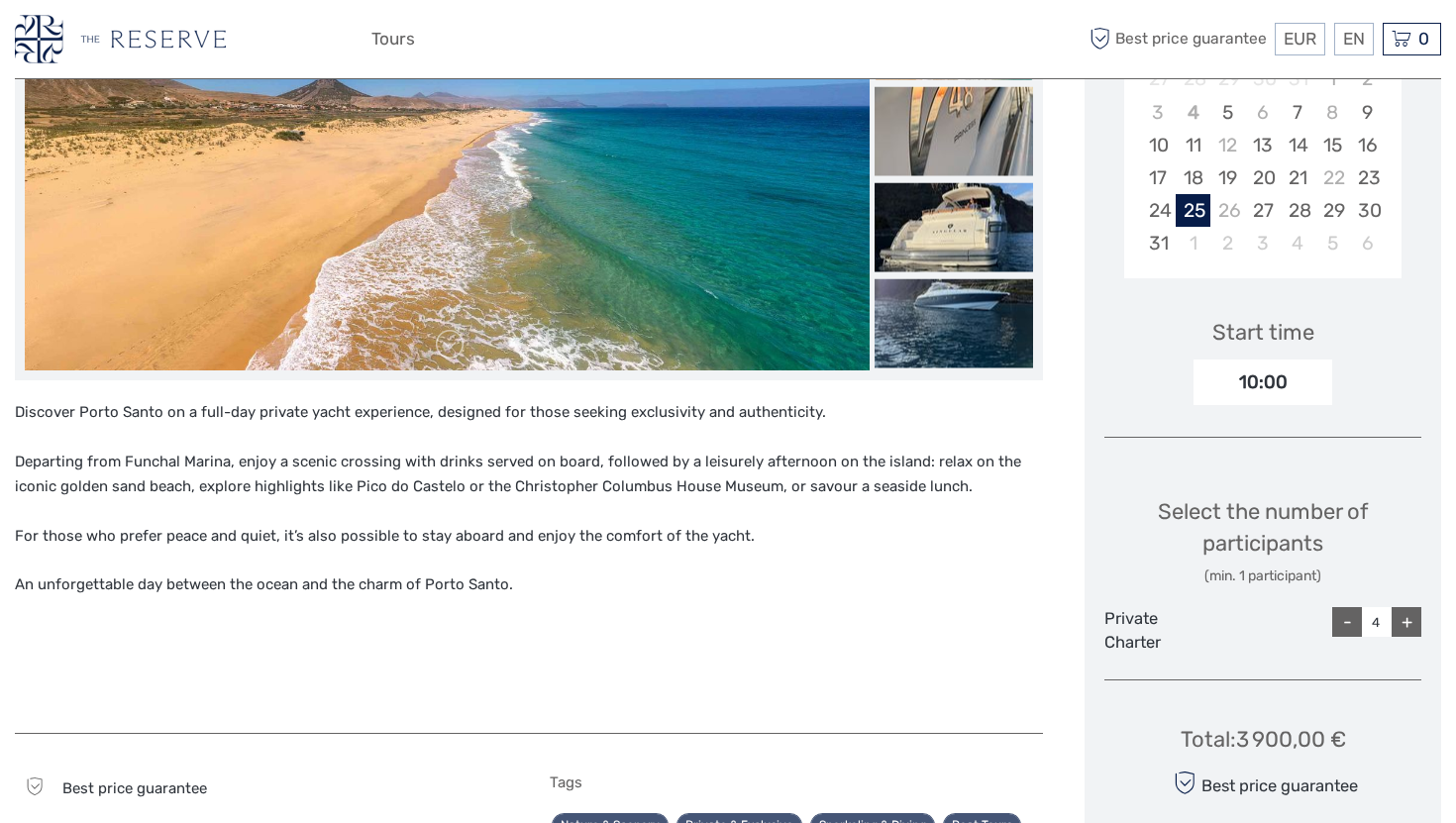 click on "+" at bounding box center [1406, 622] 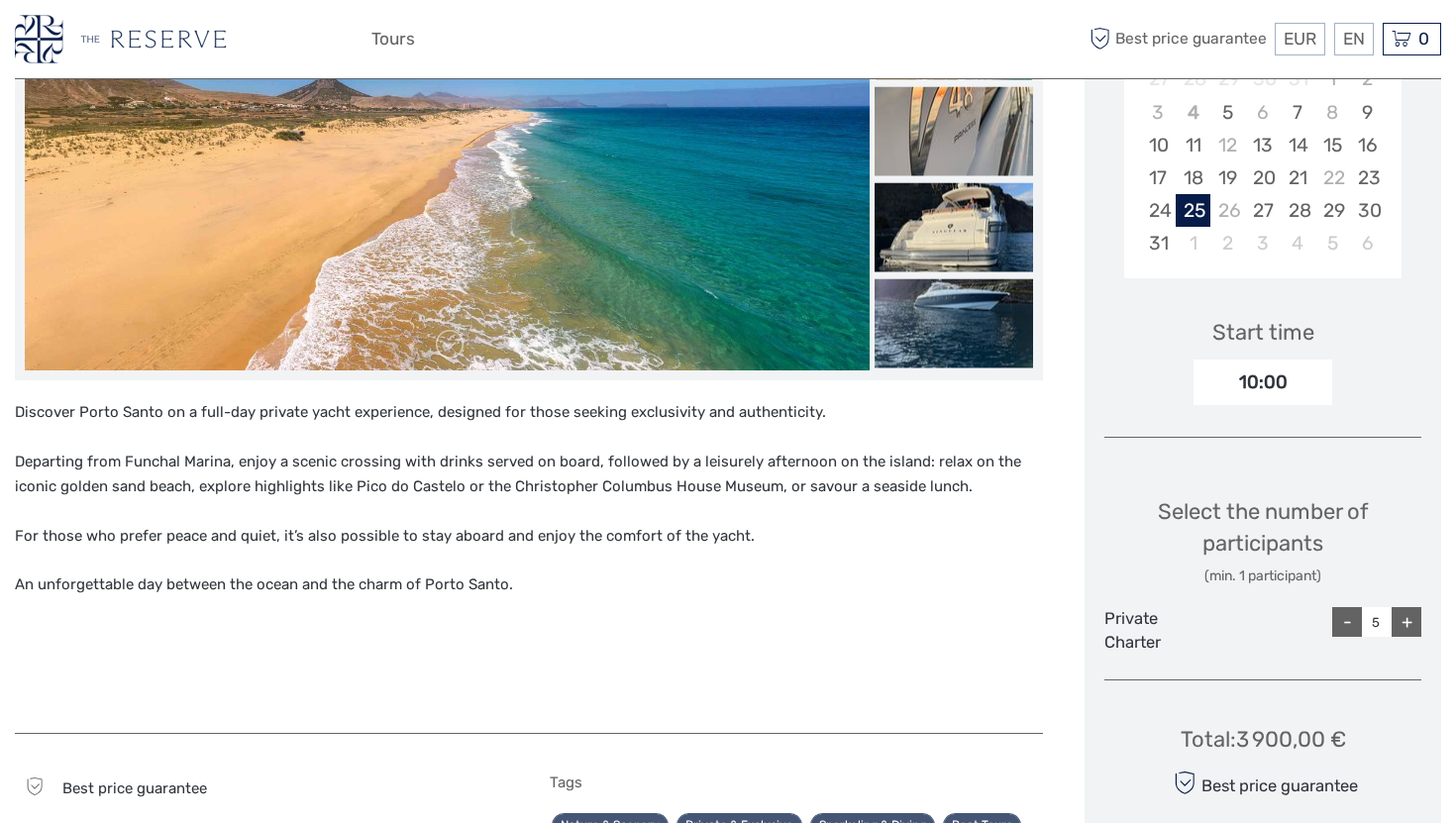 click on "+" at bounding box center (1406, 622) 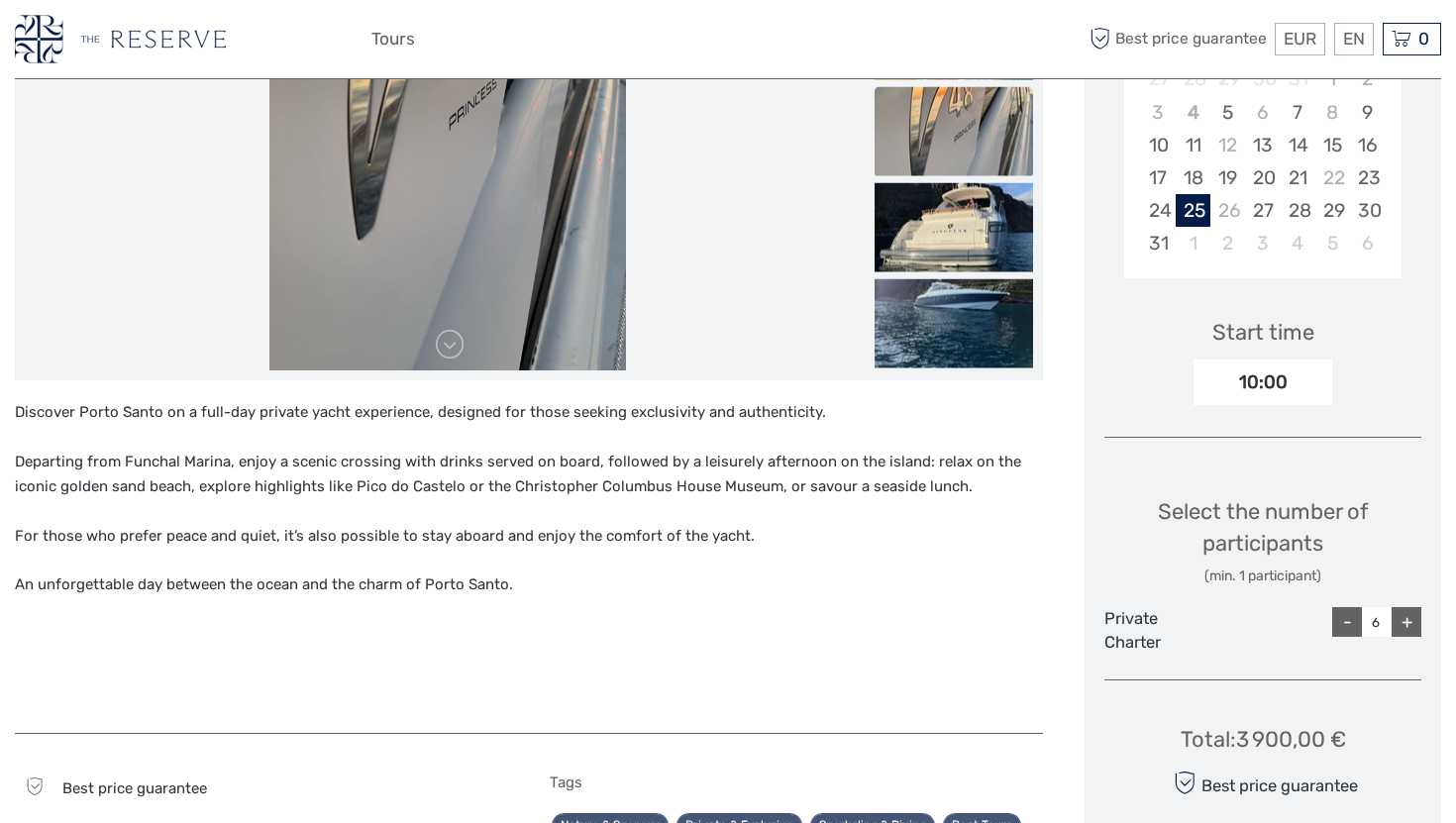 click on "10:00" at bounding box center [1263, 382] 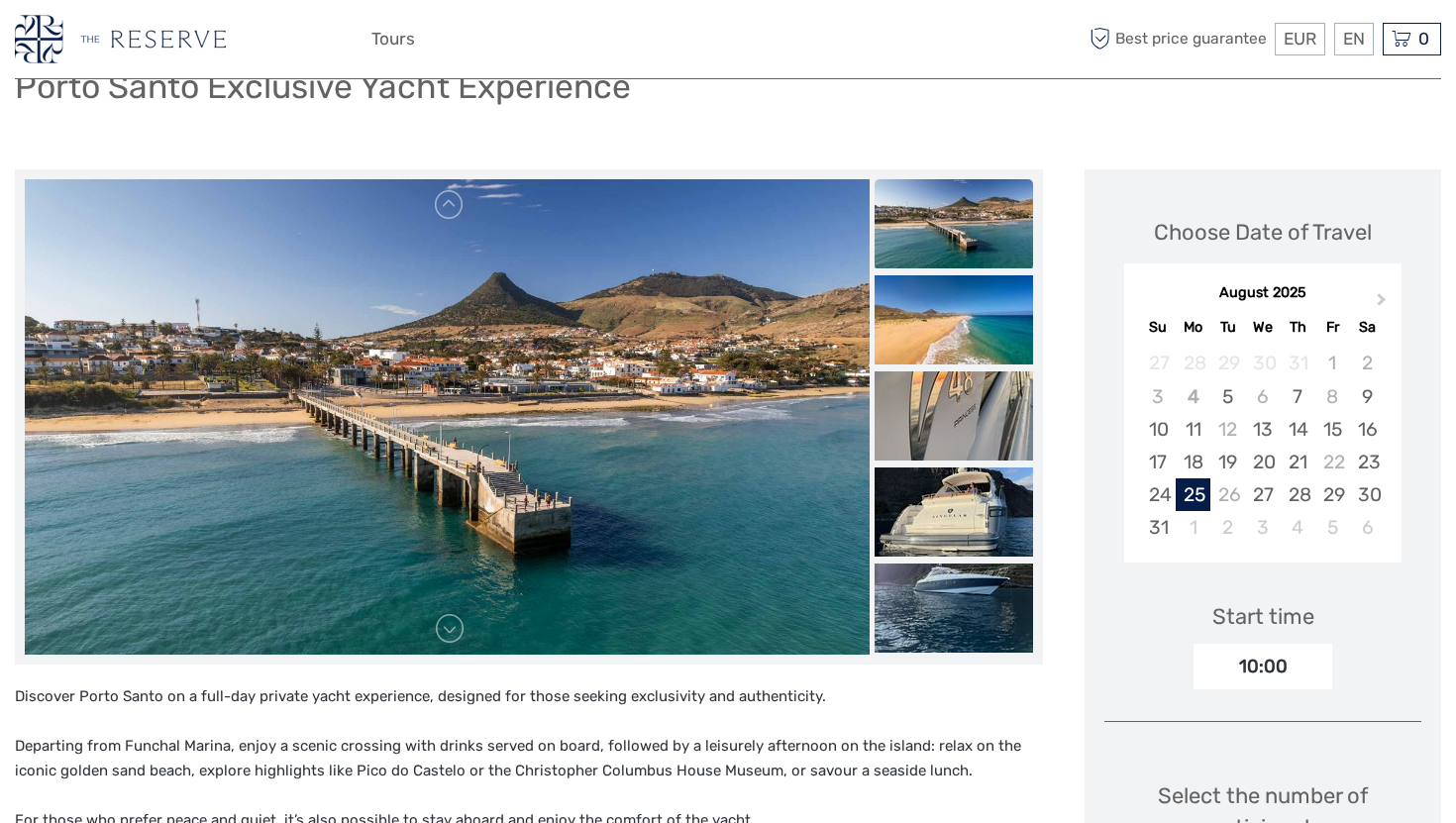 scroll, scrollTop: 101, scrollLeft: 0, axis: vertical 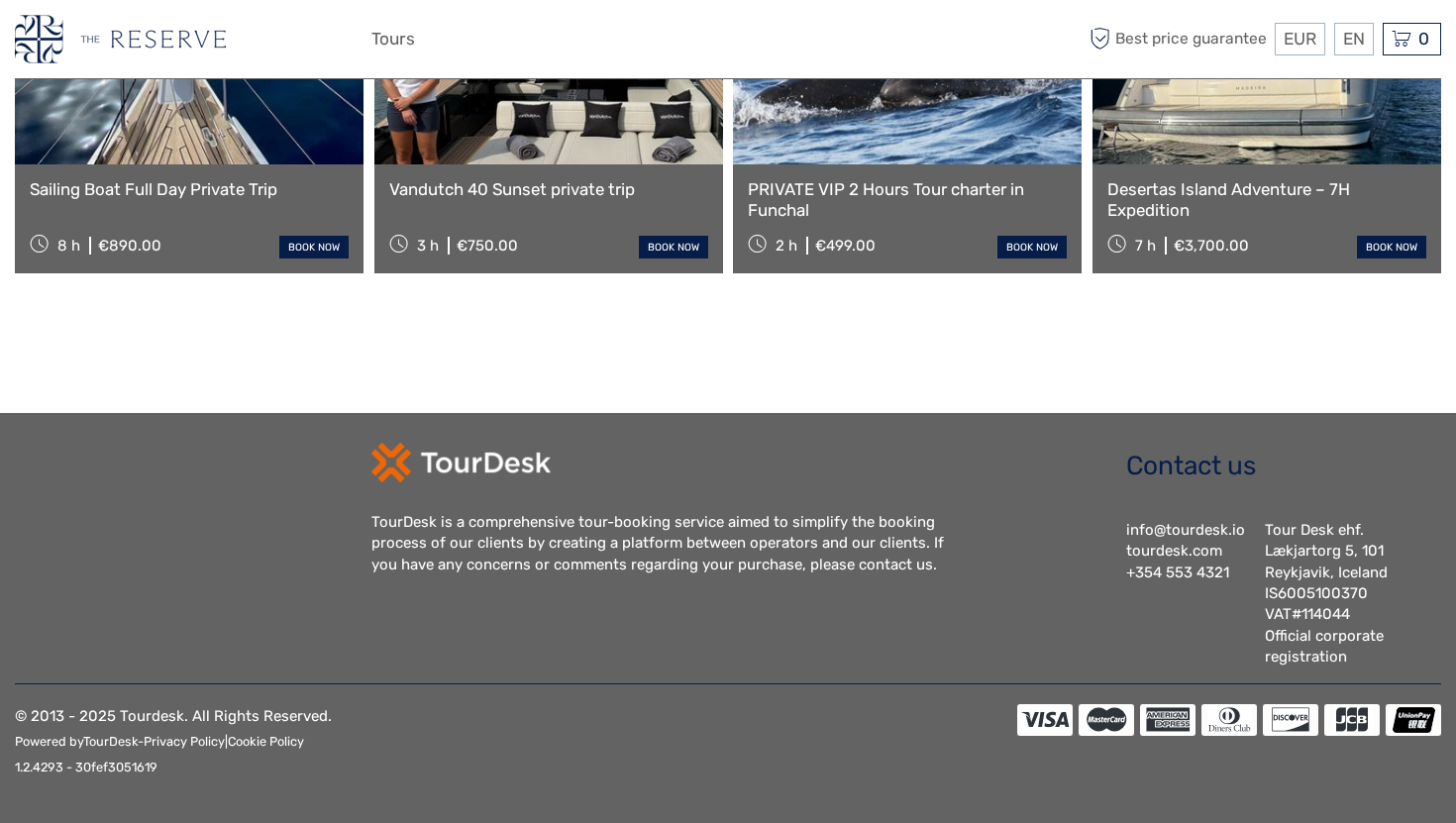 click on "Vandutch 40 Sunset private trip
3 h
€750.00
book now" at bounding box center [549, 219] 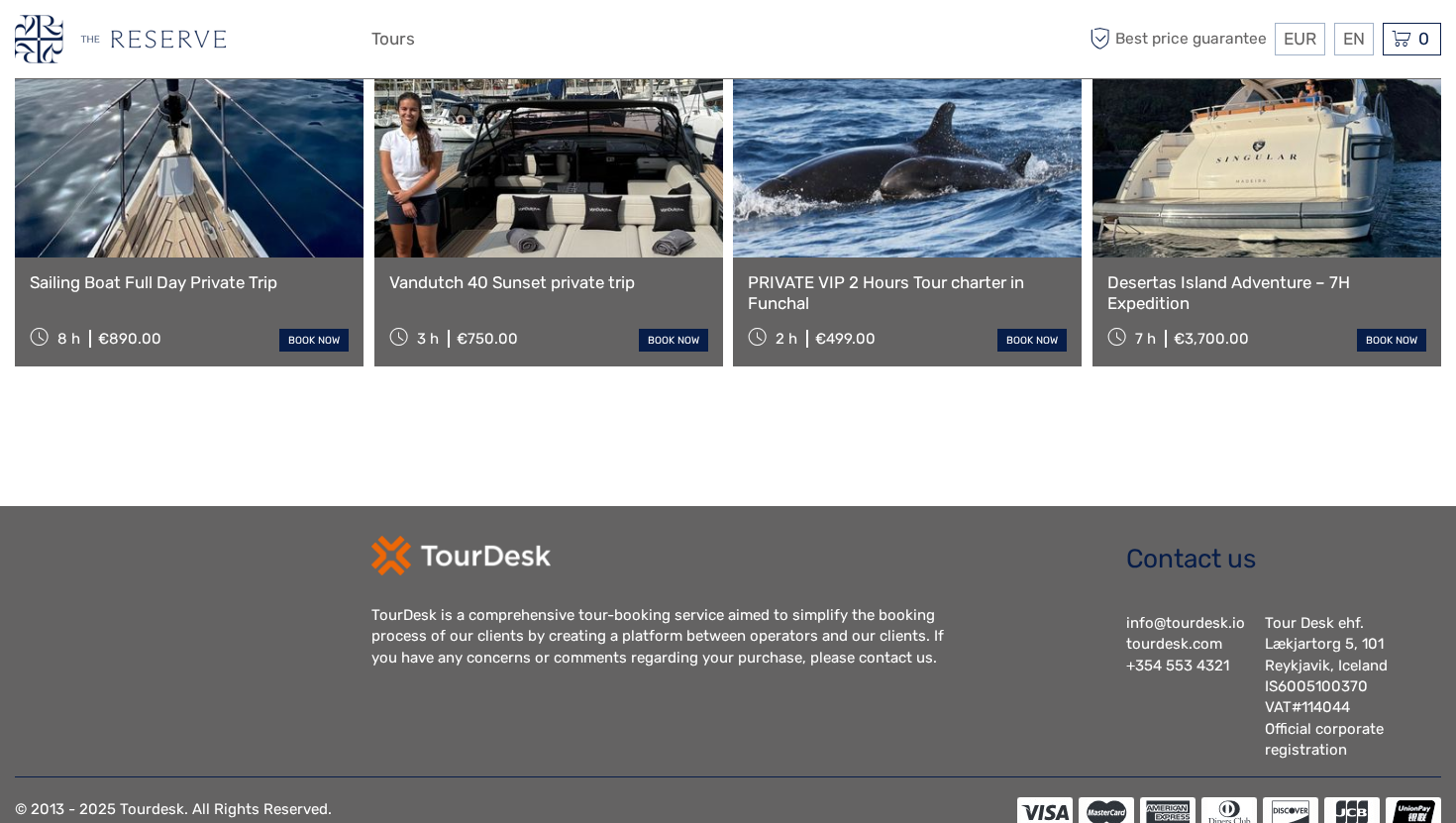 scroll, scrollTop: 2212, scrollLeft: 0, axis: vertical 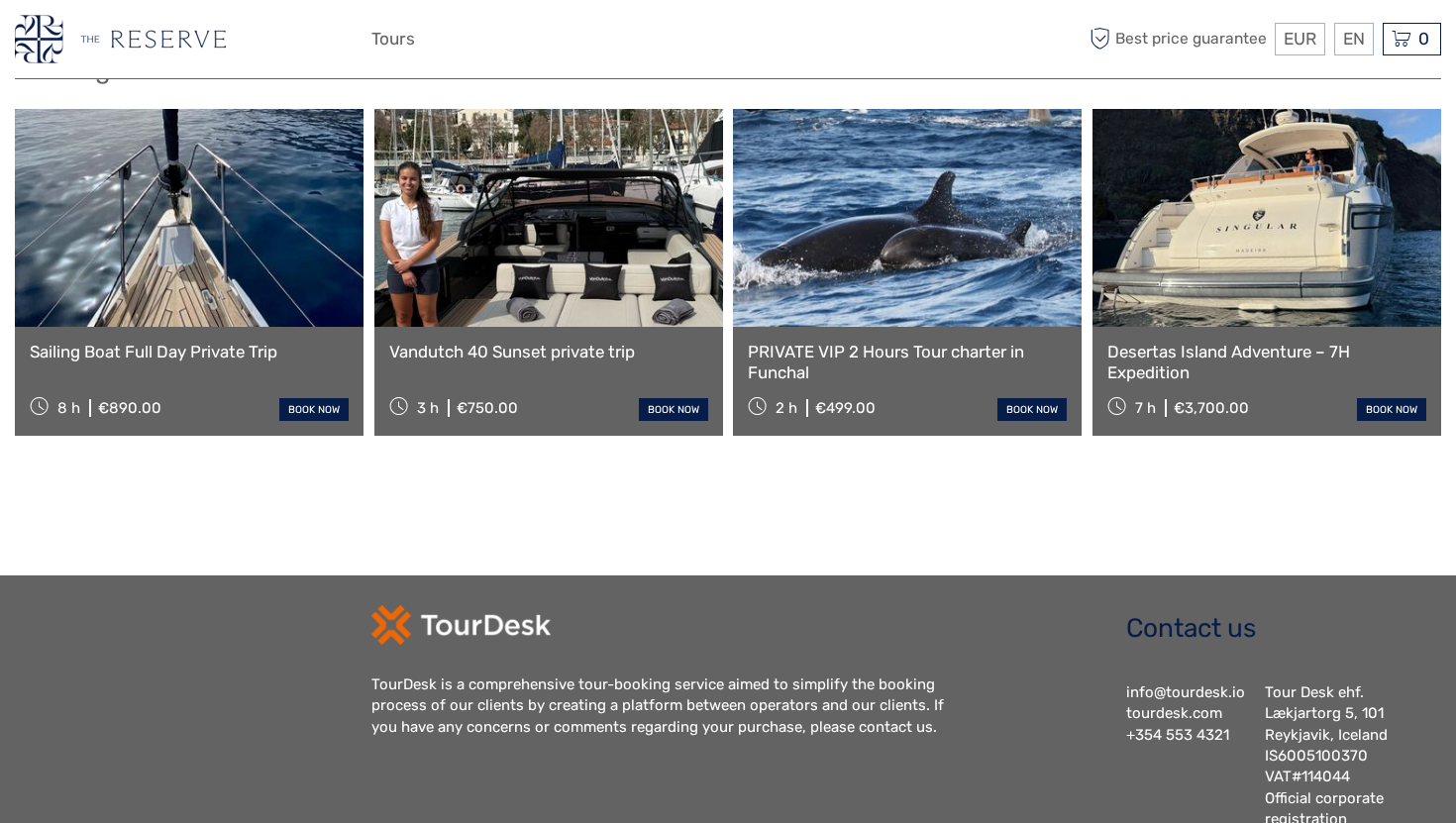 click at bounding box center (549, 218) 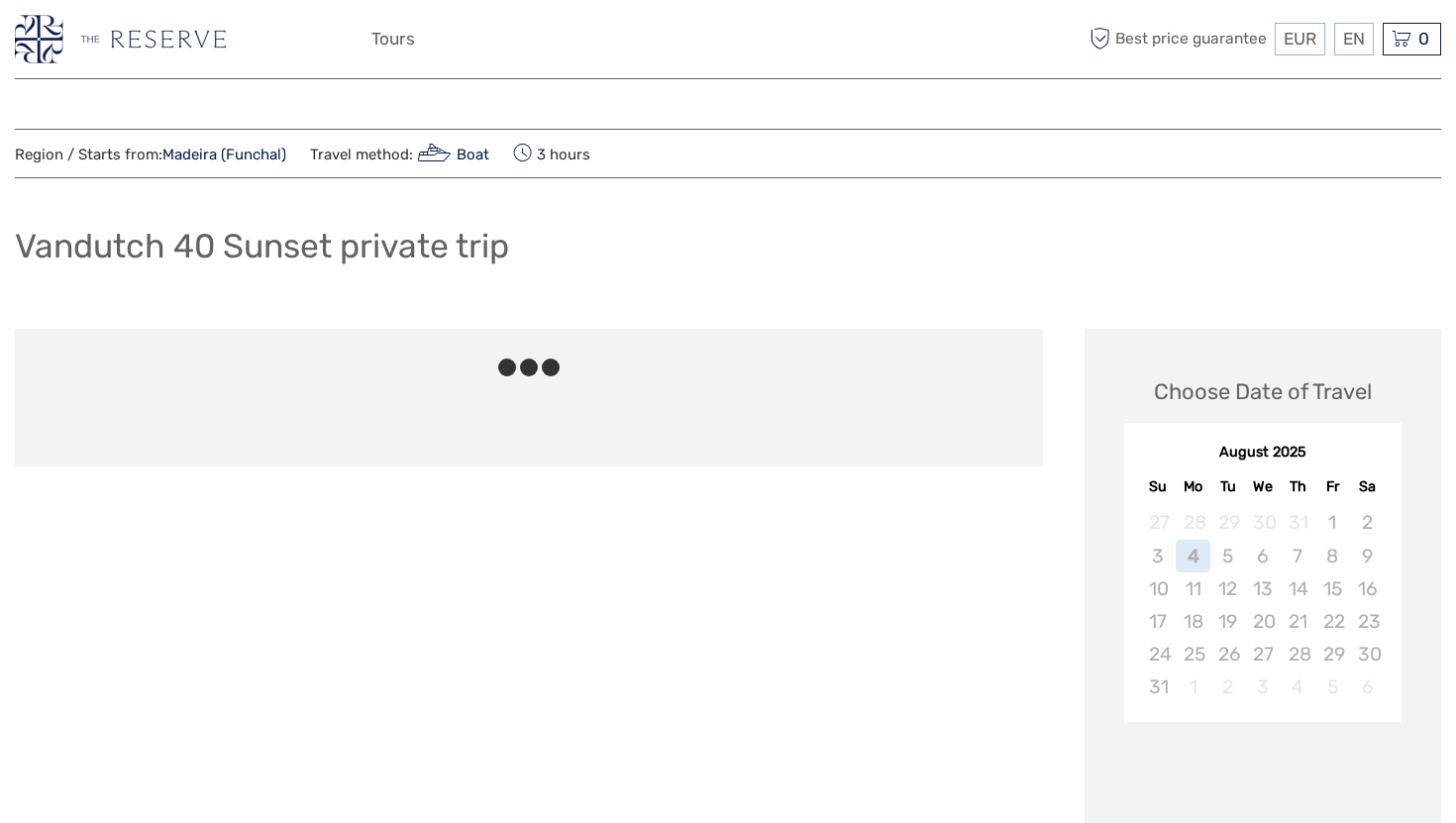 scroll, scrollTop: 0, scrollLeft: 0, axis: both 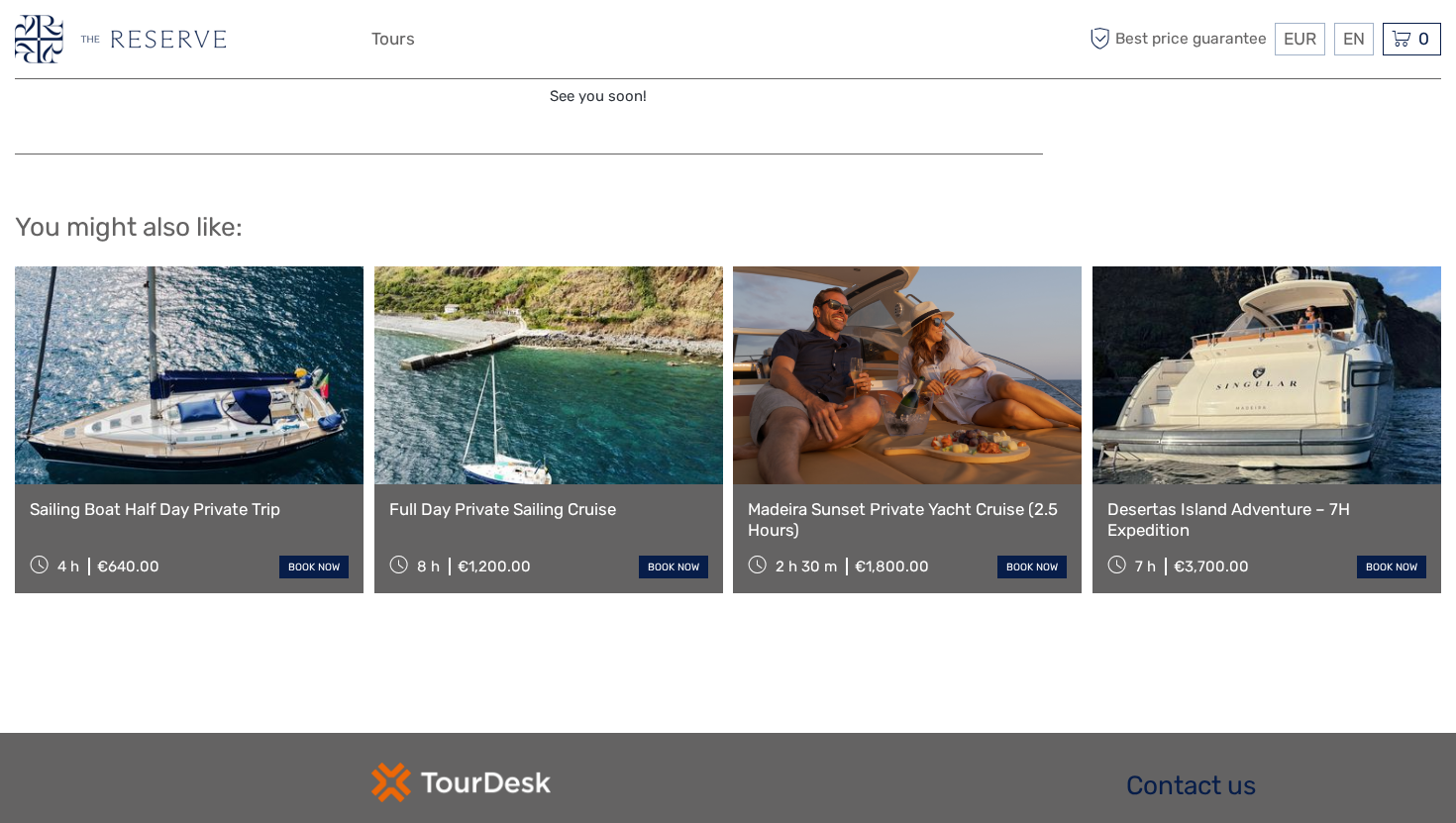 click on "Madeira Sunset Private Yacht Cruise (2.5 Hours)" at bounding box center (907, 519) 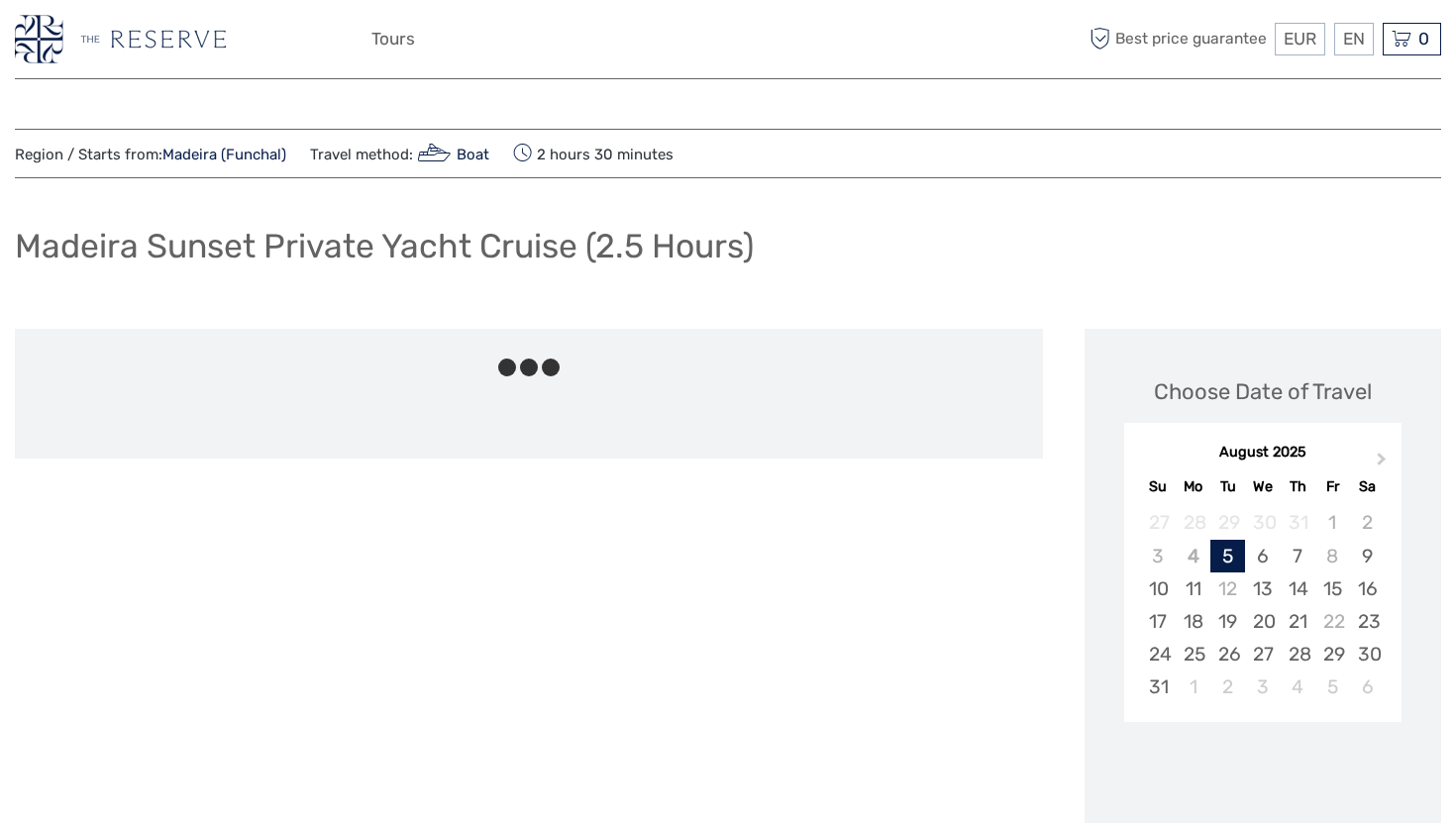 scroll, scrollTop: 0, scrollLeft: 0, axis: both 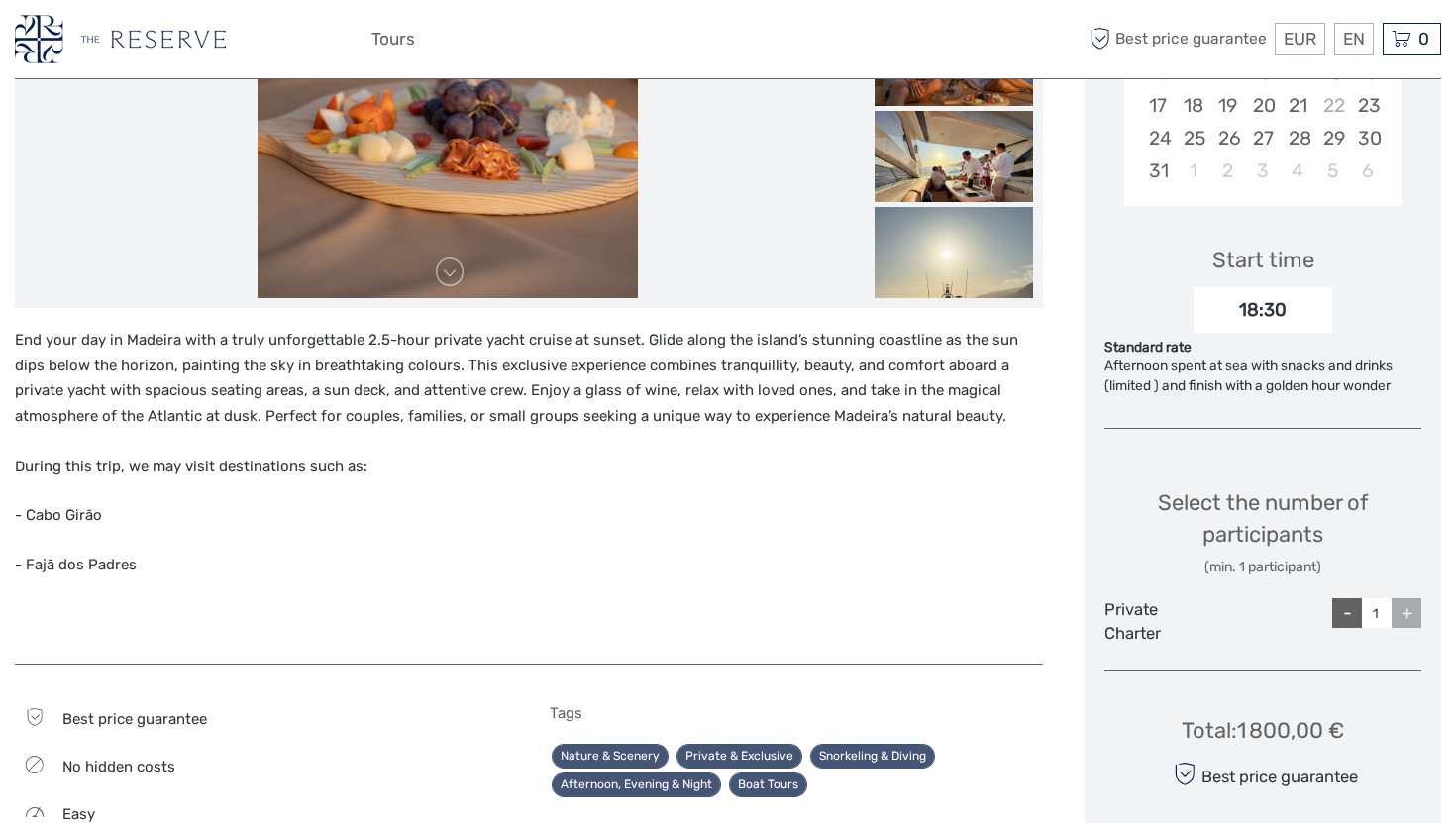 click on "-" at bounding box center [1347, 613] 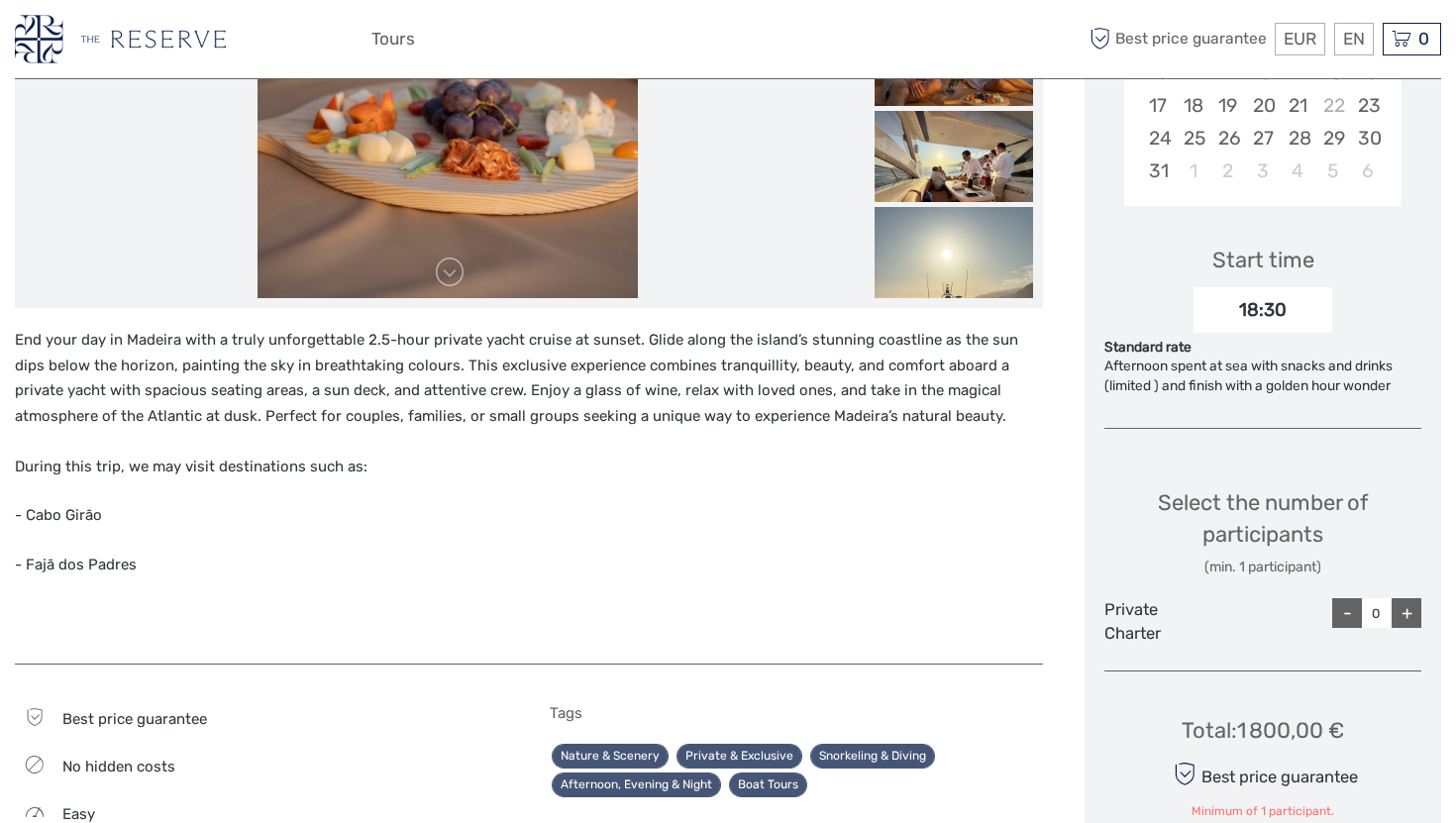 click on "+" at bounding box center [1406, 613] 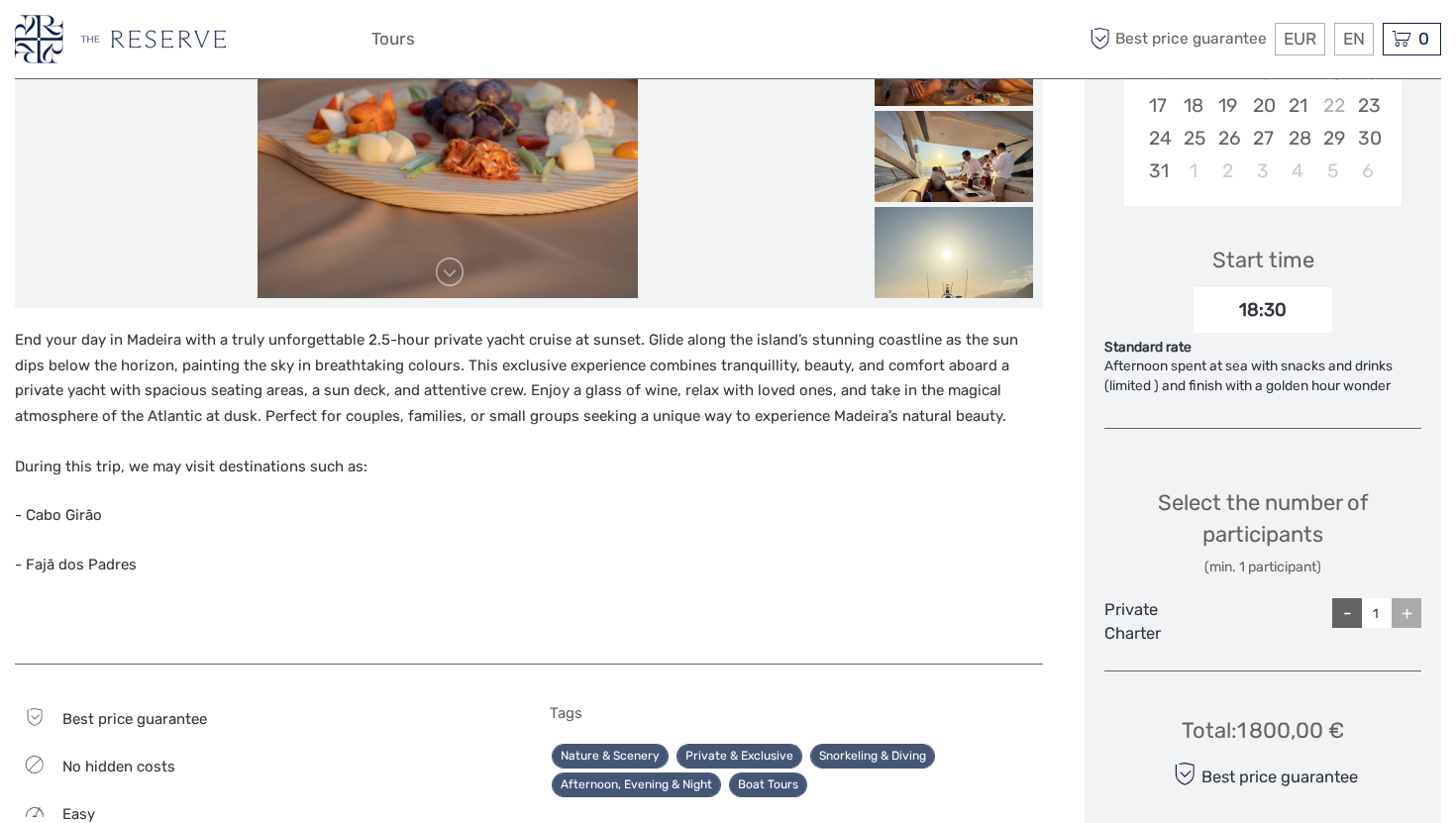 click on "+" at bounding box center (1406, 613) 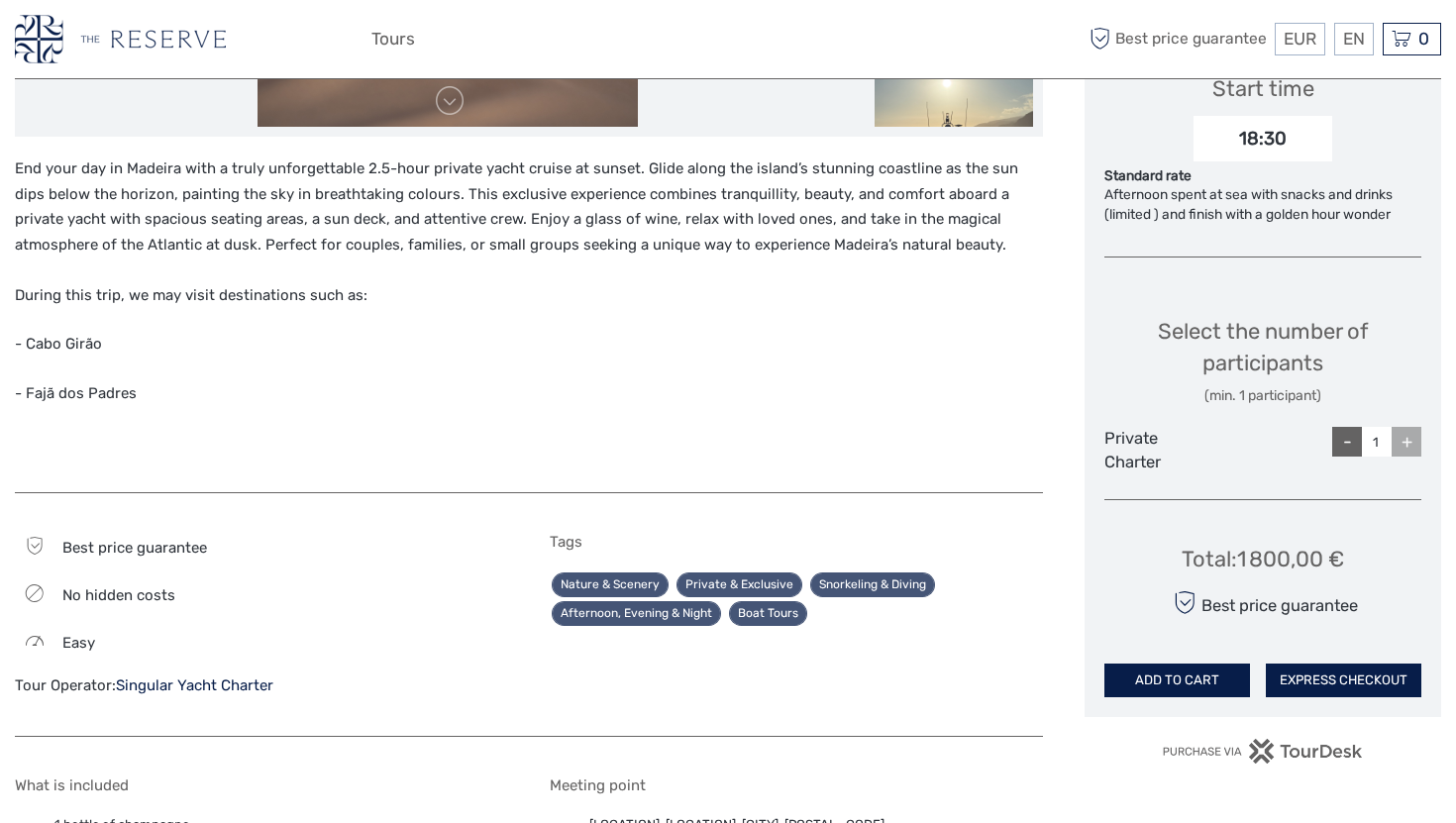 scroll, scrollTop: 693, scrollLeft: 0, axis: vertical 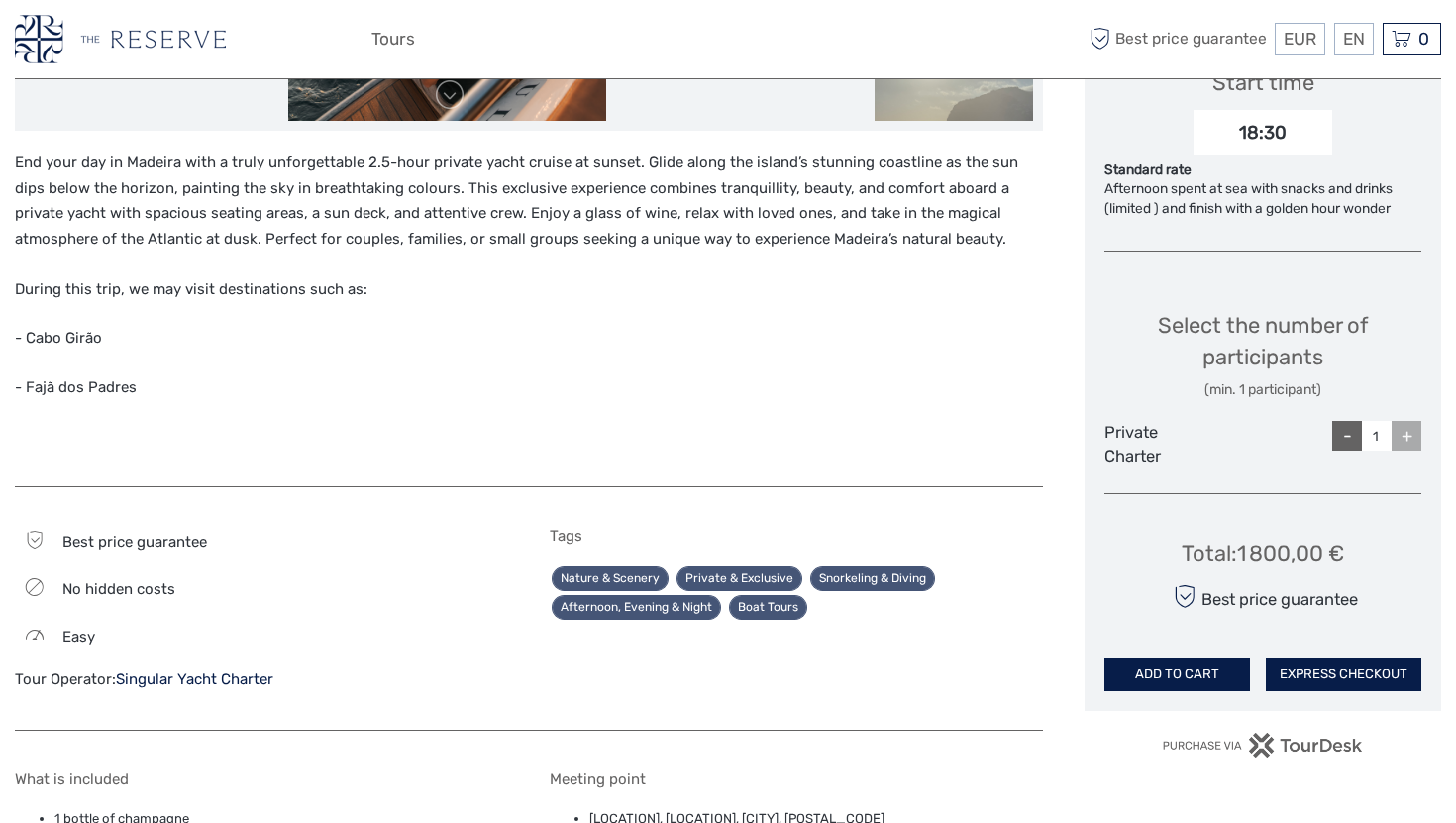 click on "-" at bounding box center [1347, 436] 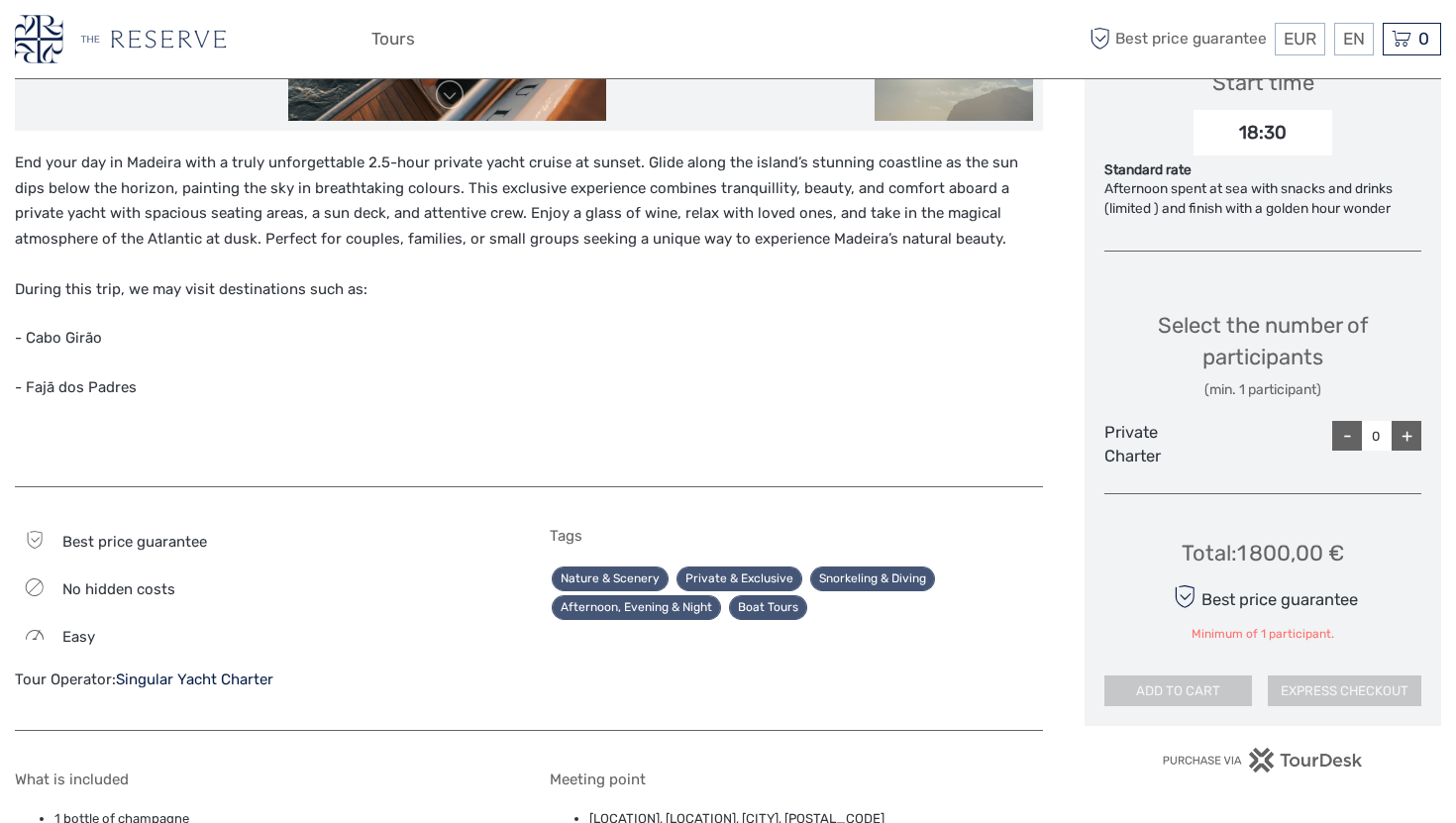 click on "+" at bounding box center [1406, 436] 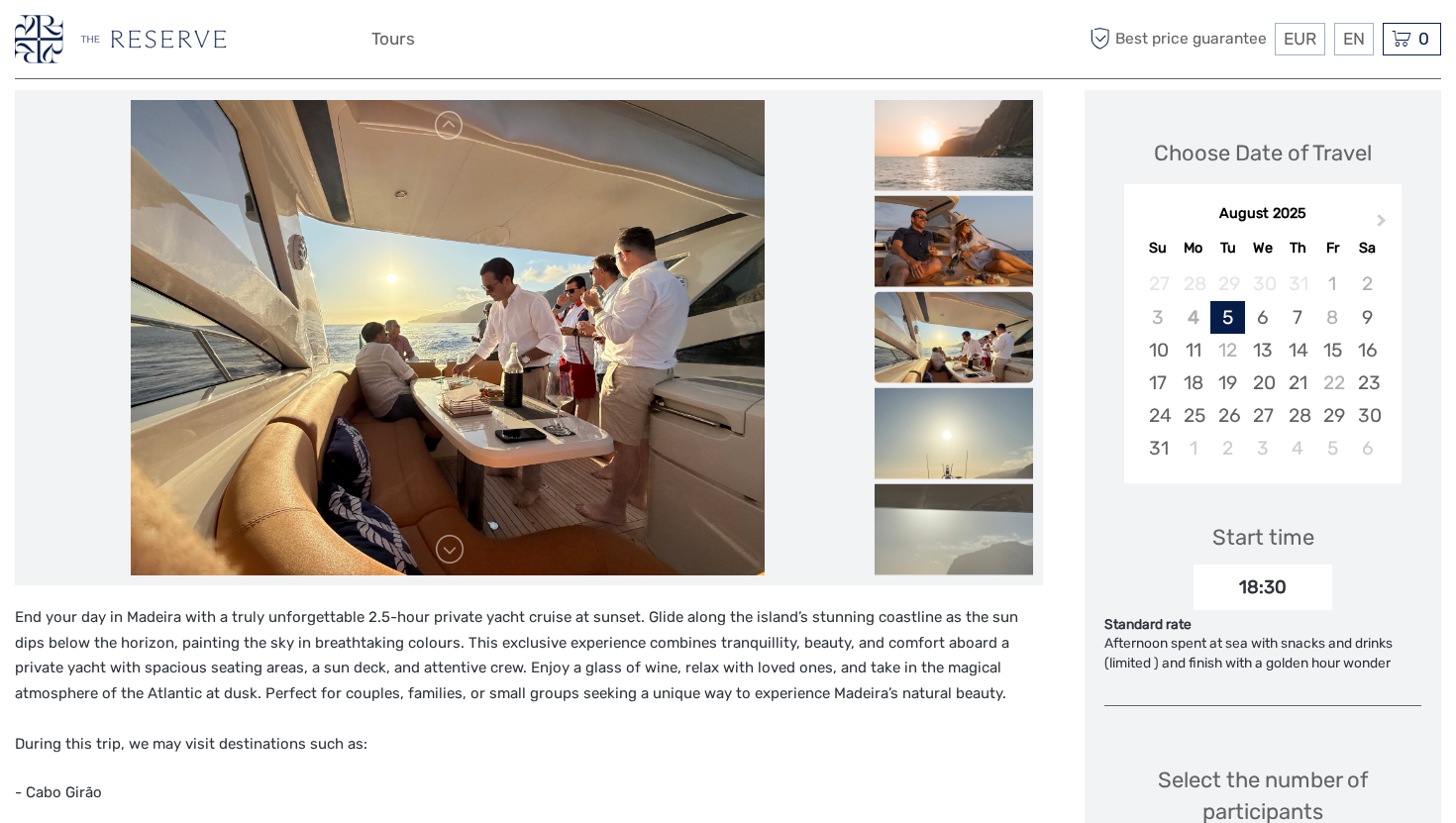 scroll, scrollTop: 94, scrollLeft: 0, axis: vertical 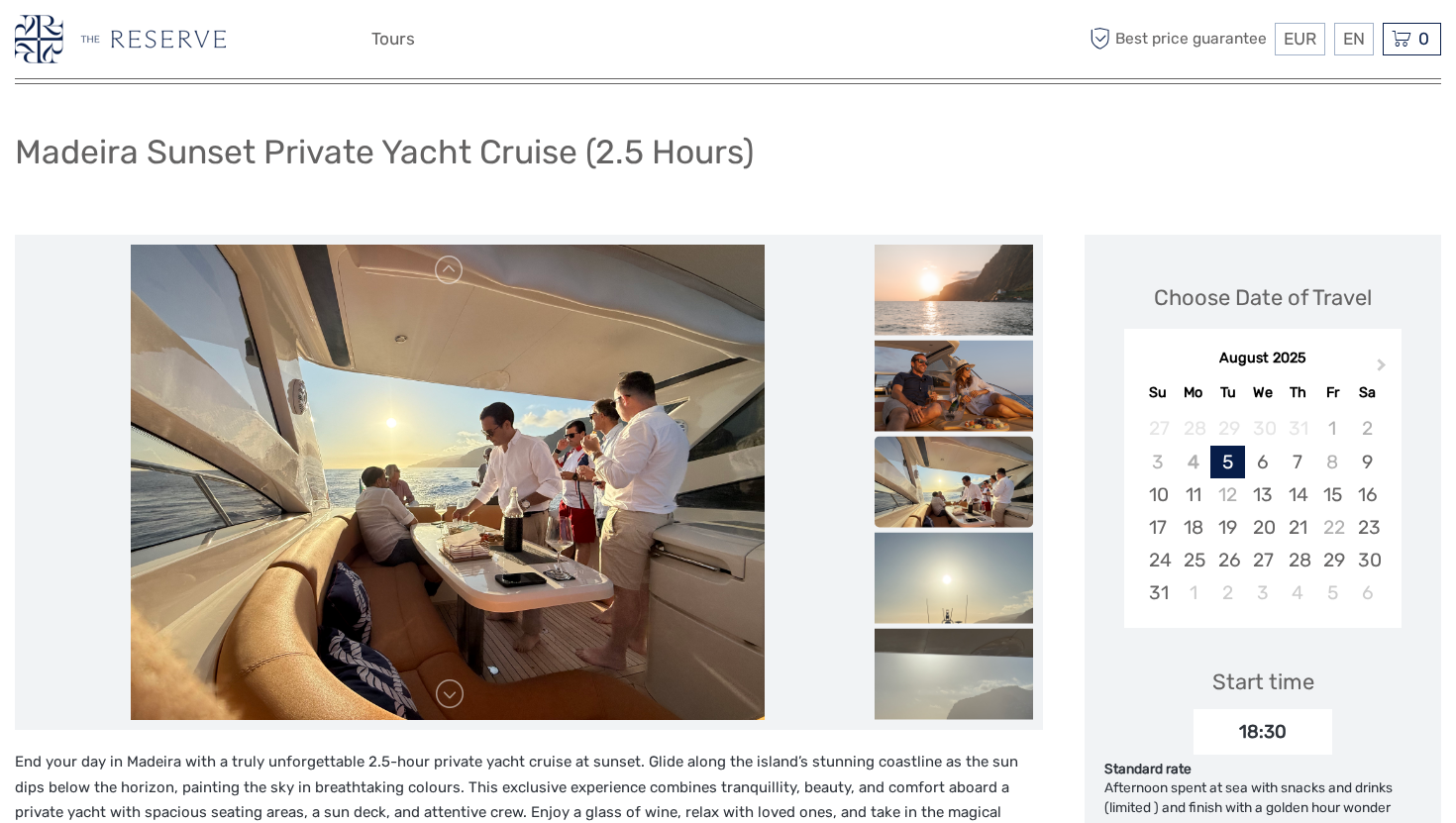 click at bounding box center (448, 482) 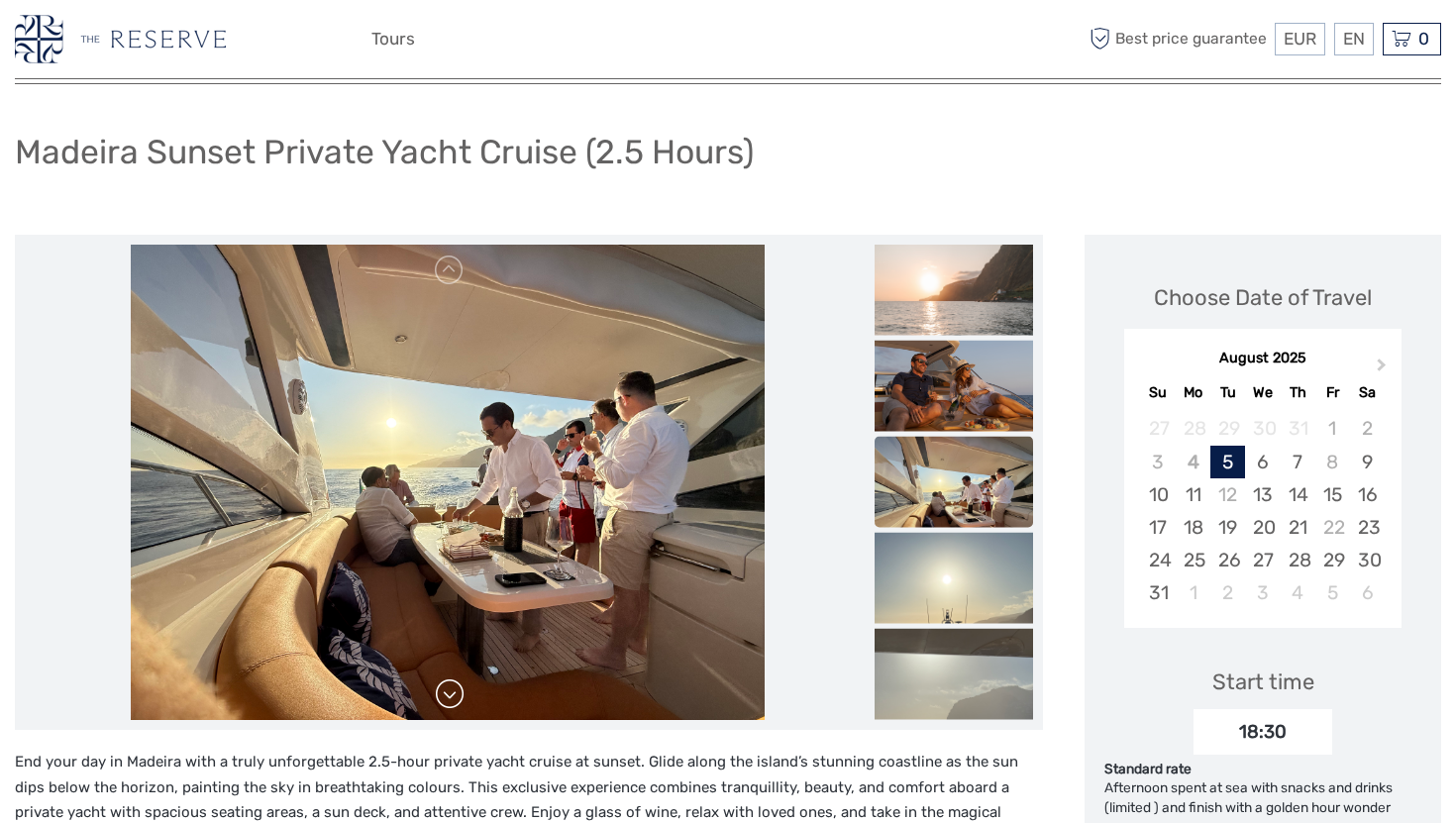 click at bounding box center [450, 694] 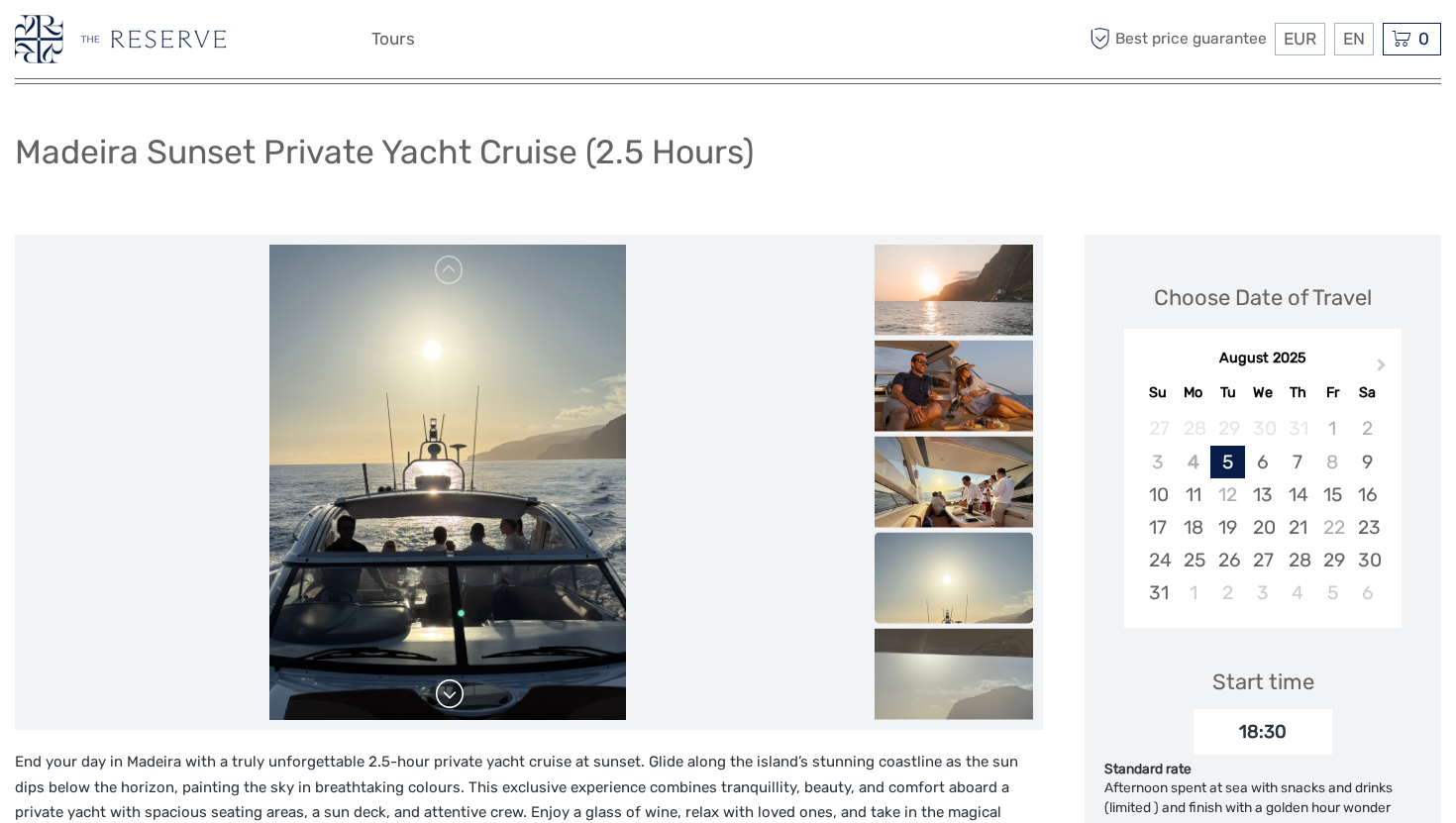 click at bounding box center (450, 694) 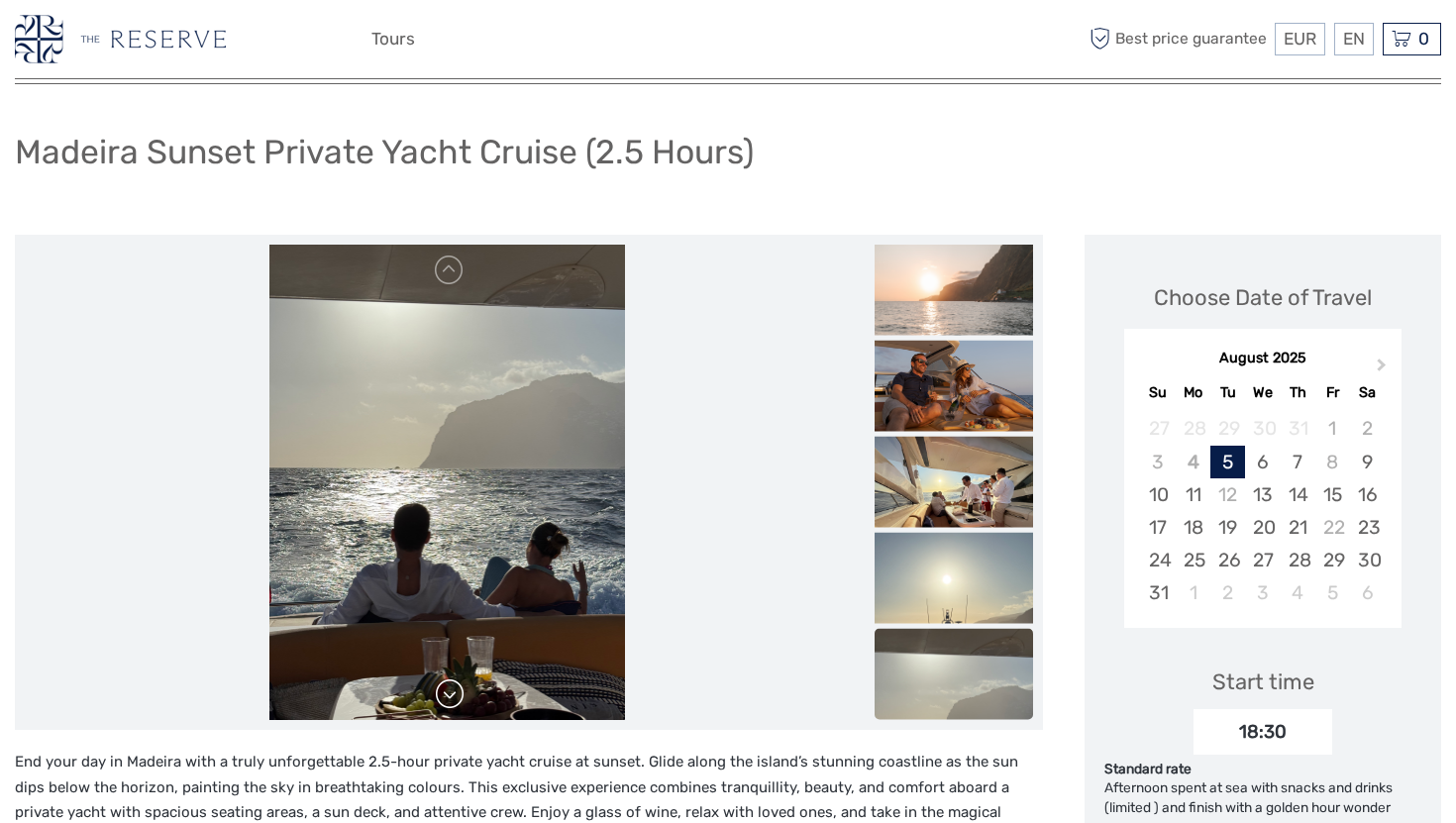 click at bounding box center (450, 694) 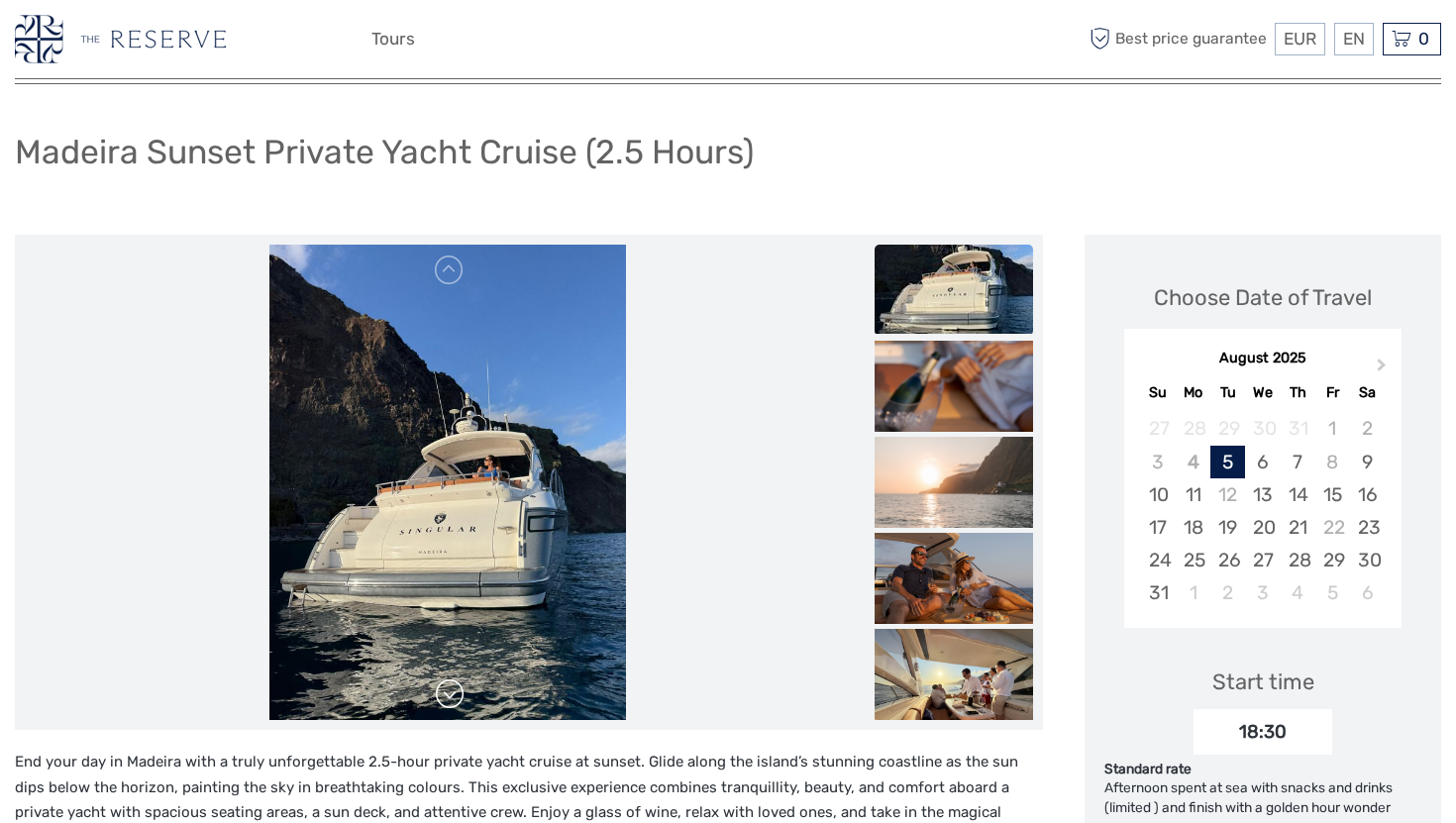 click at bounding box center [450, 694] 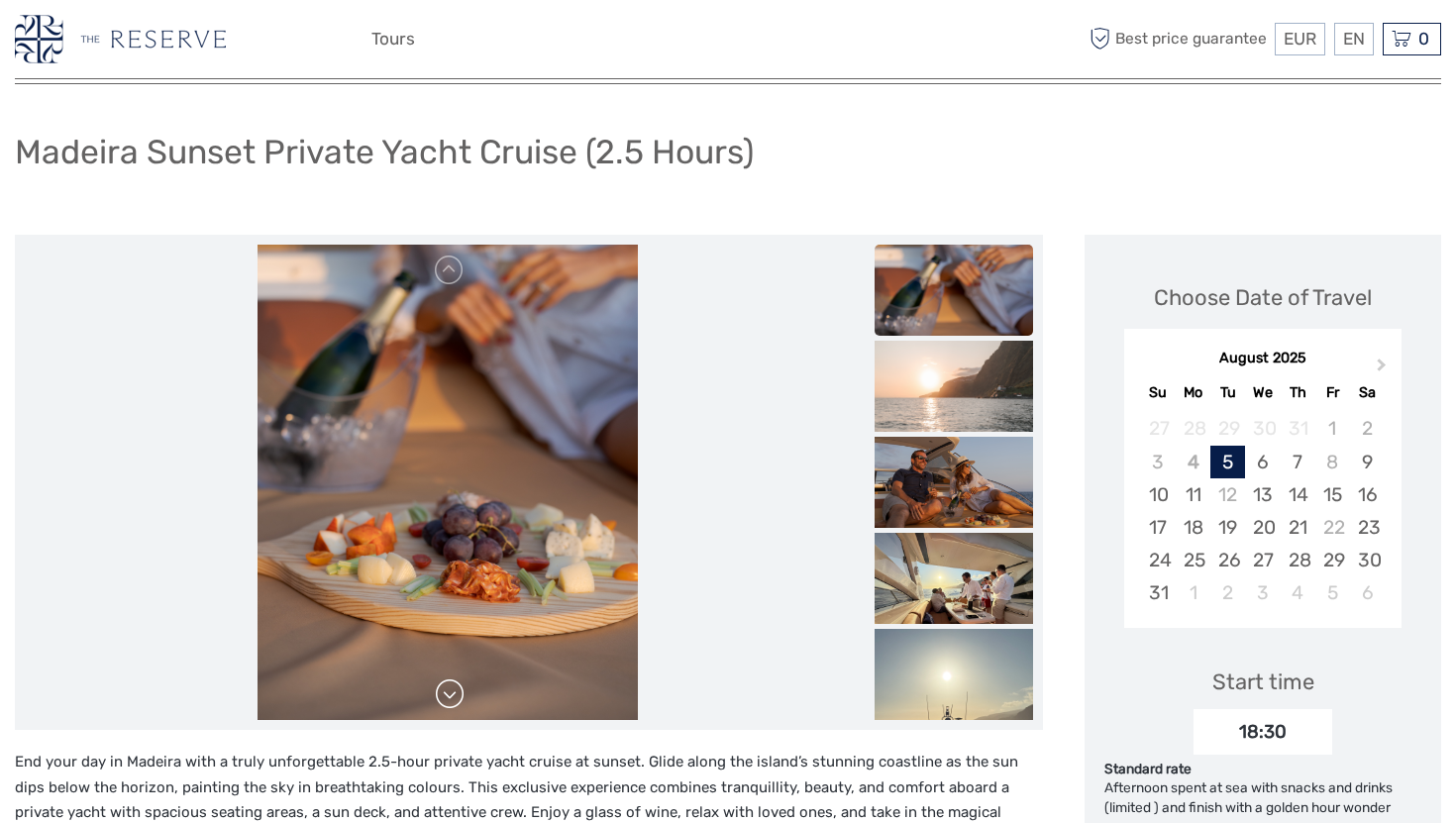click at bounding box center [450, 694] 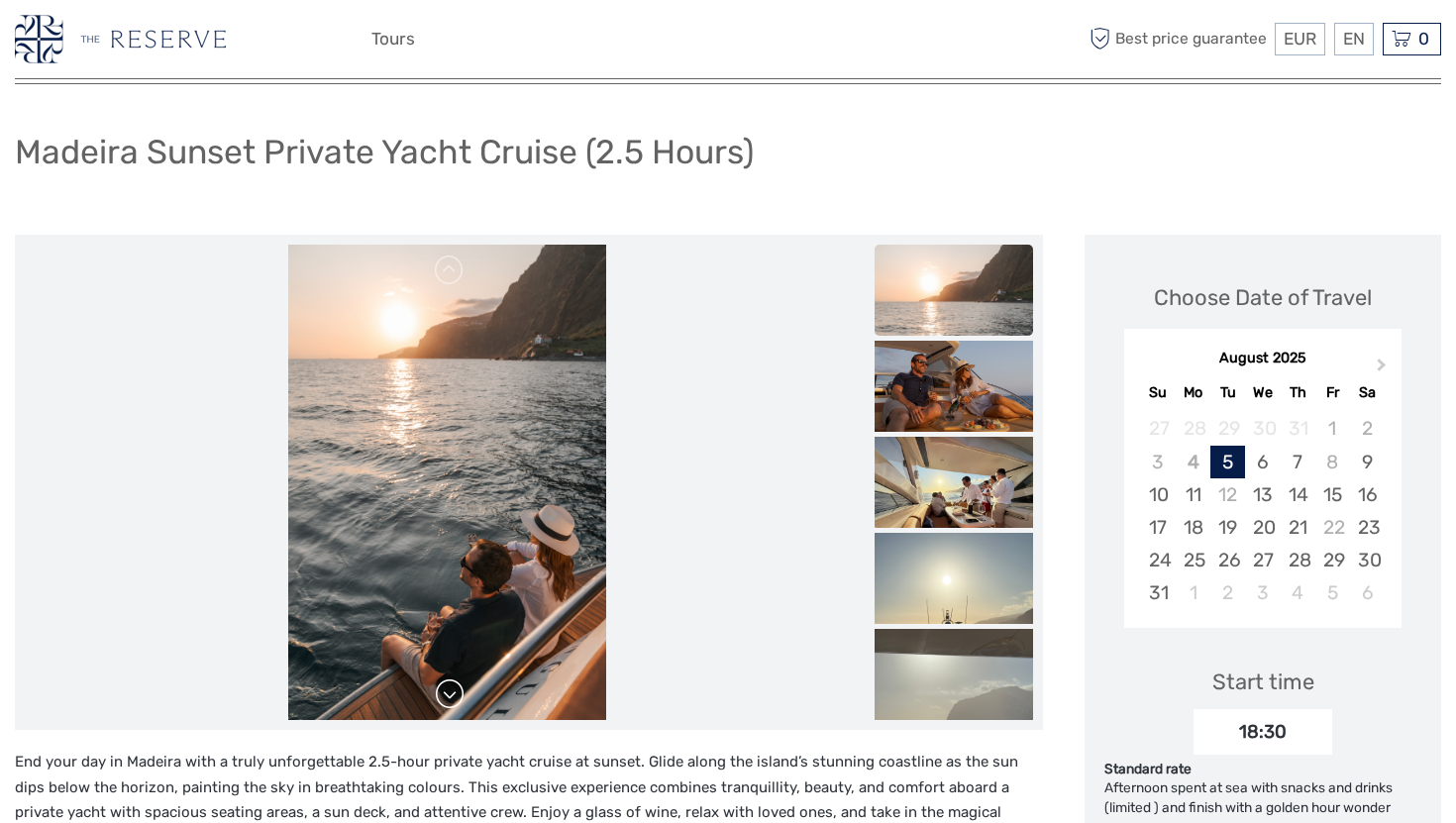 click at bounding box center [450, 694] 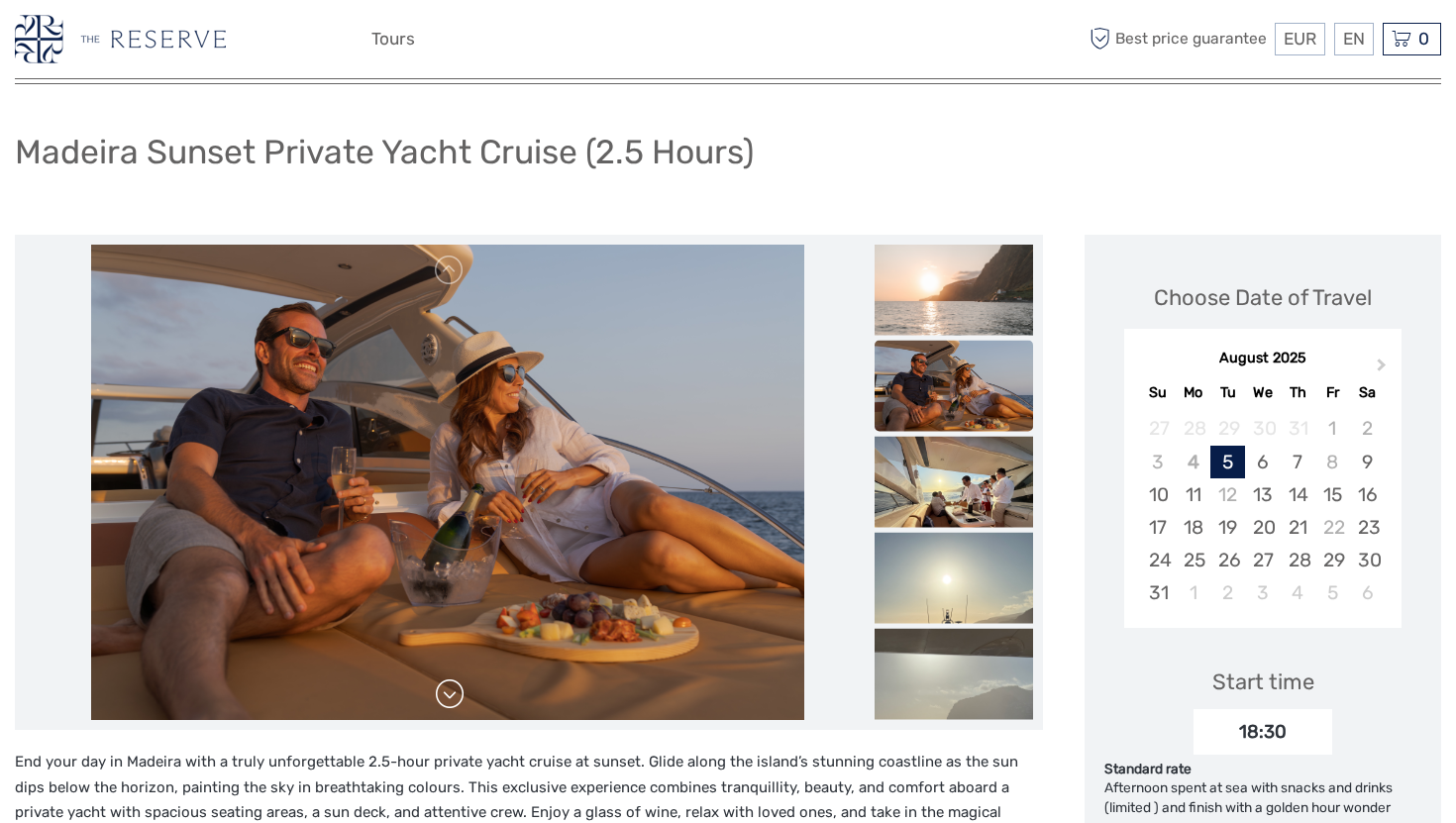 click at bounding box center [450, 694] 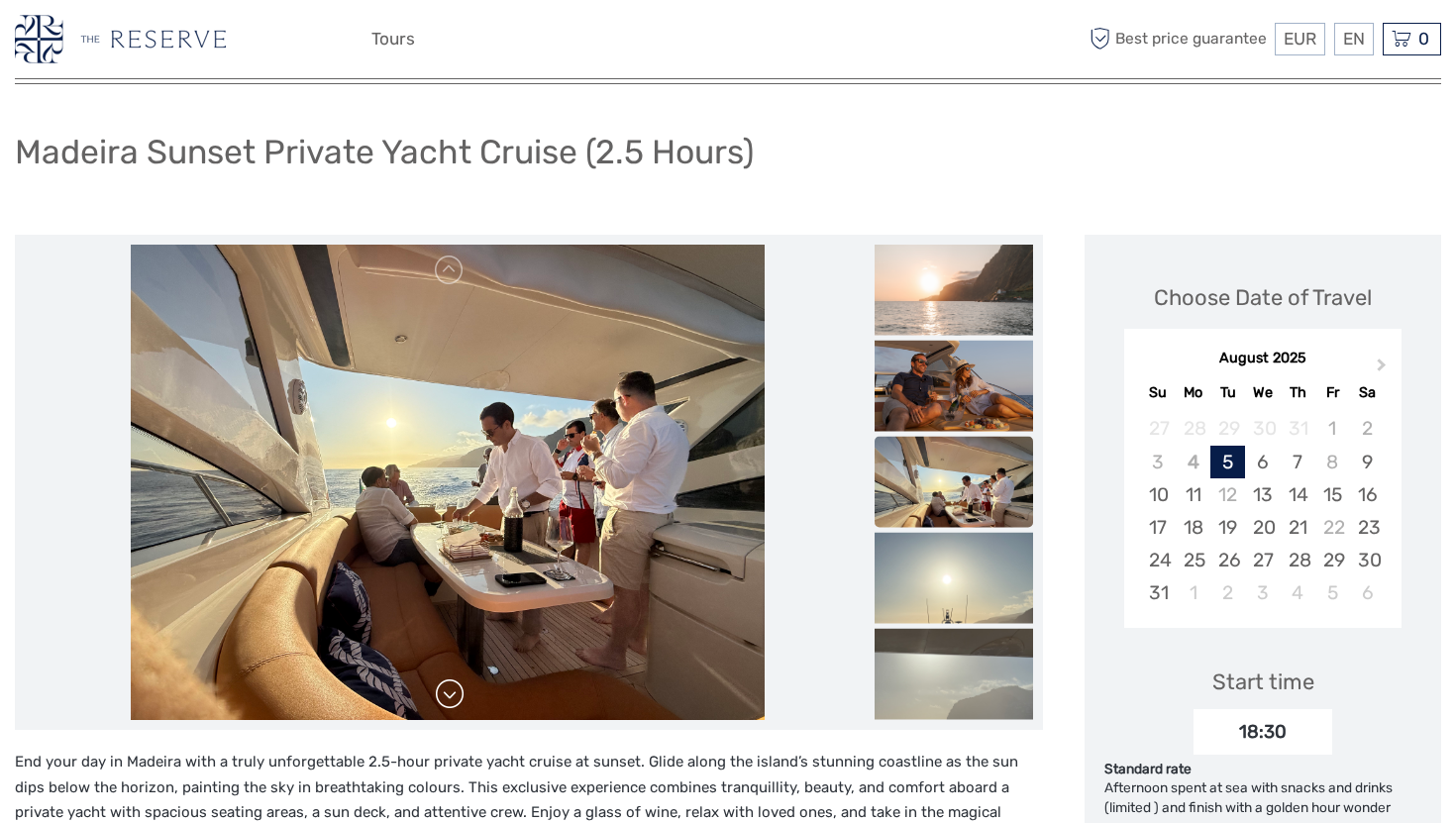 click at bounding box center [450, 694] 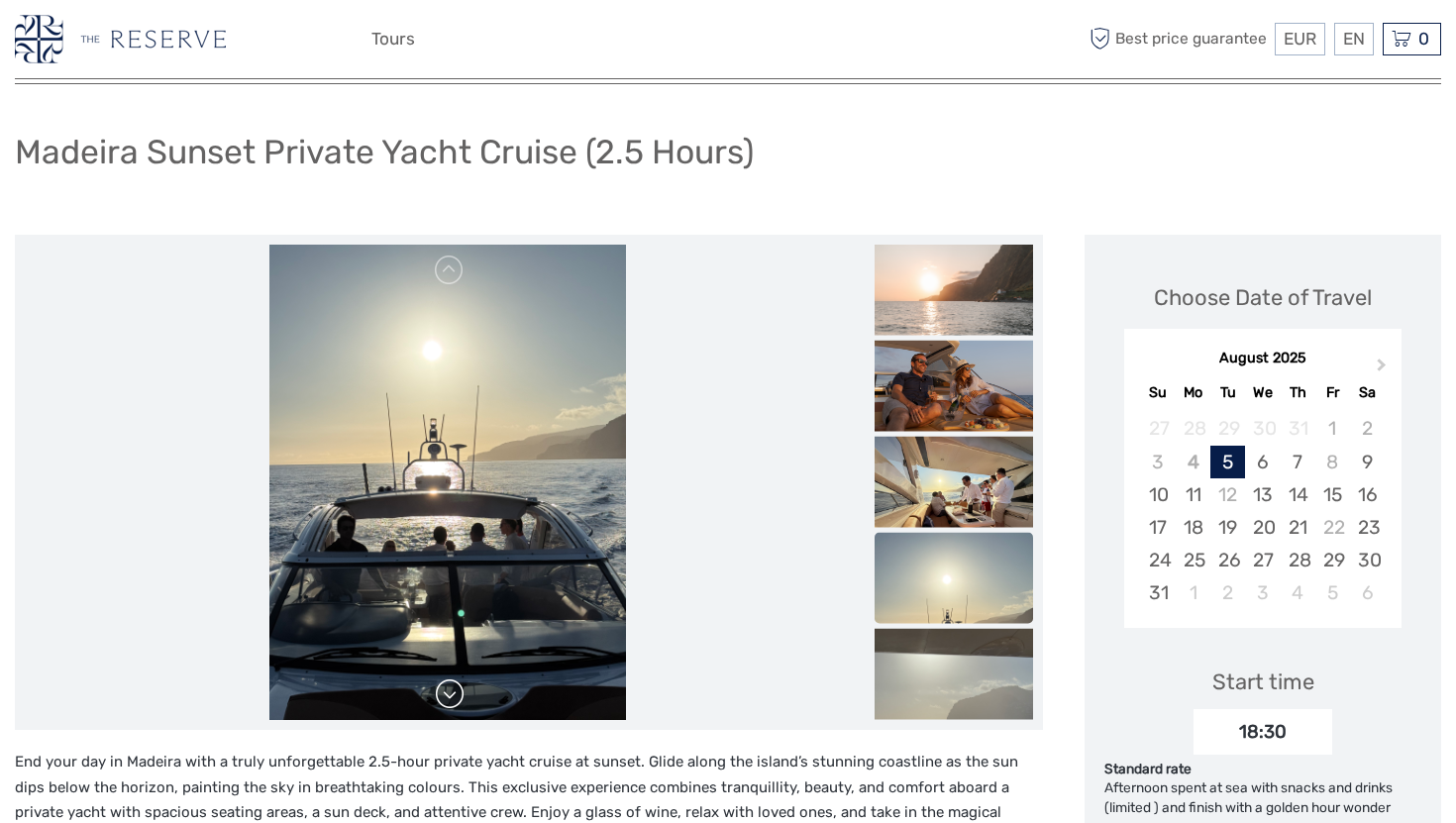 click at bounding box center [450, 694] 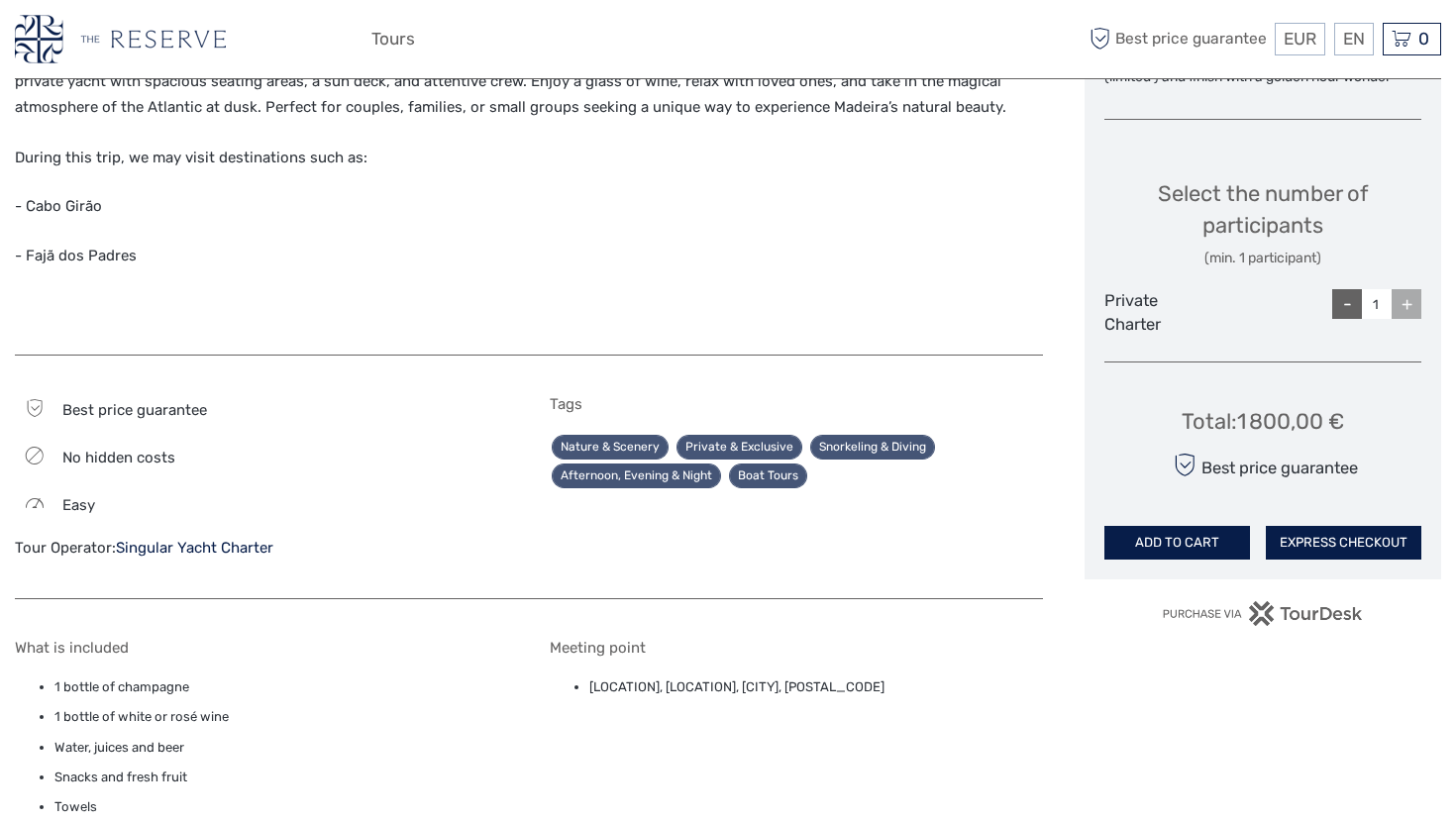scroll, scrollTop: 832, scrollLeft: 0, axis: vertical 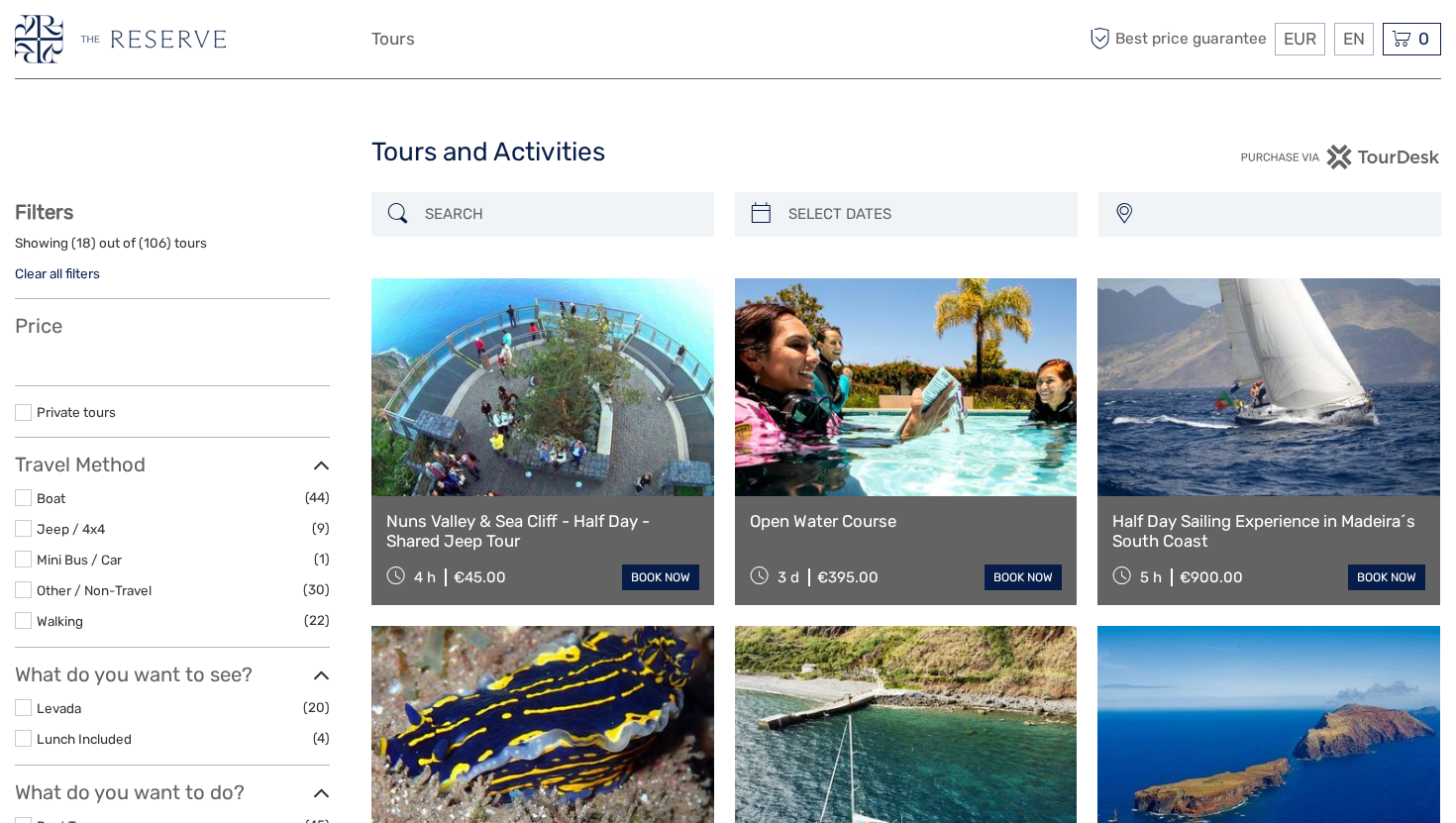 select 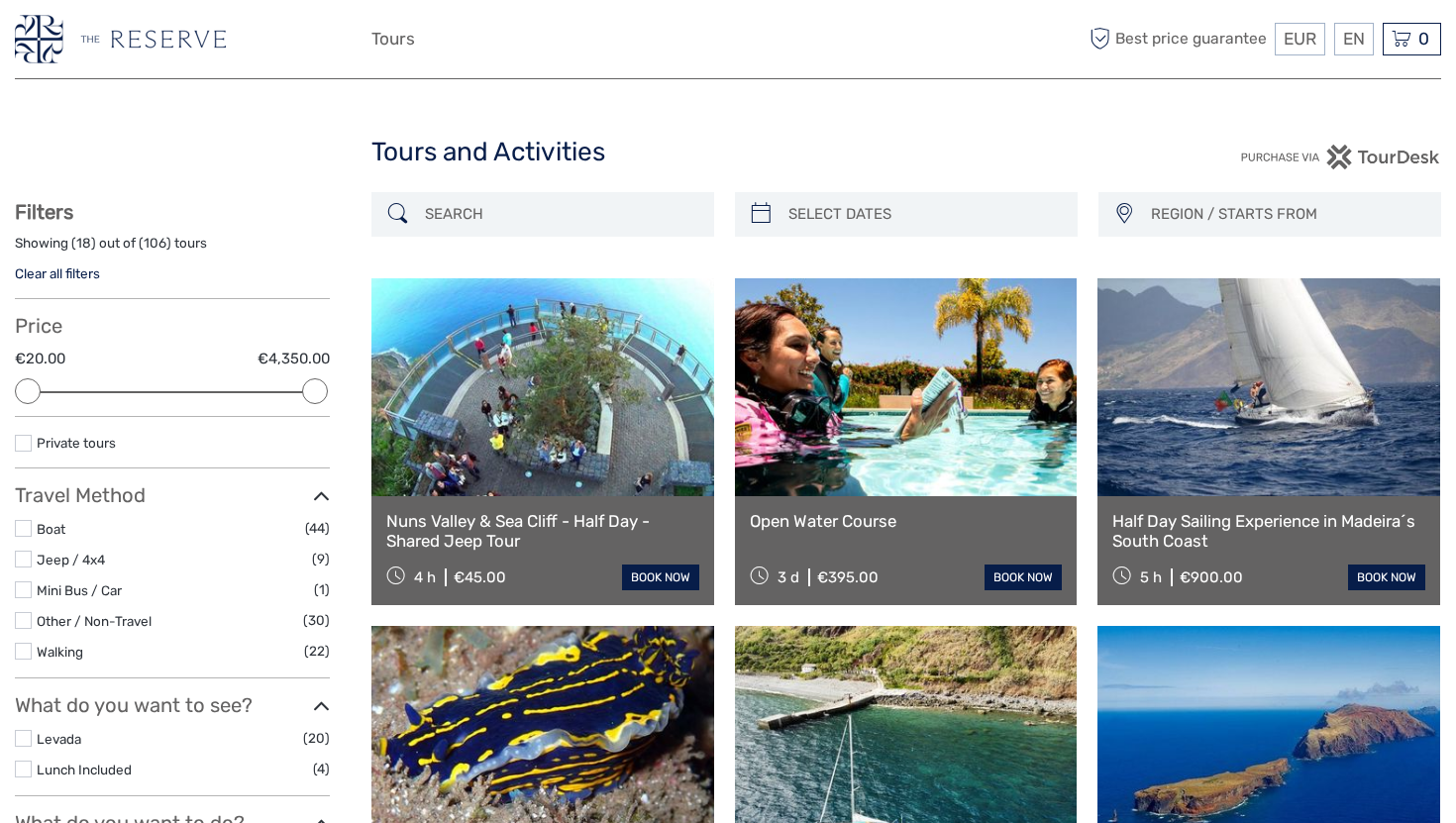 scroll, scrollTop: 0, scrollLeft: 0, axis: both 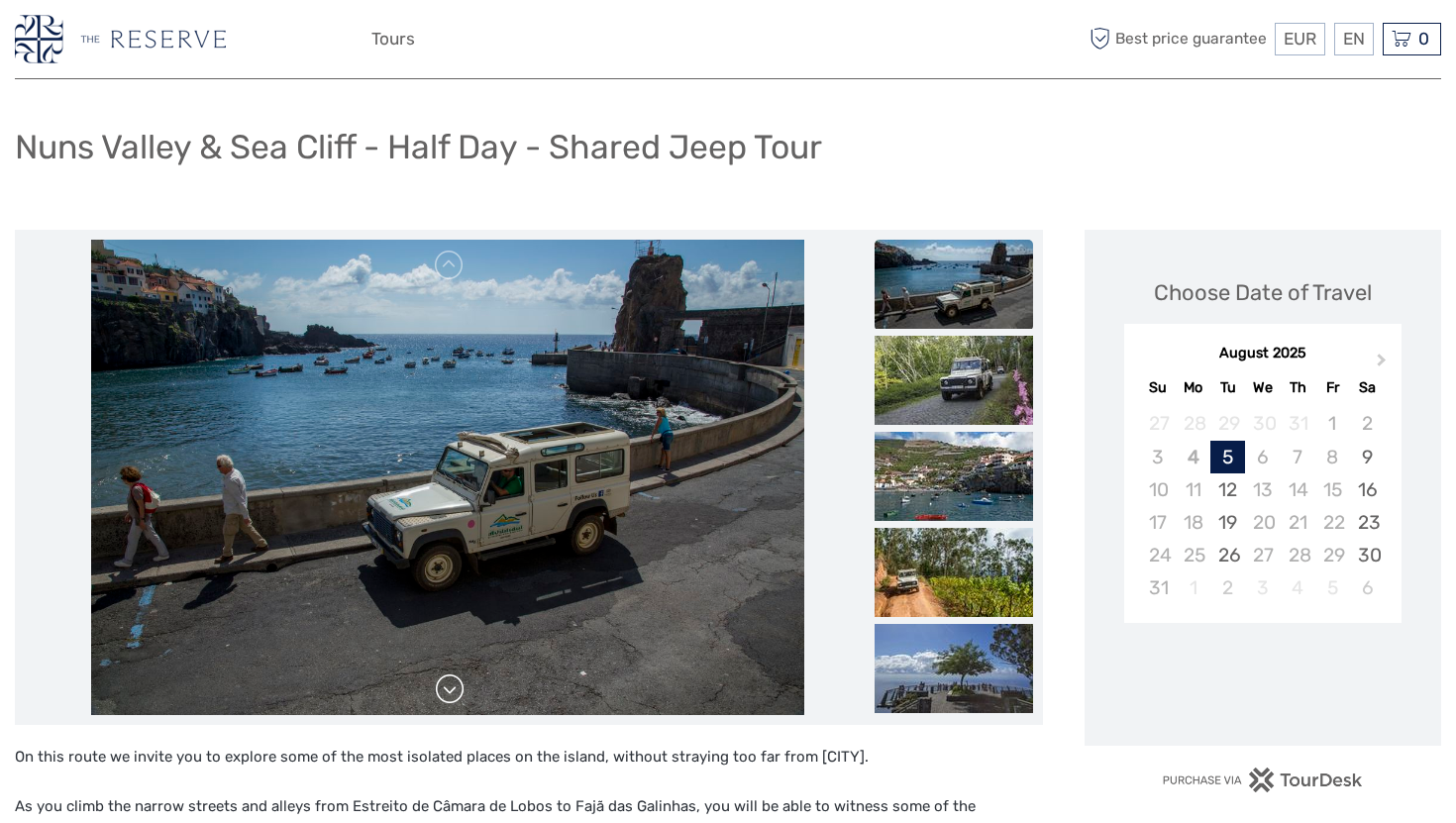 click at bounding box center (450, 689) 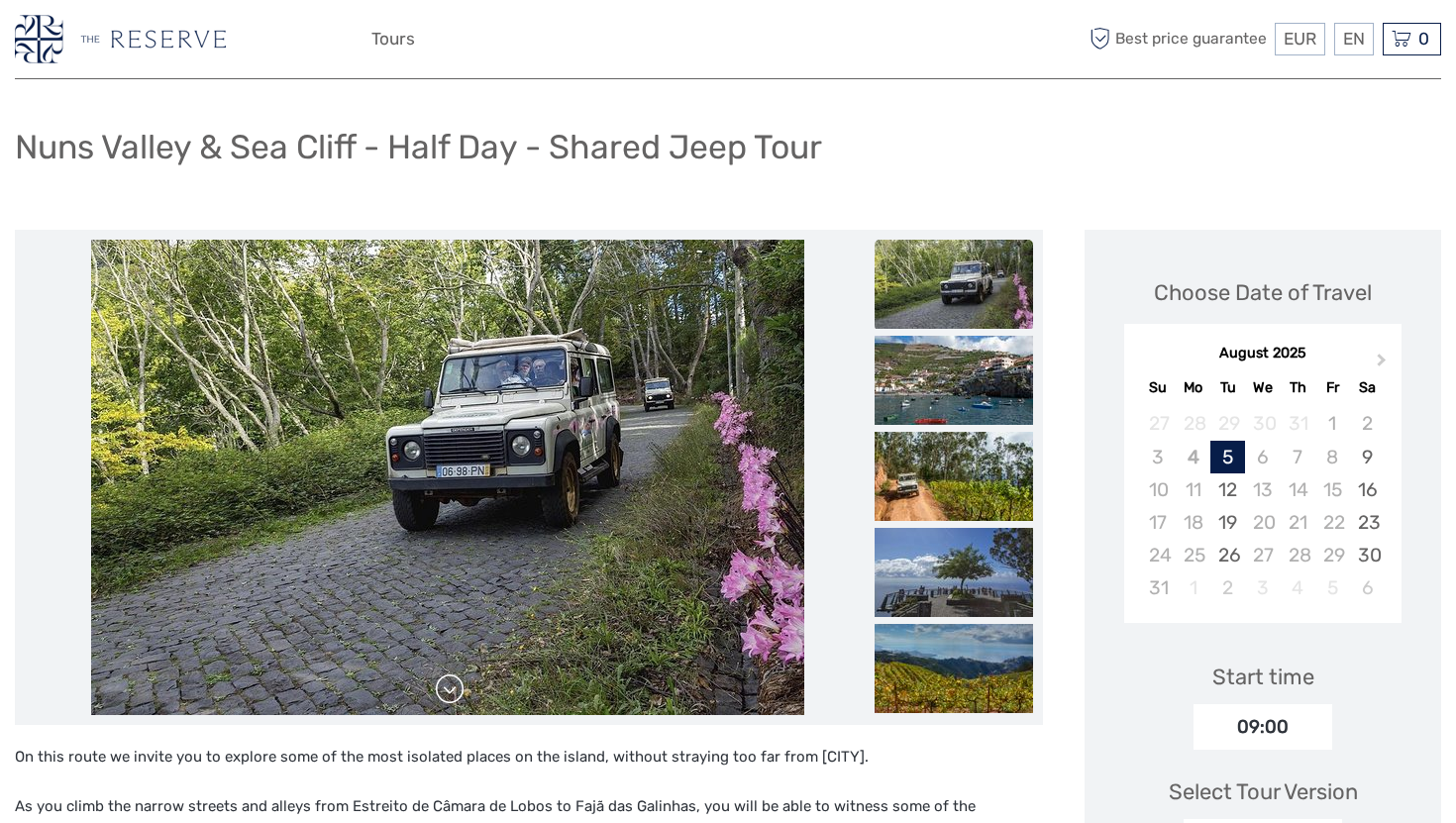 click at bounding box center [450, 689] 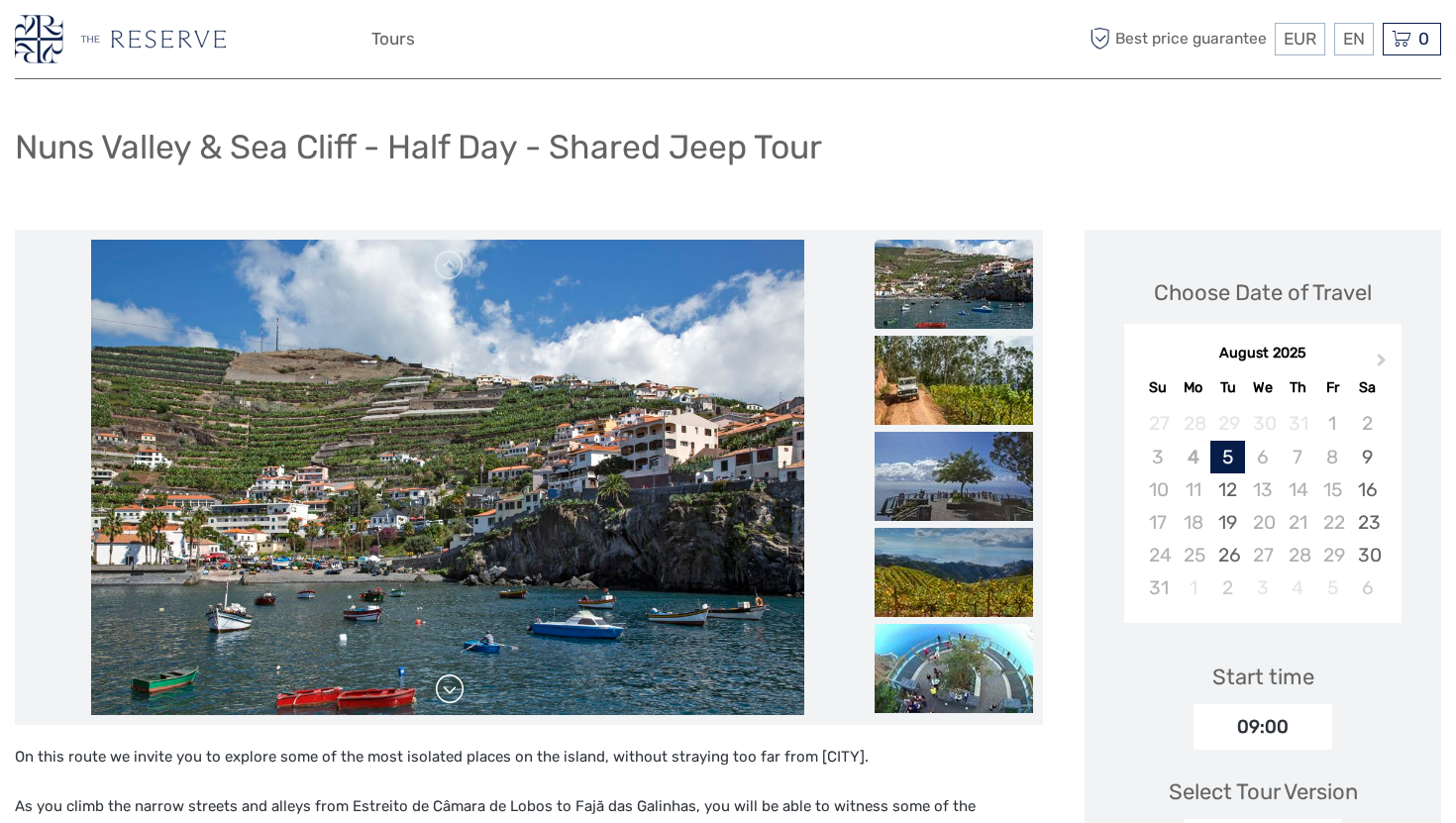 click at bounding box center (450, 689) 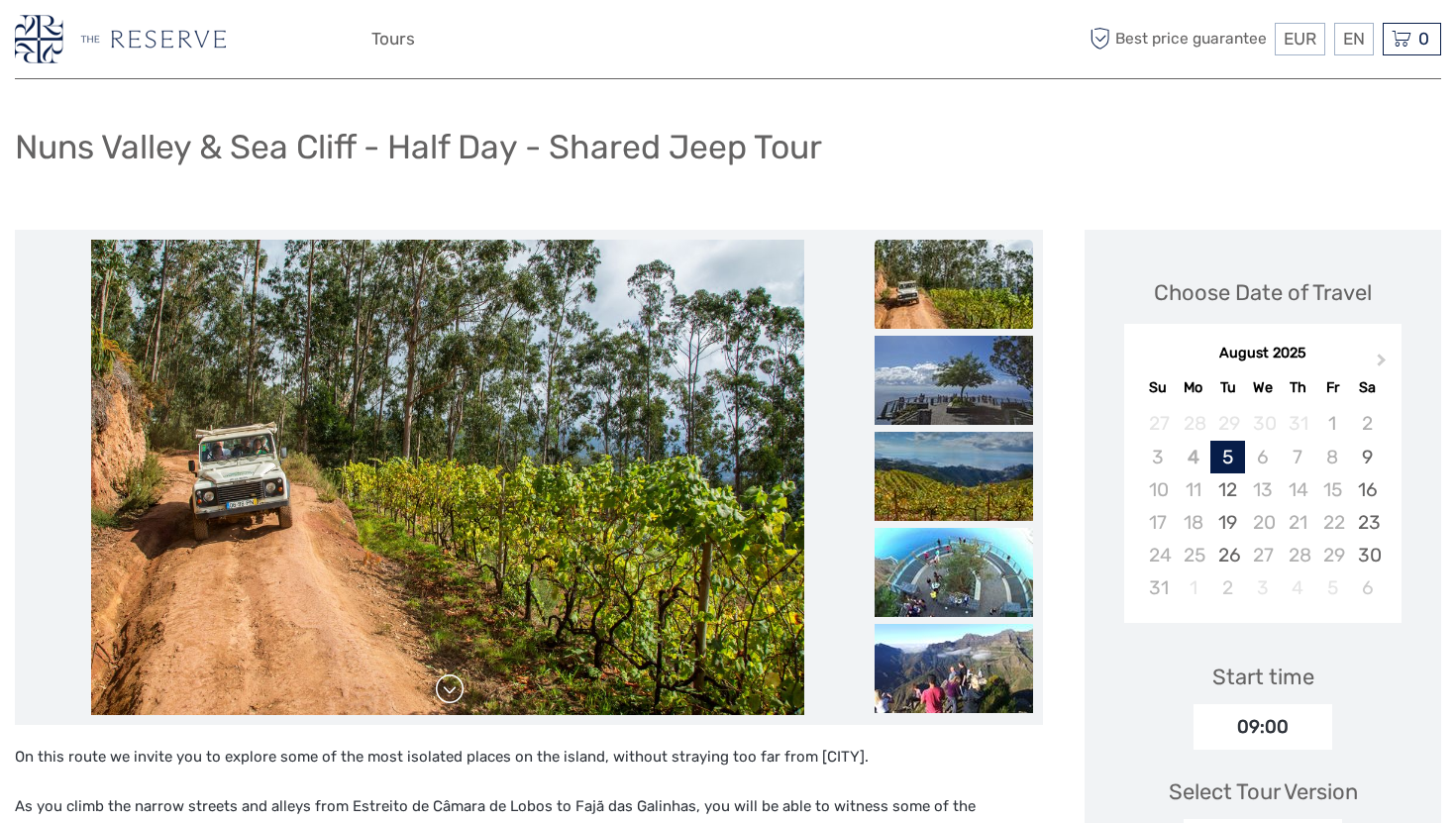 click at bounding box center (450, 689) 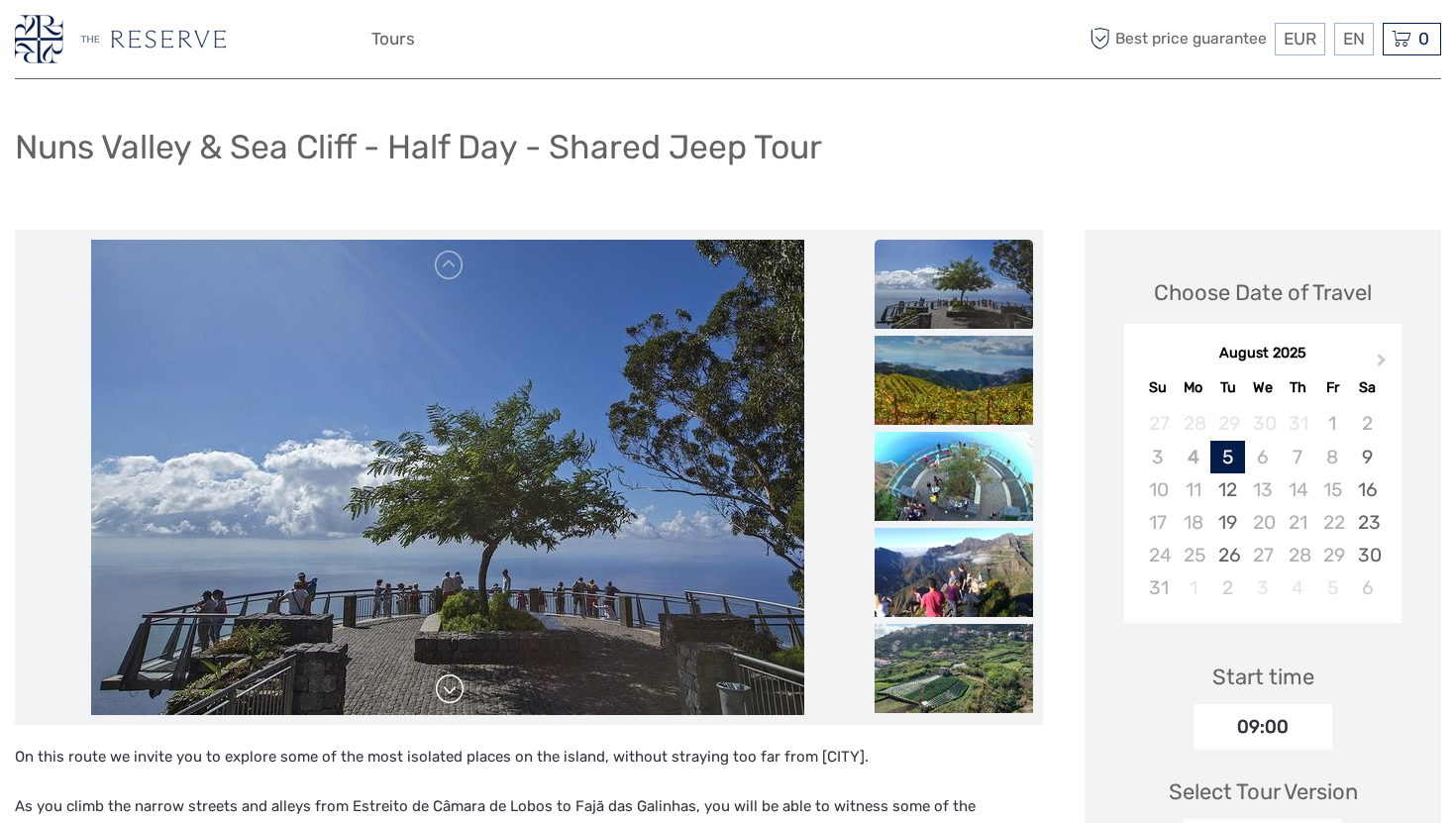 click at bounding box center [450, 689] 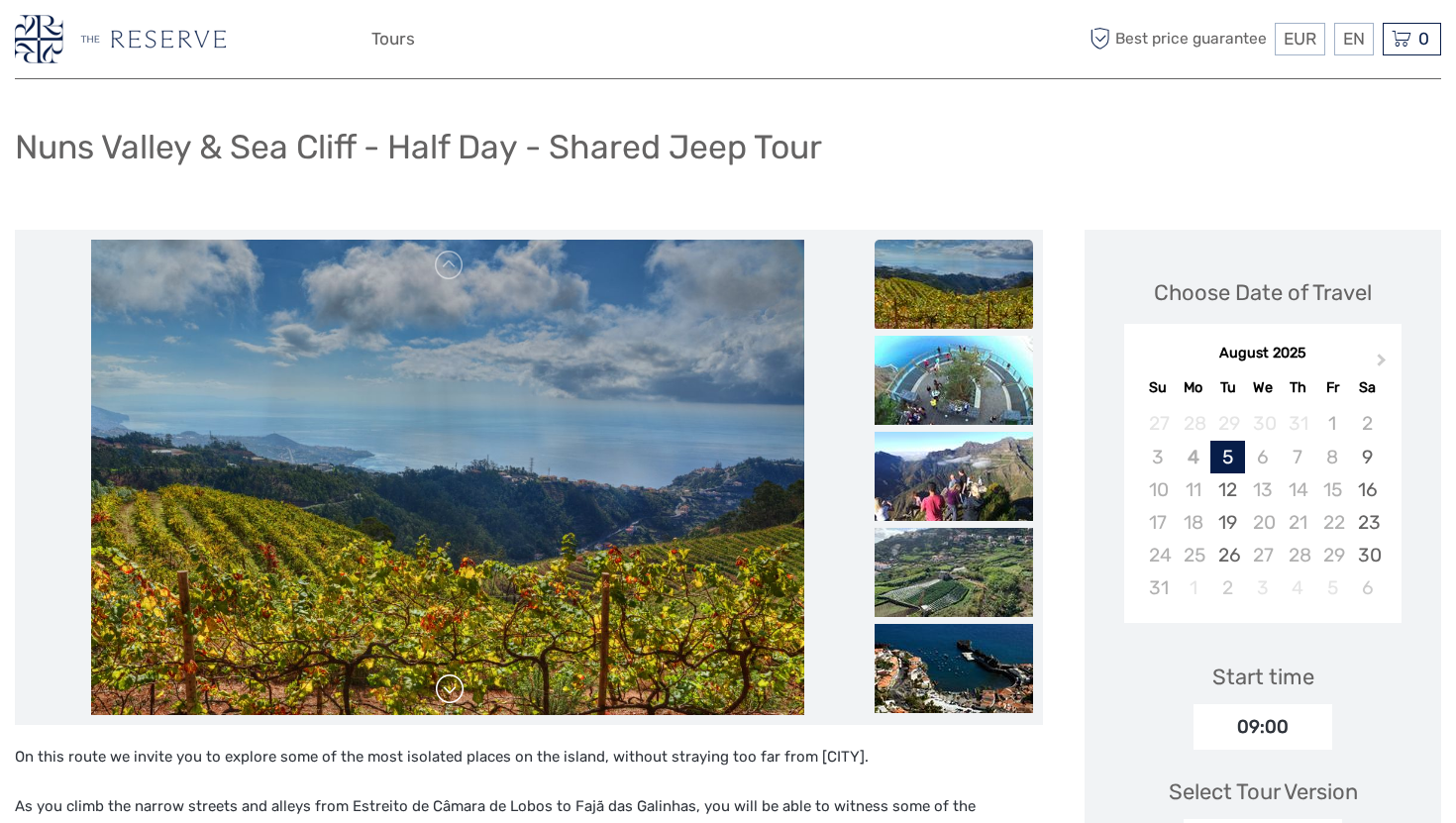 click at bounding box center (450, 689) 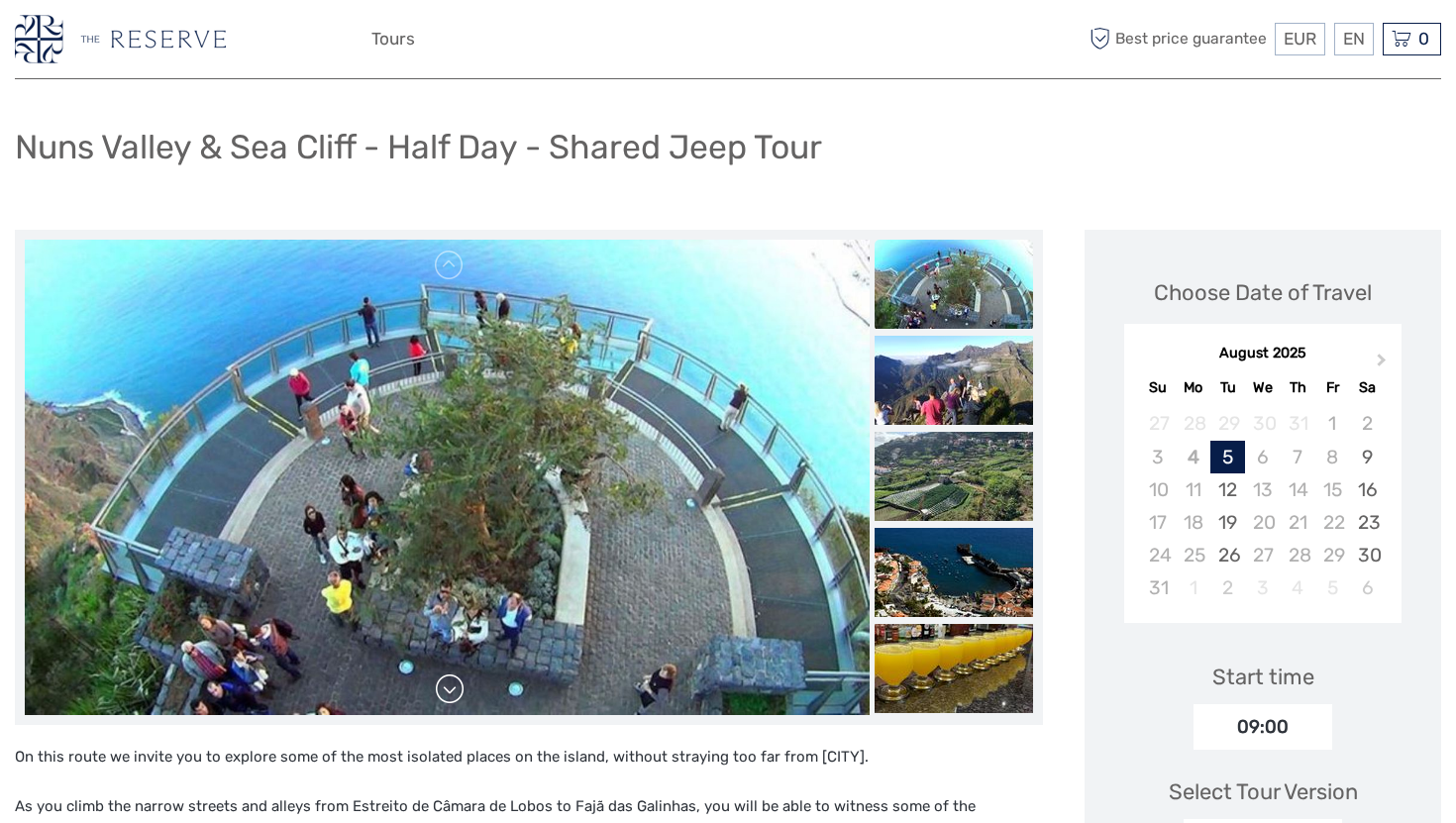 click at bounding box center (450, 689) 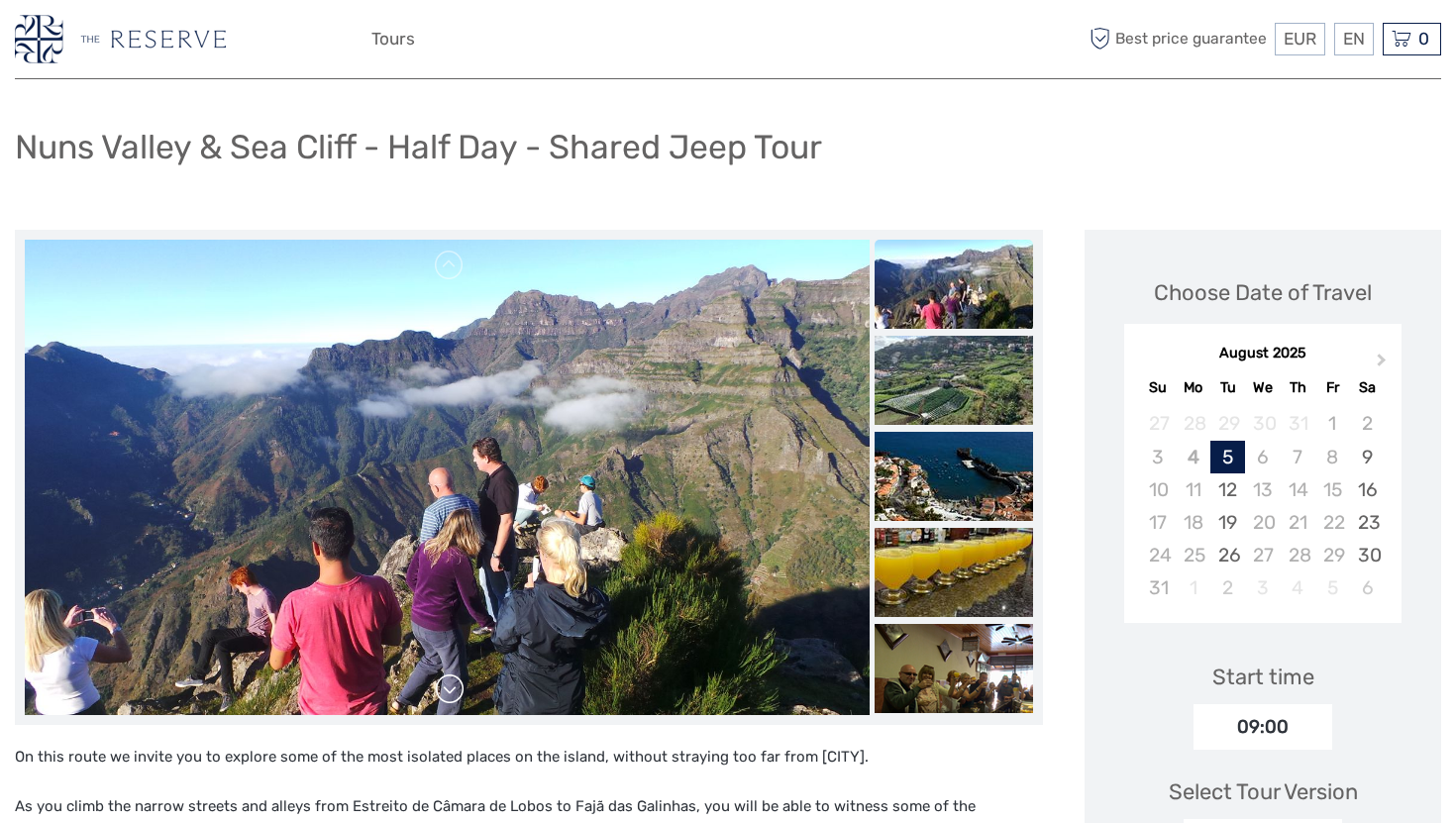 click at bounding box center (450, 689) 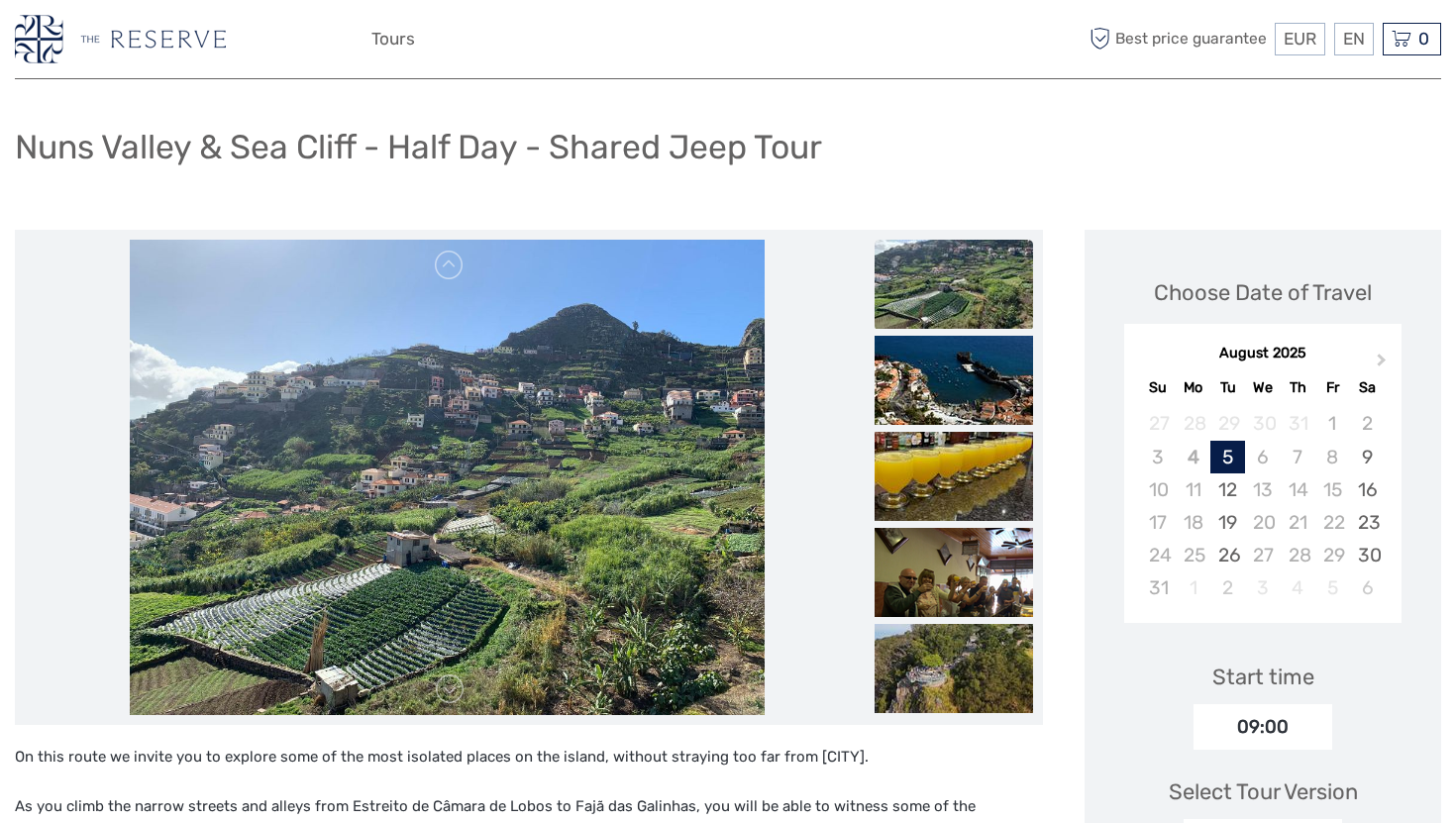click at bounding box center (447, 477) 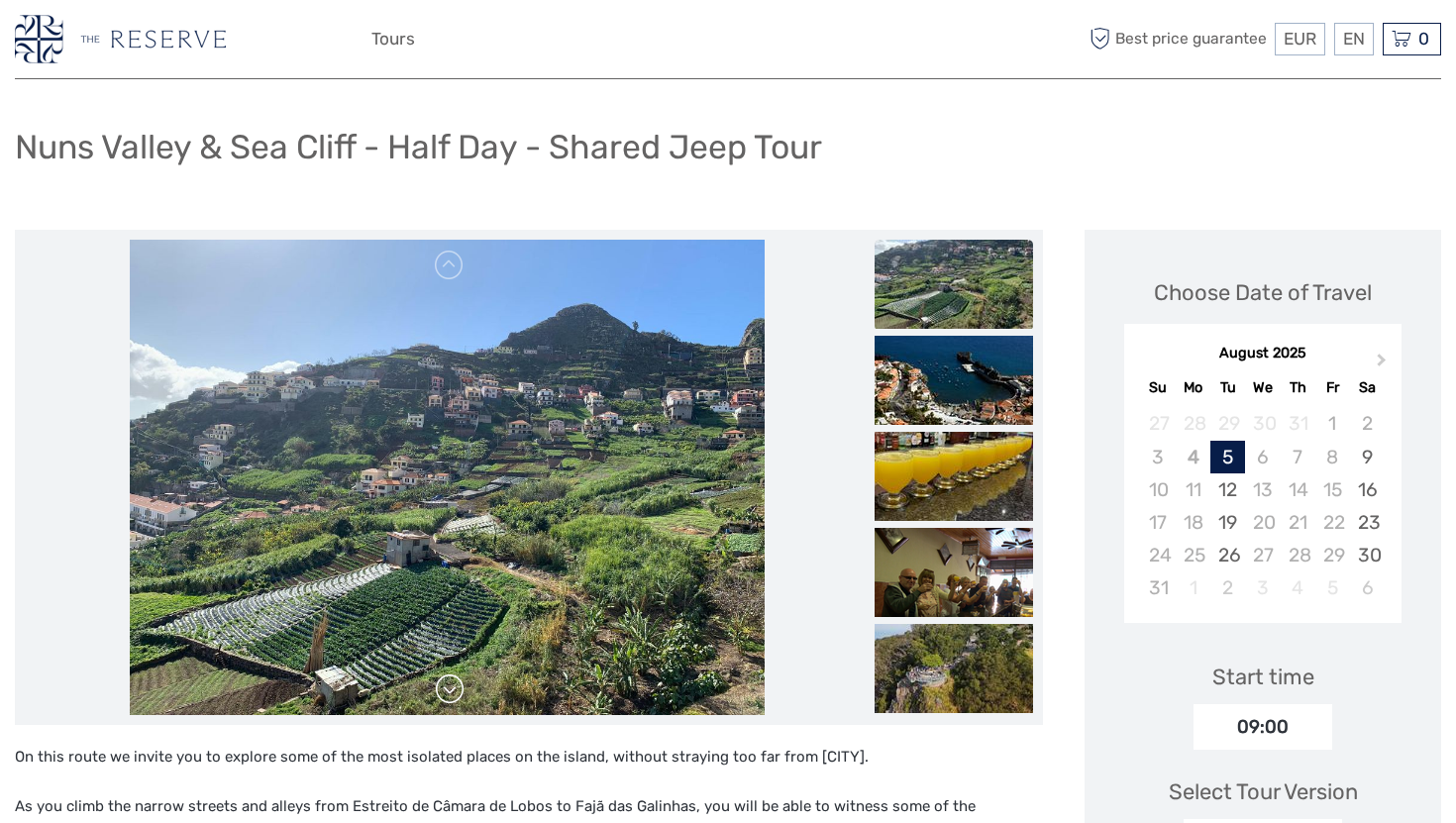 click at bounding box center (450, 689) 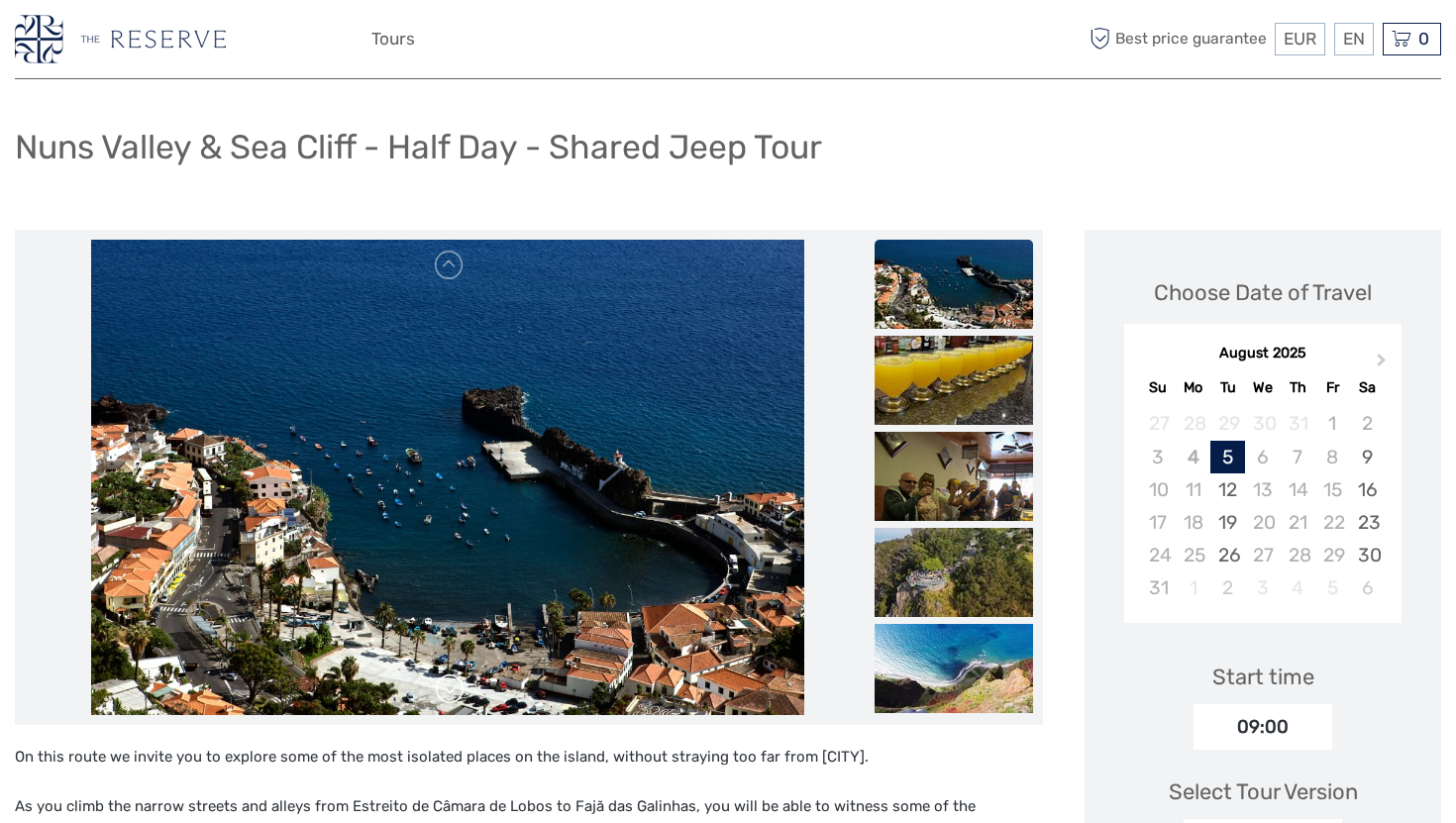 click at bounding box center [450, 689] 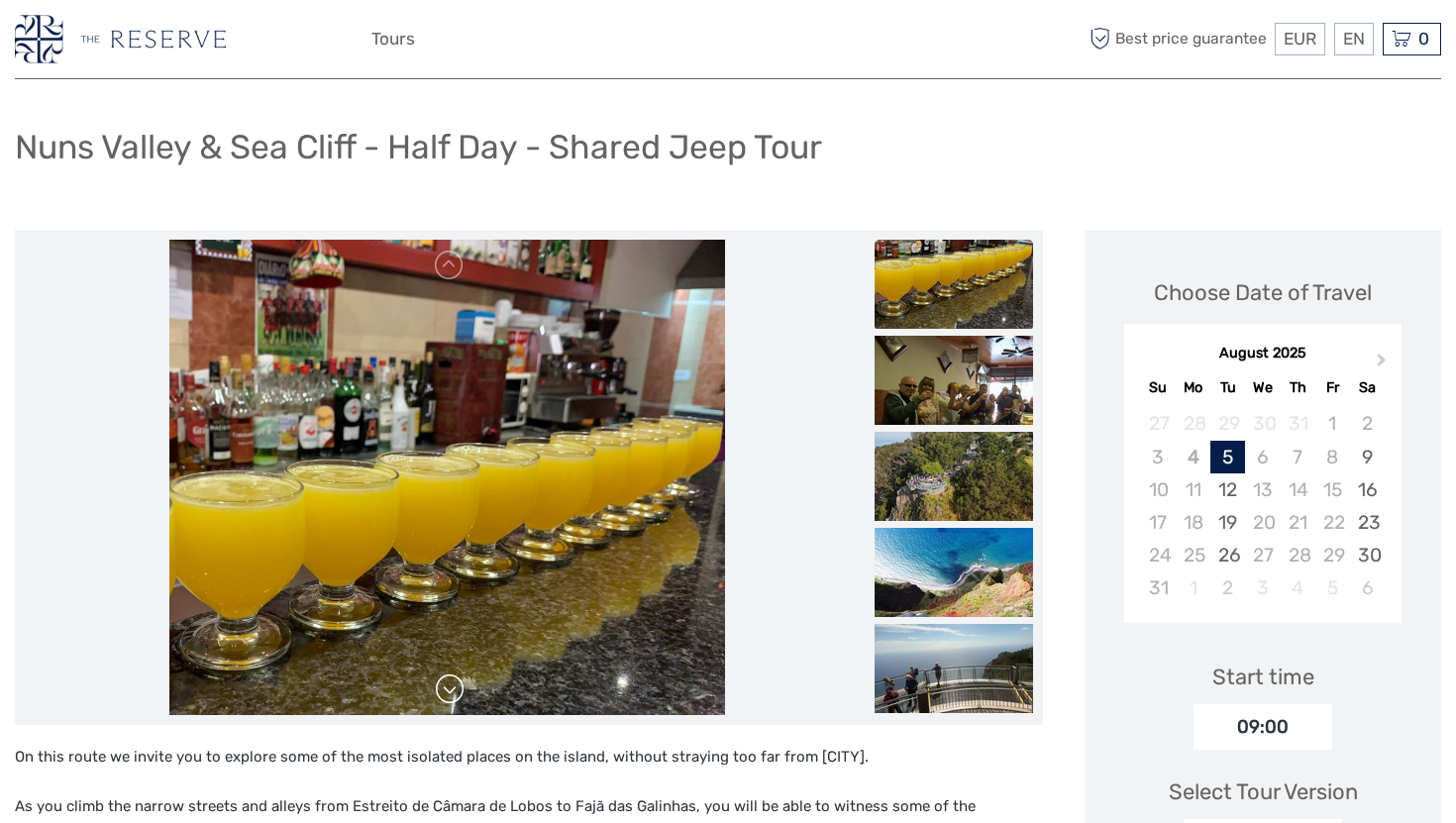 click at bounding box center (450, 689) 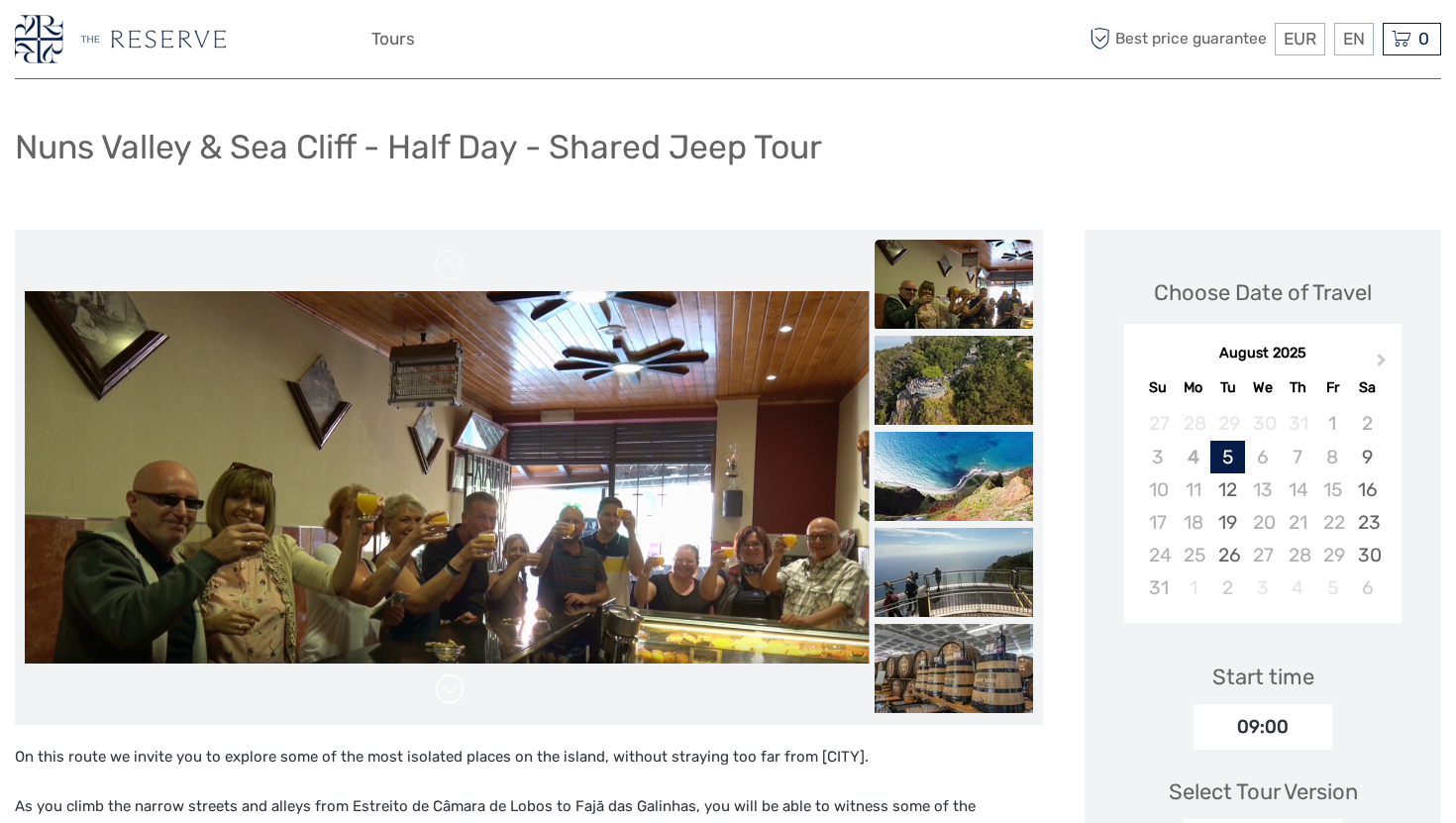 click at bounding box center [450, 689] 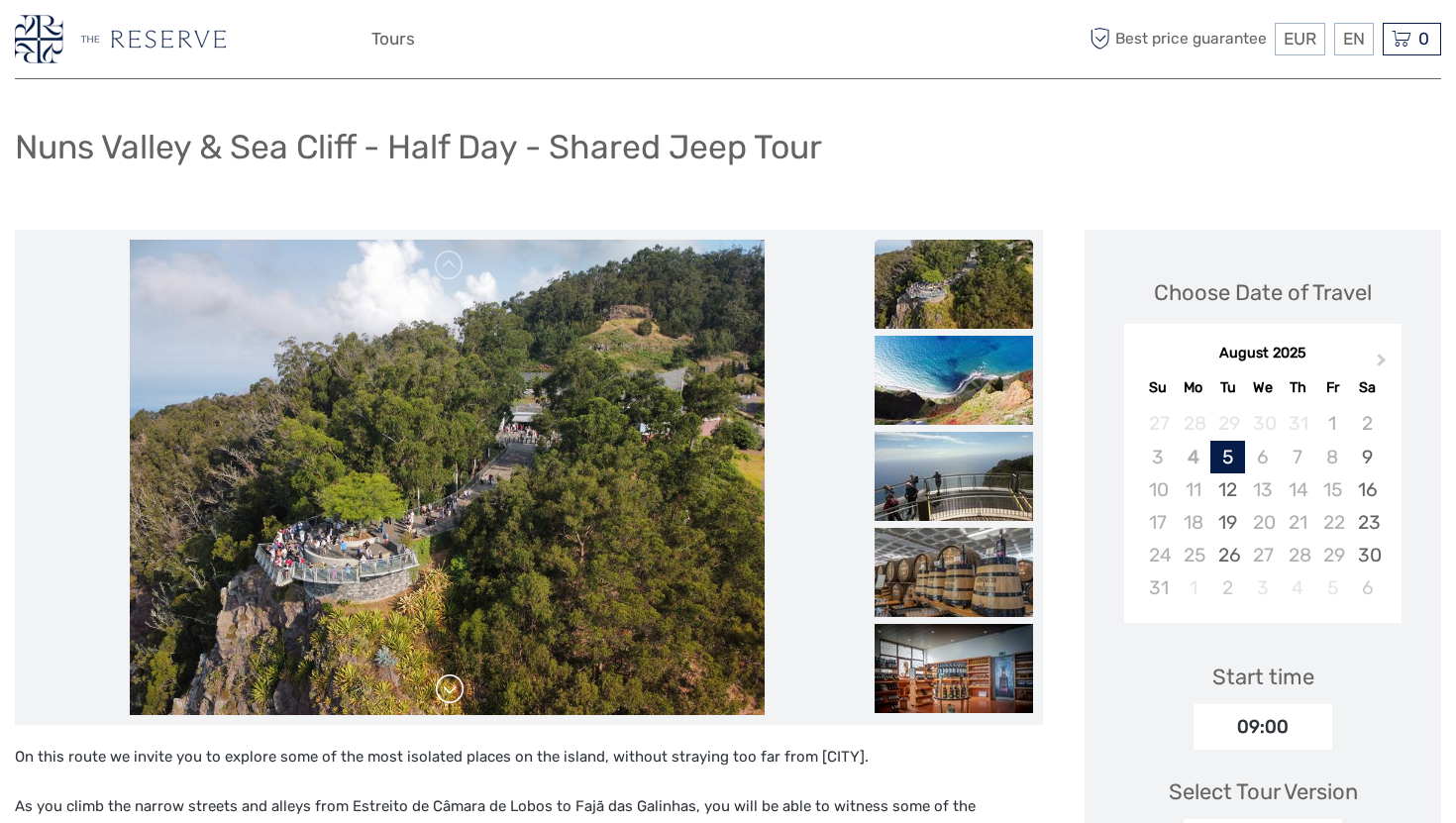 click at bounding box center [450, 689] 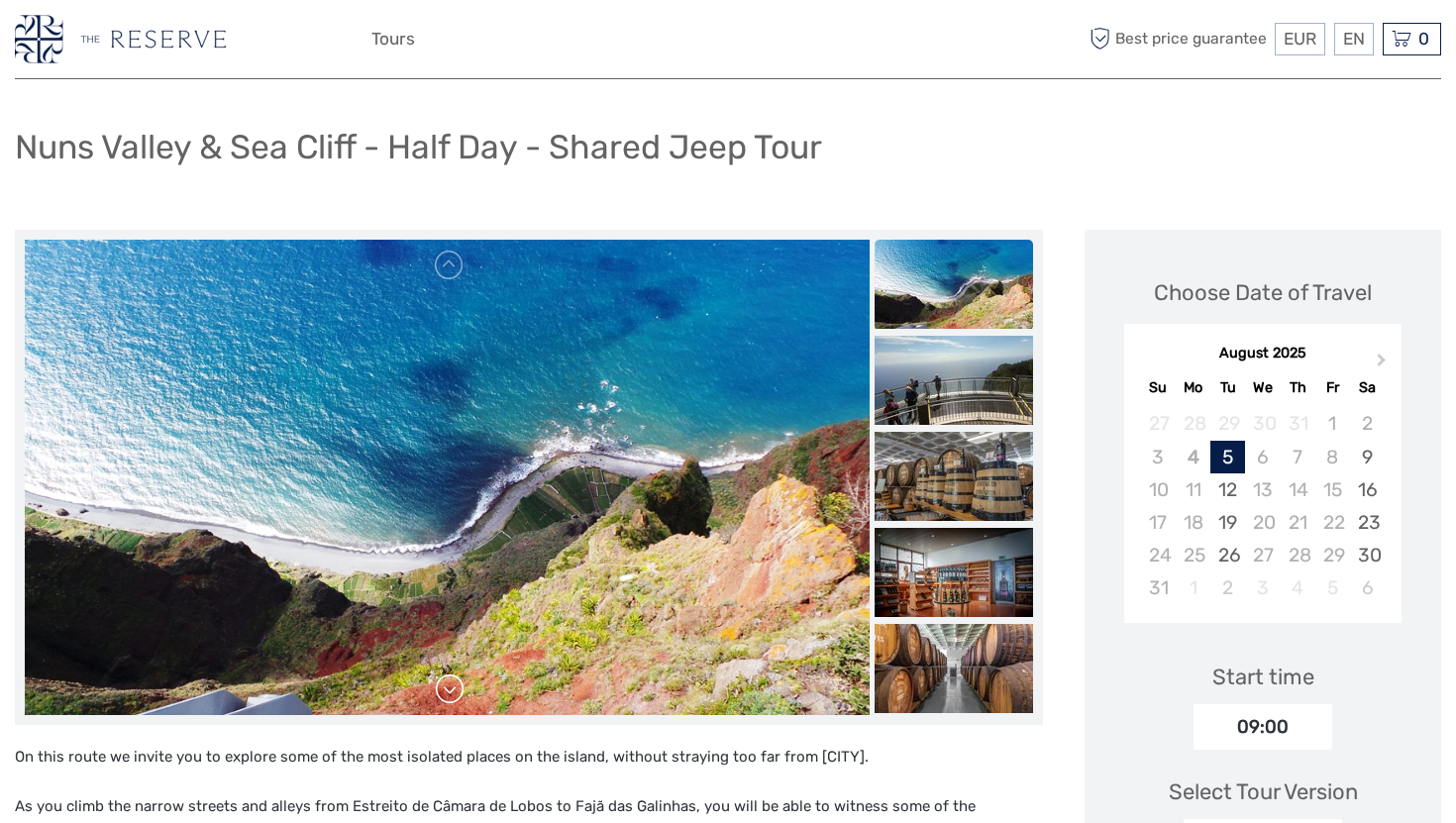 click at bounding box center [450, 689] 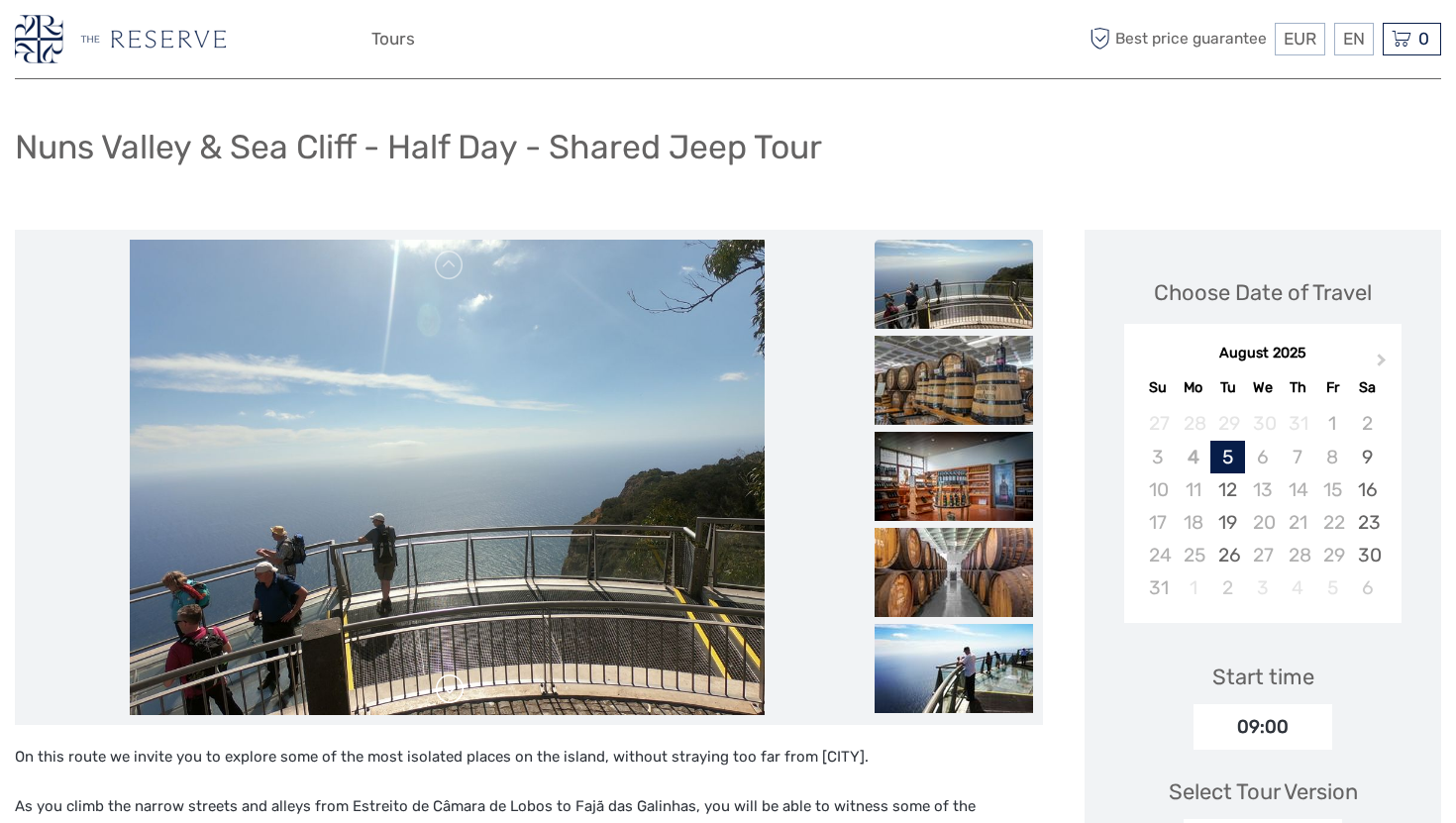 click at bounding box center (450, 689) 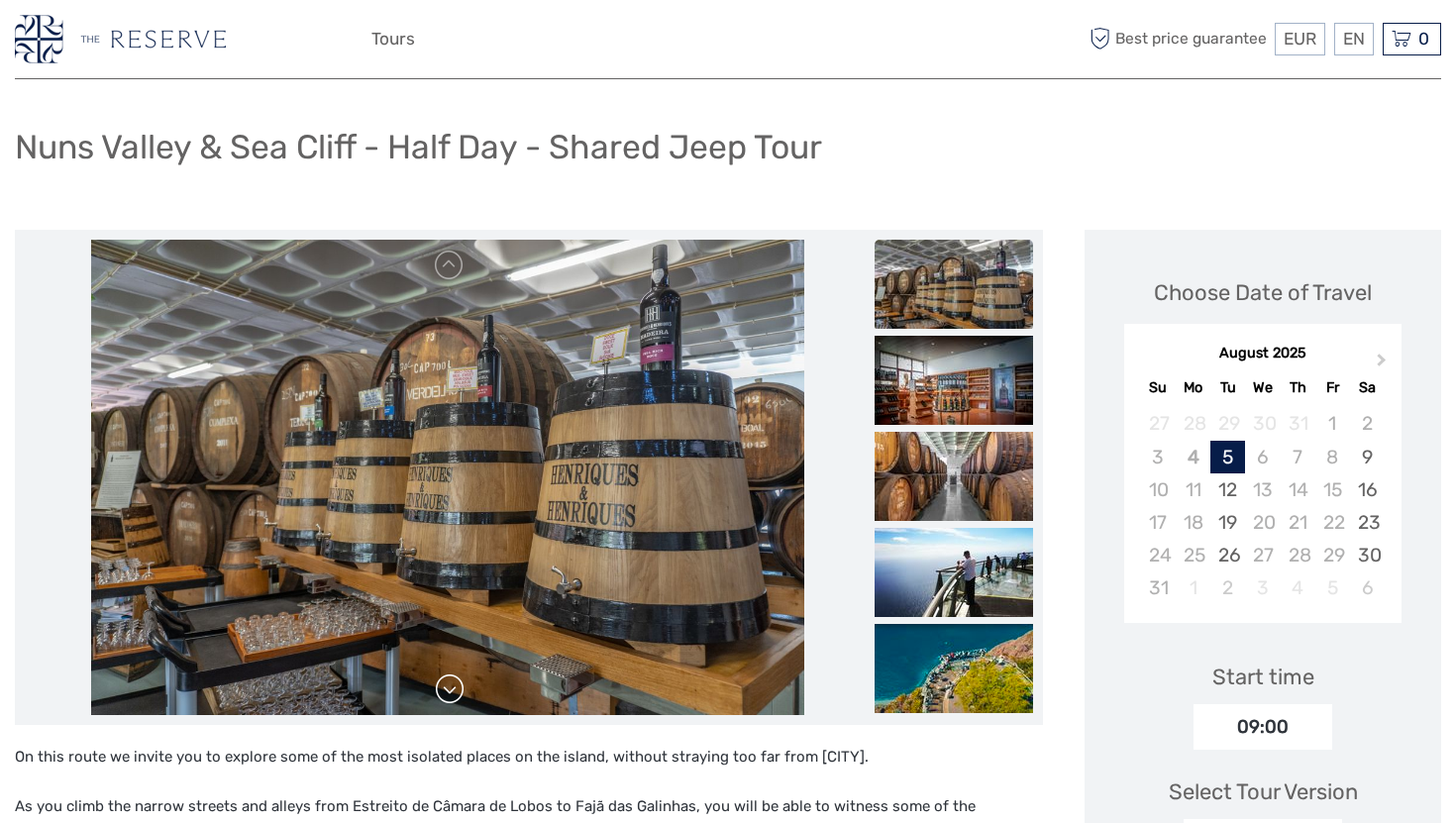 click at bounding box center (450, 689) 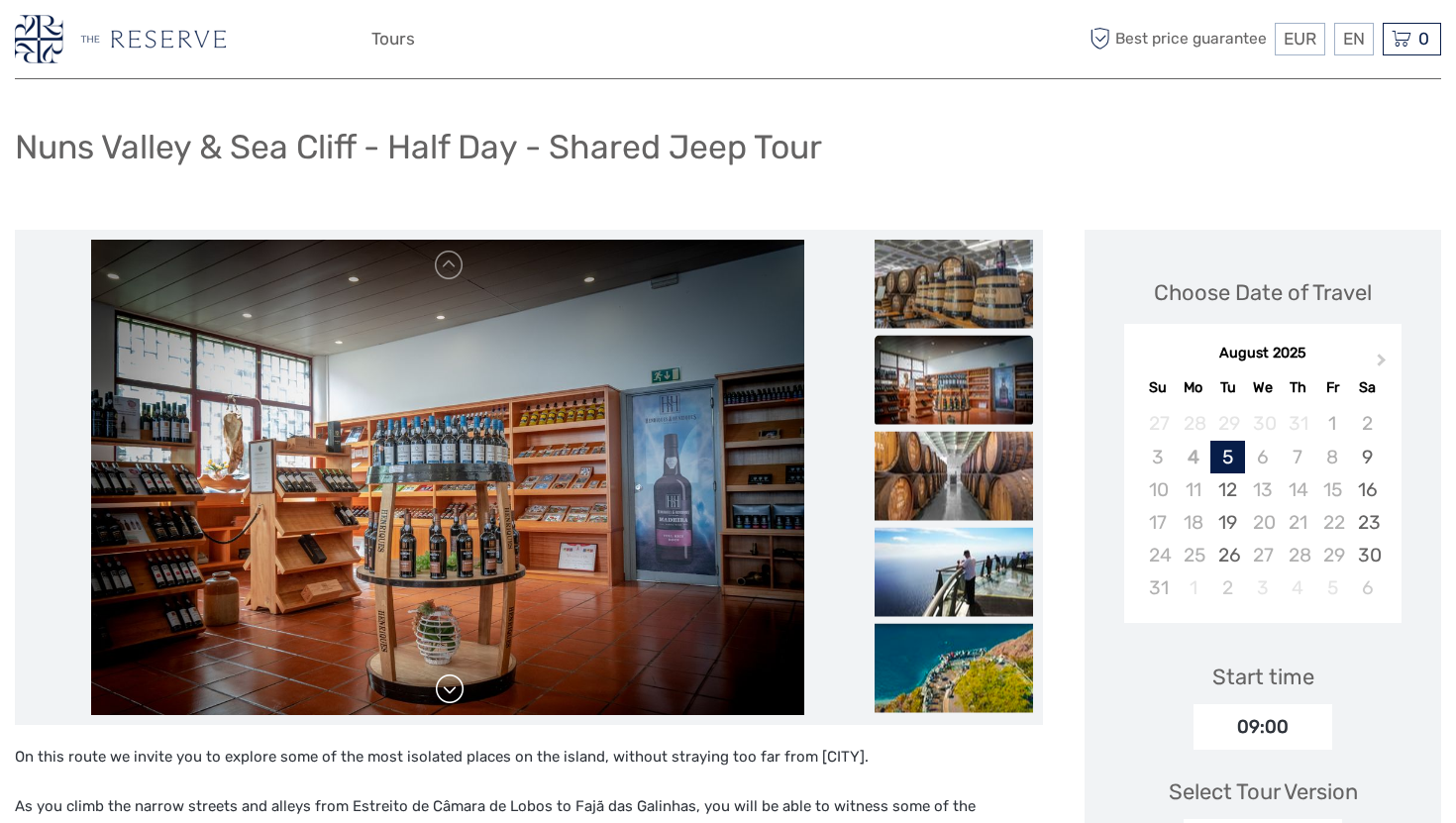 click at bounding box center (450, 689) 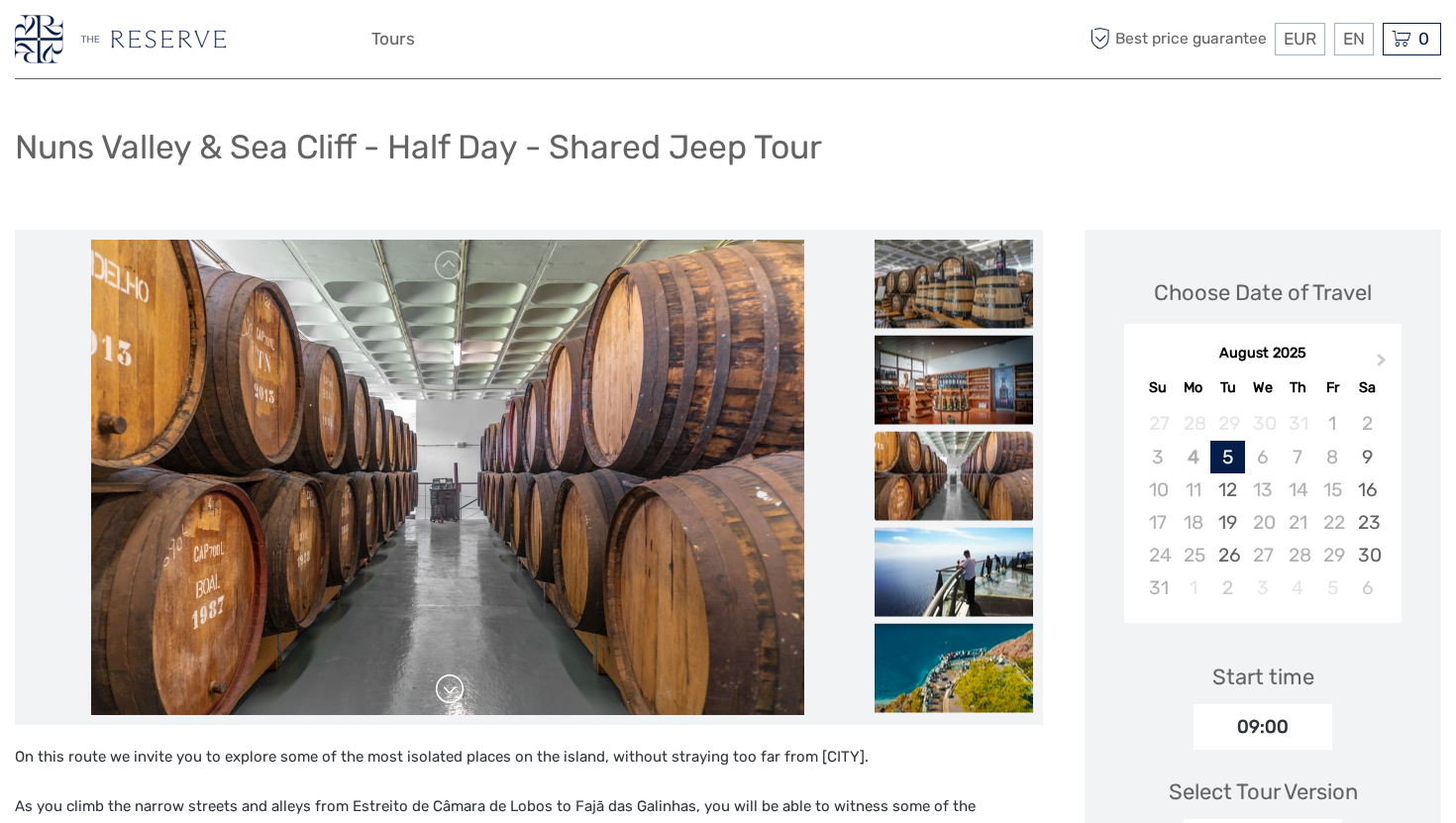 click at bounding box center (450, 689) 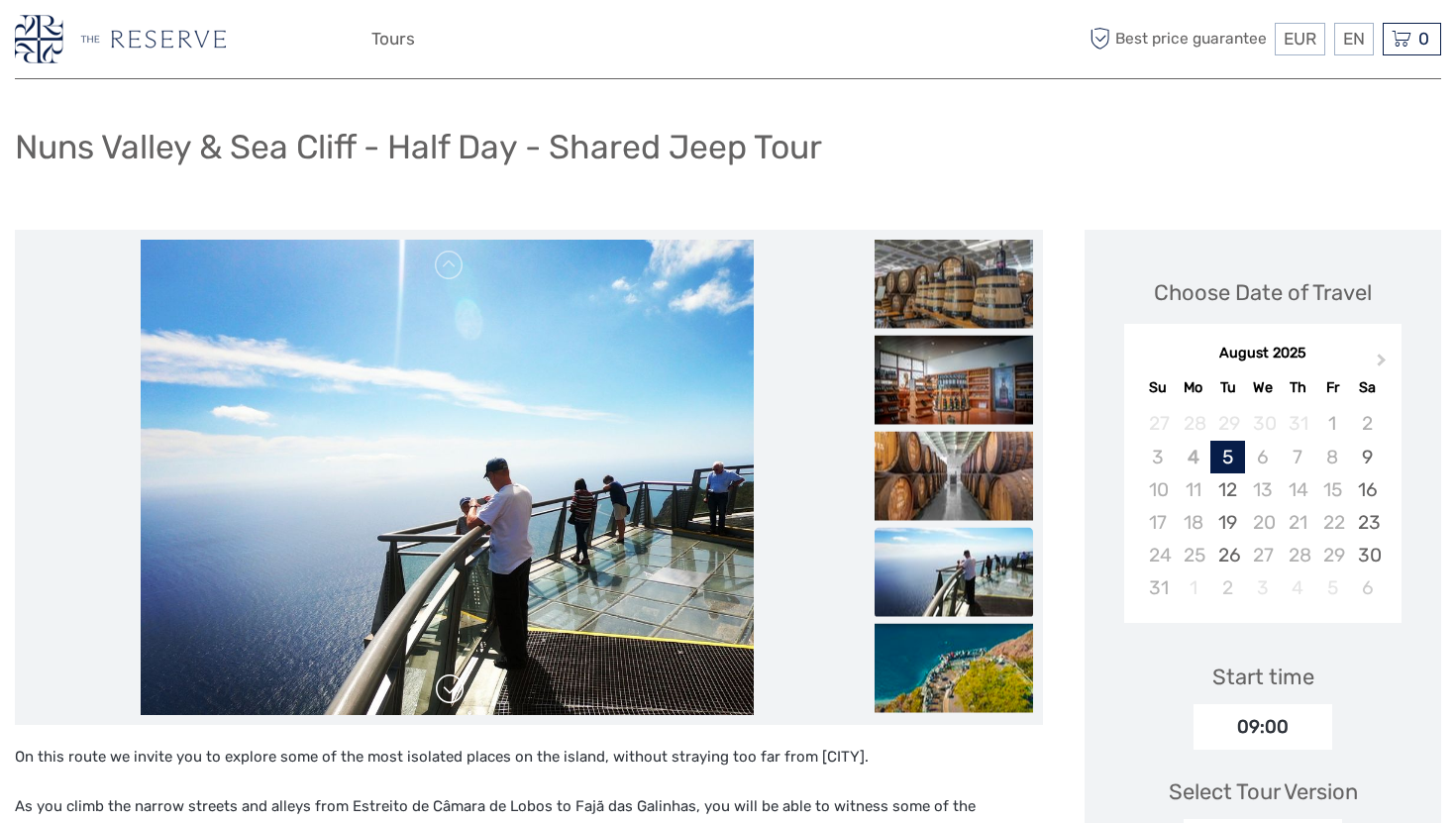 click at bounding box center [450, 689] 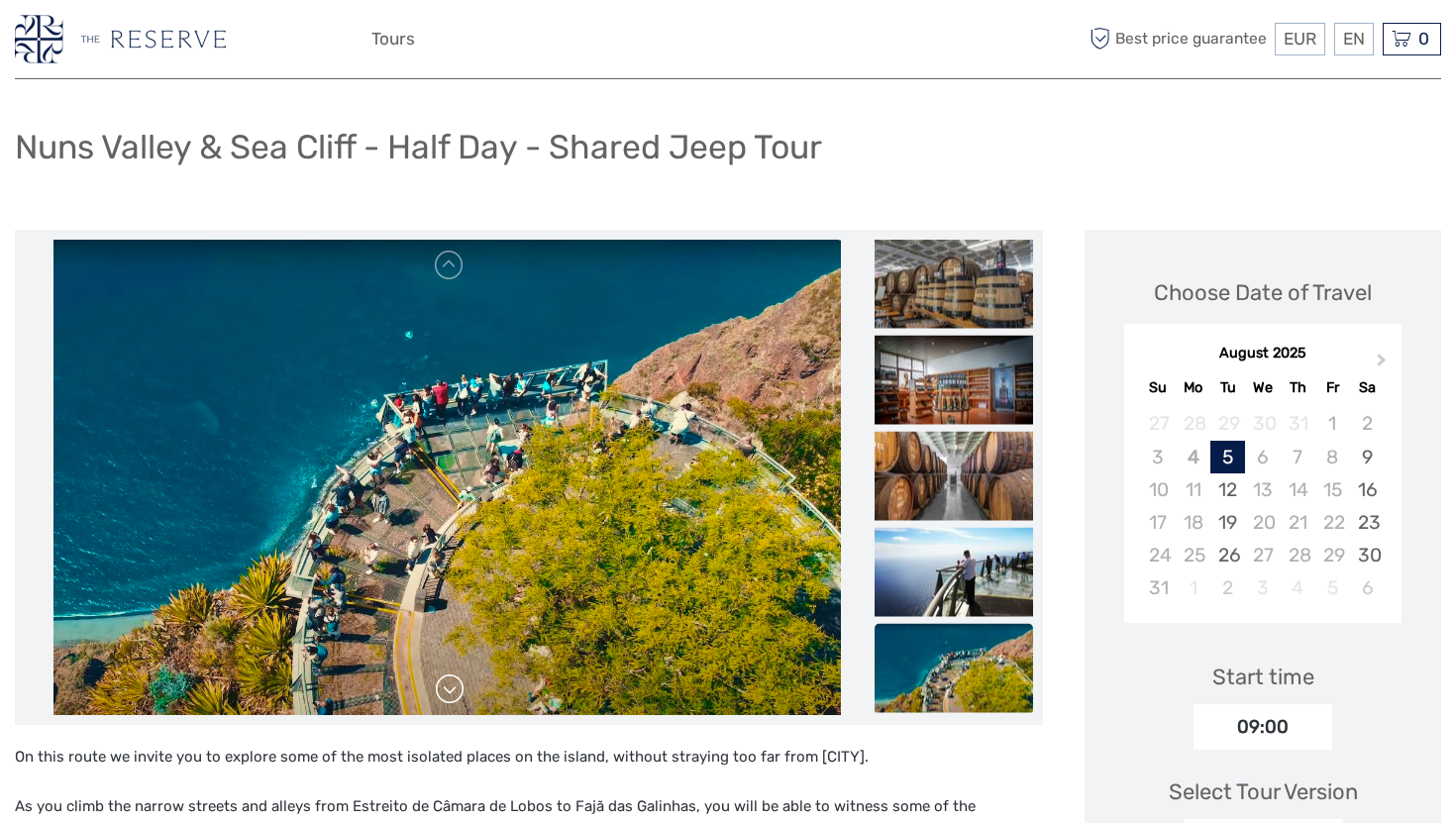 click at bounding box center [450, 689] 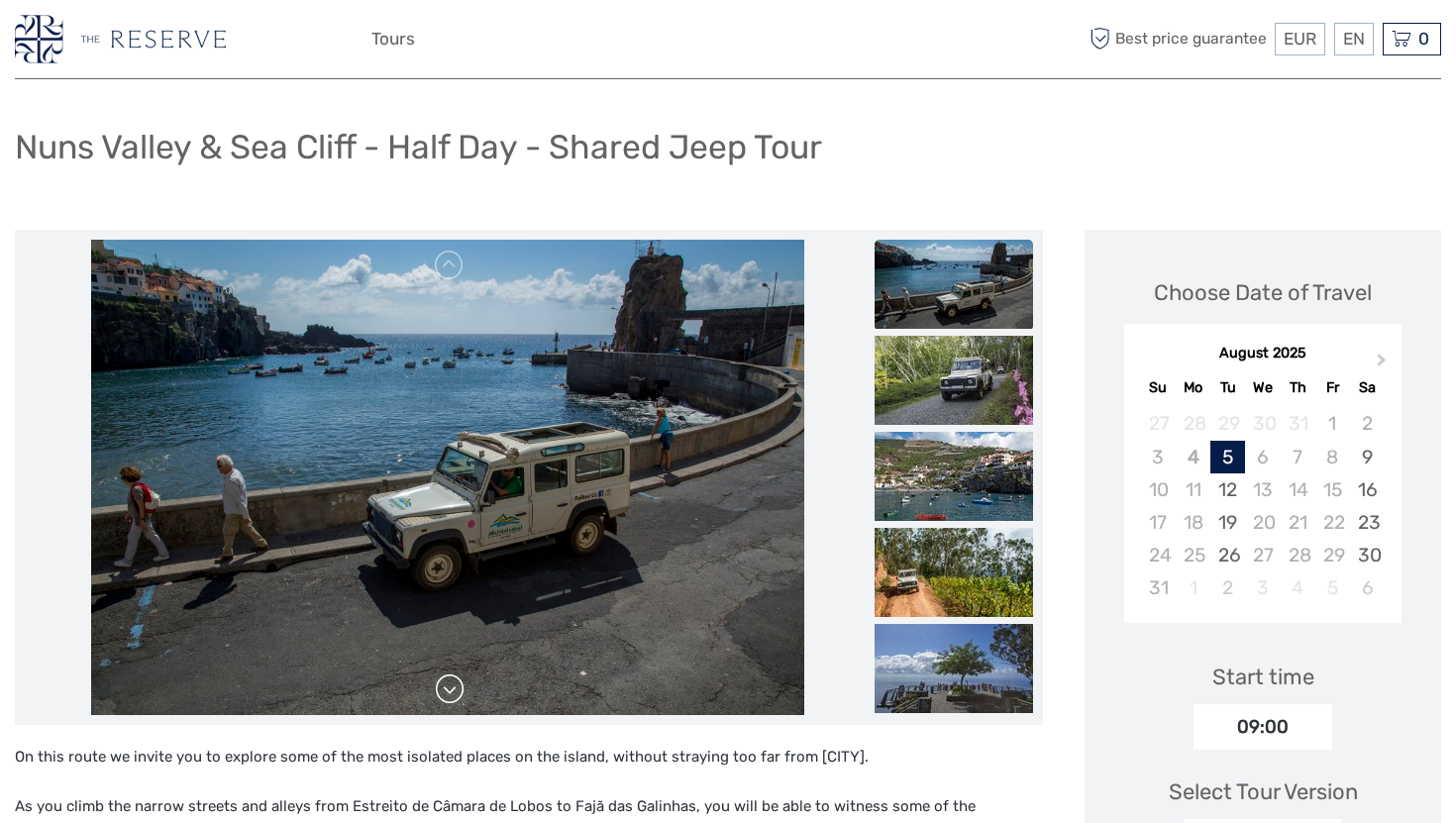 click at bounding box center (447, 477) 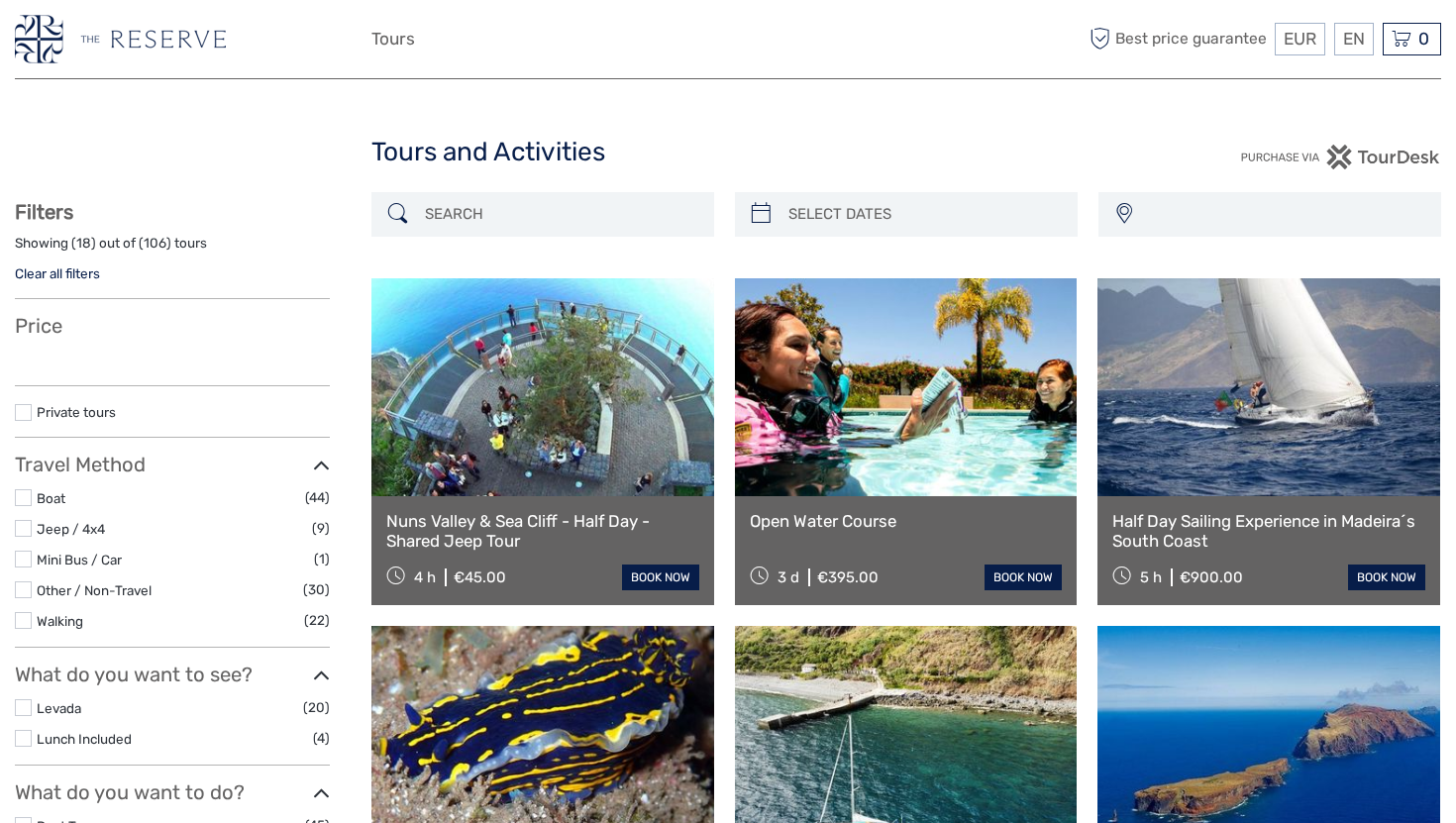 select 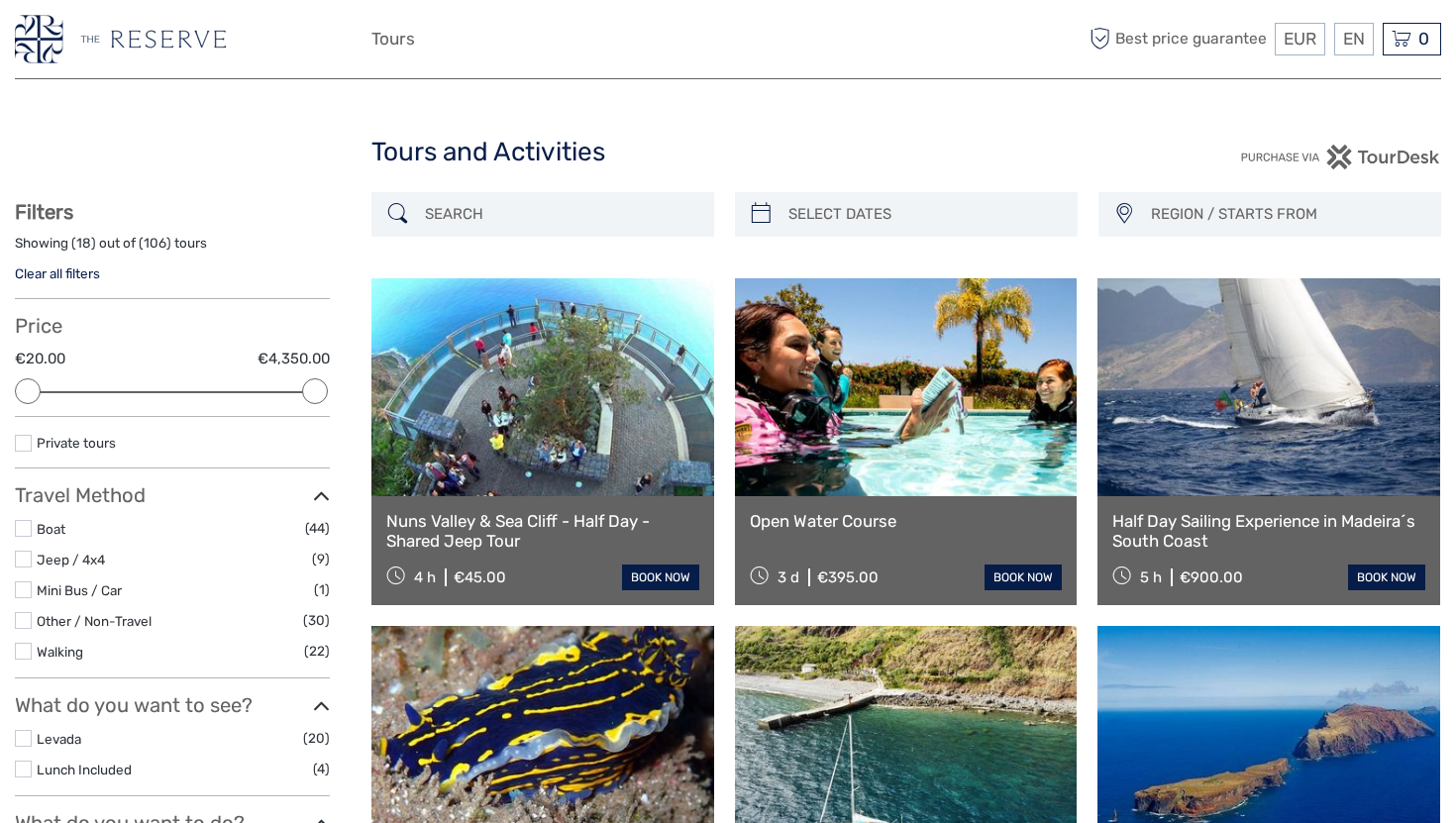 scroll, scrollTop: 0, scrollLeft: 0, axis: both 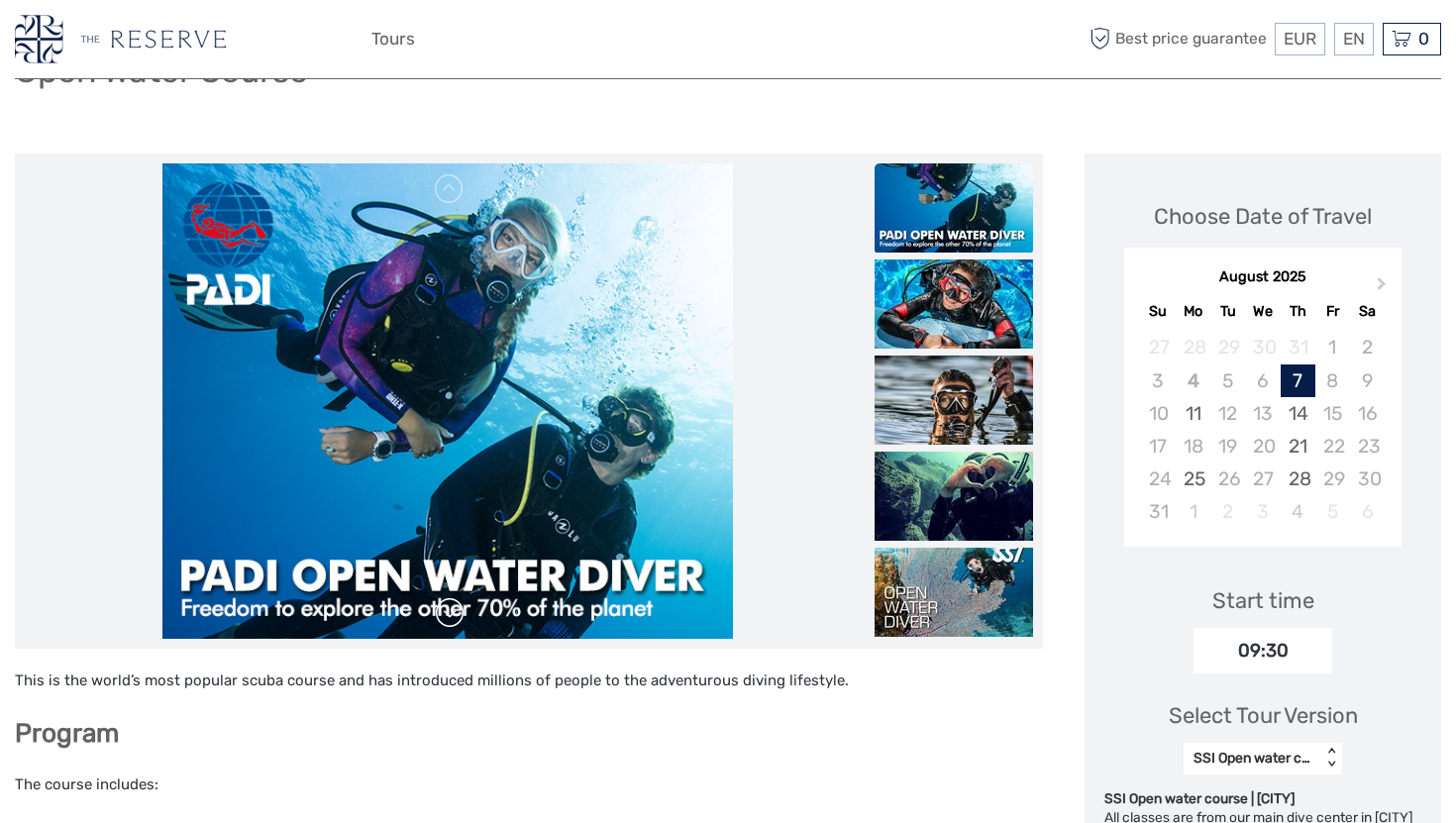 click at bounding box center [450, 613] 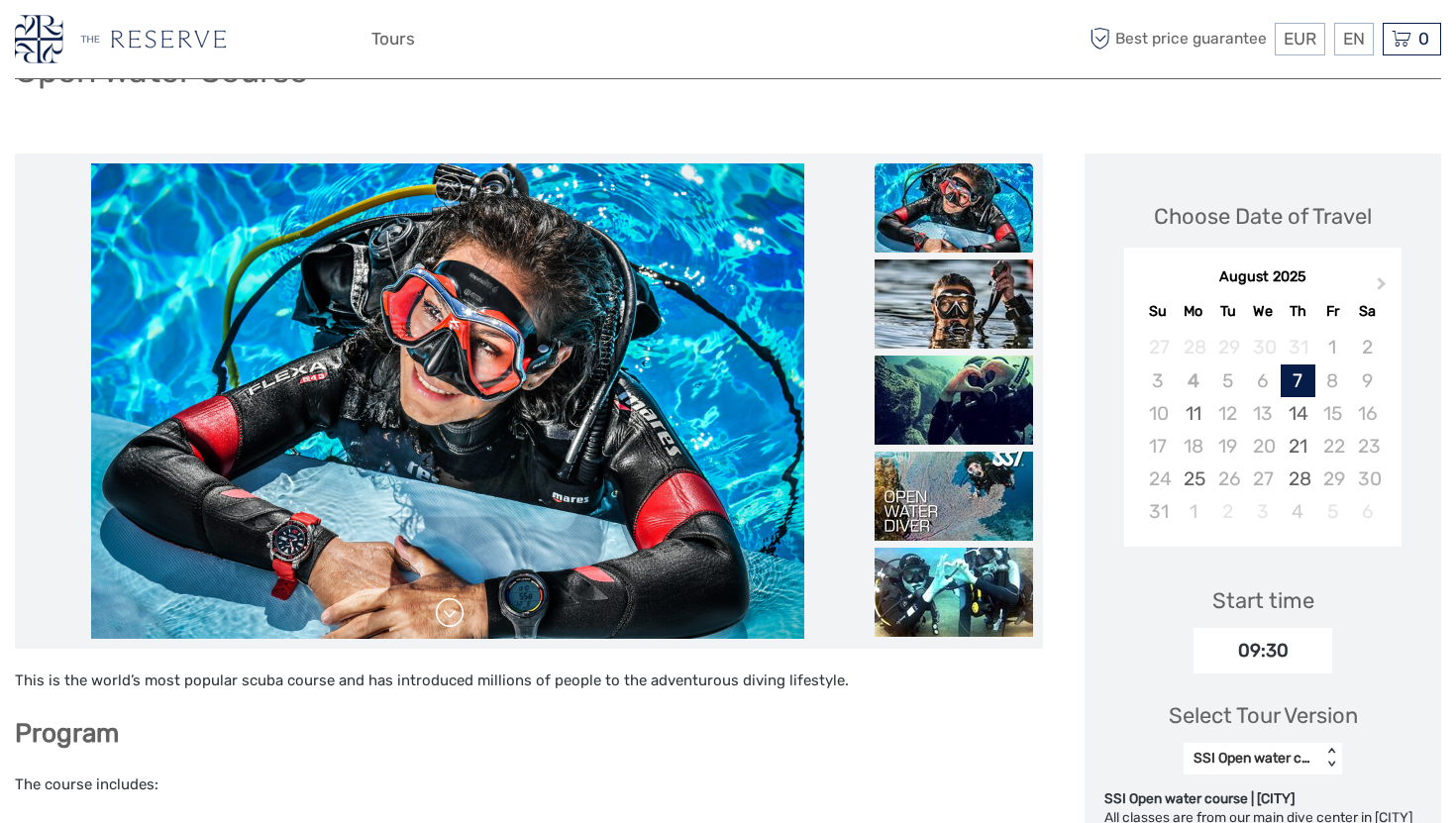 click at bounding box center [450, 613] 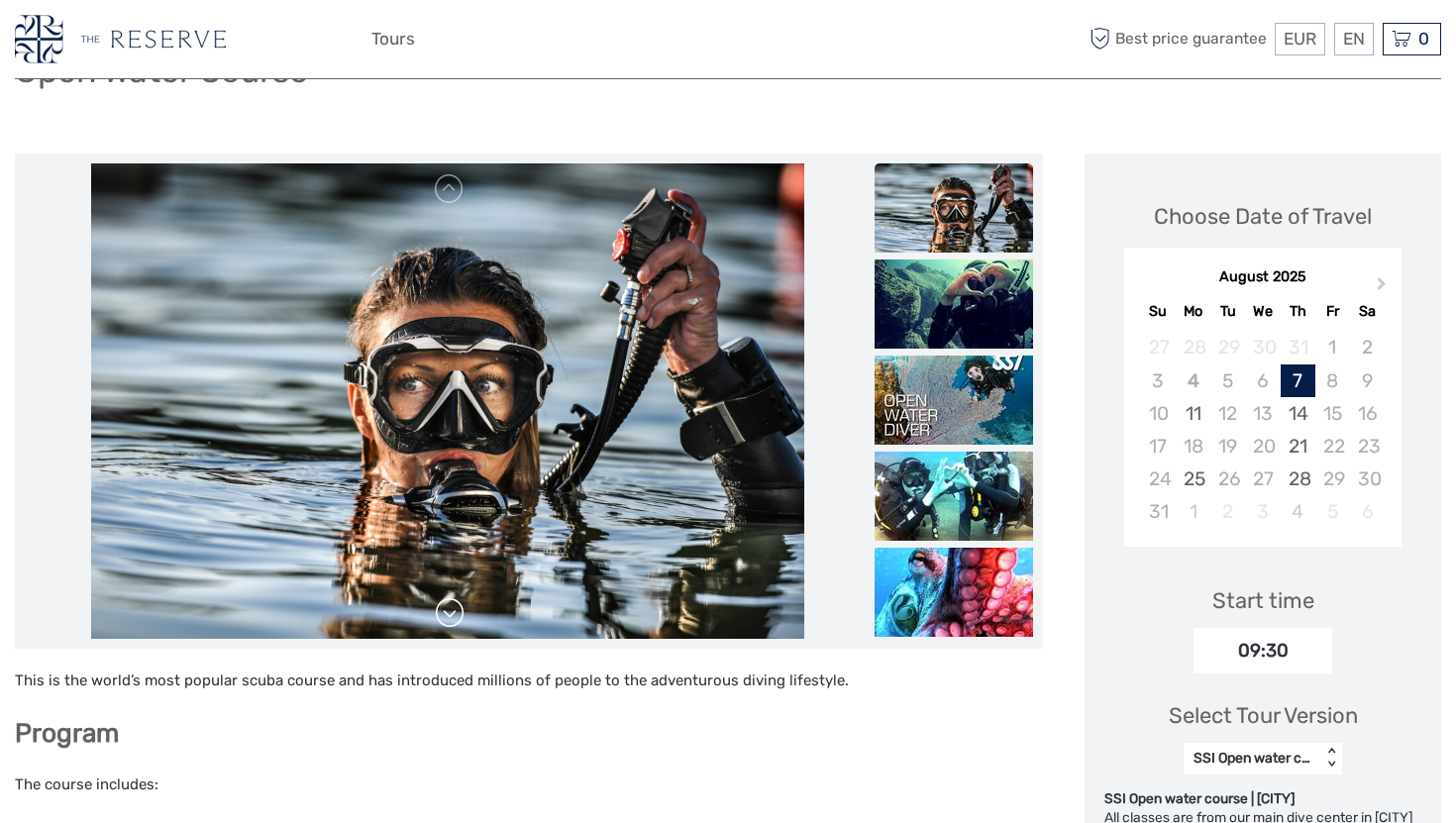 click at bounding box center (450, 613) 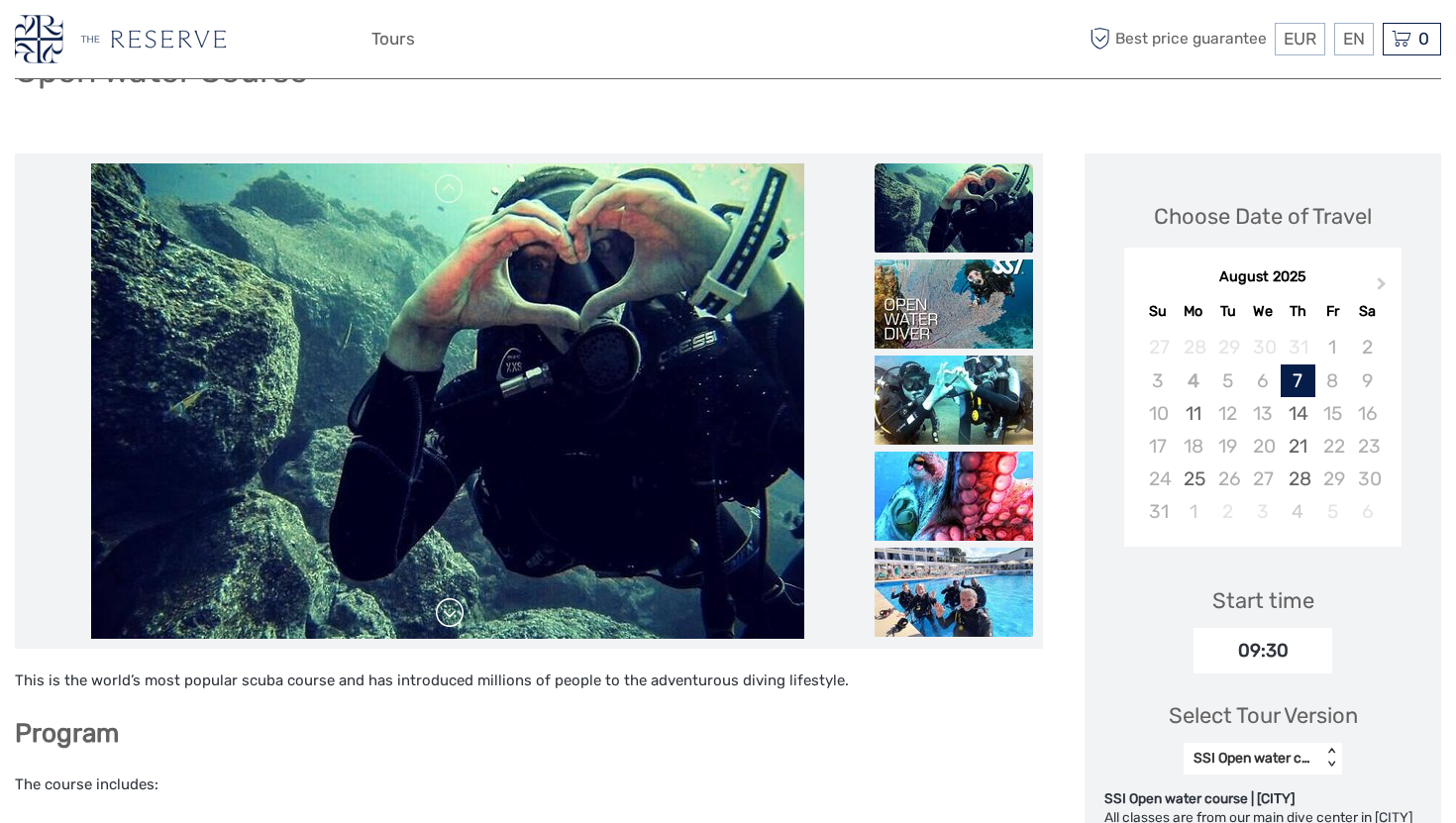 click at bounding box center [450, 613] 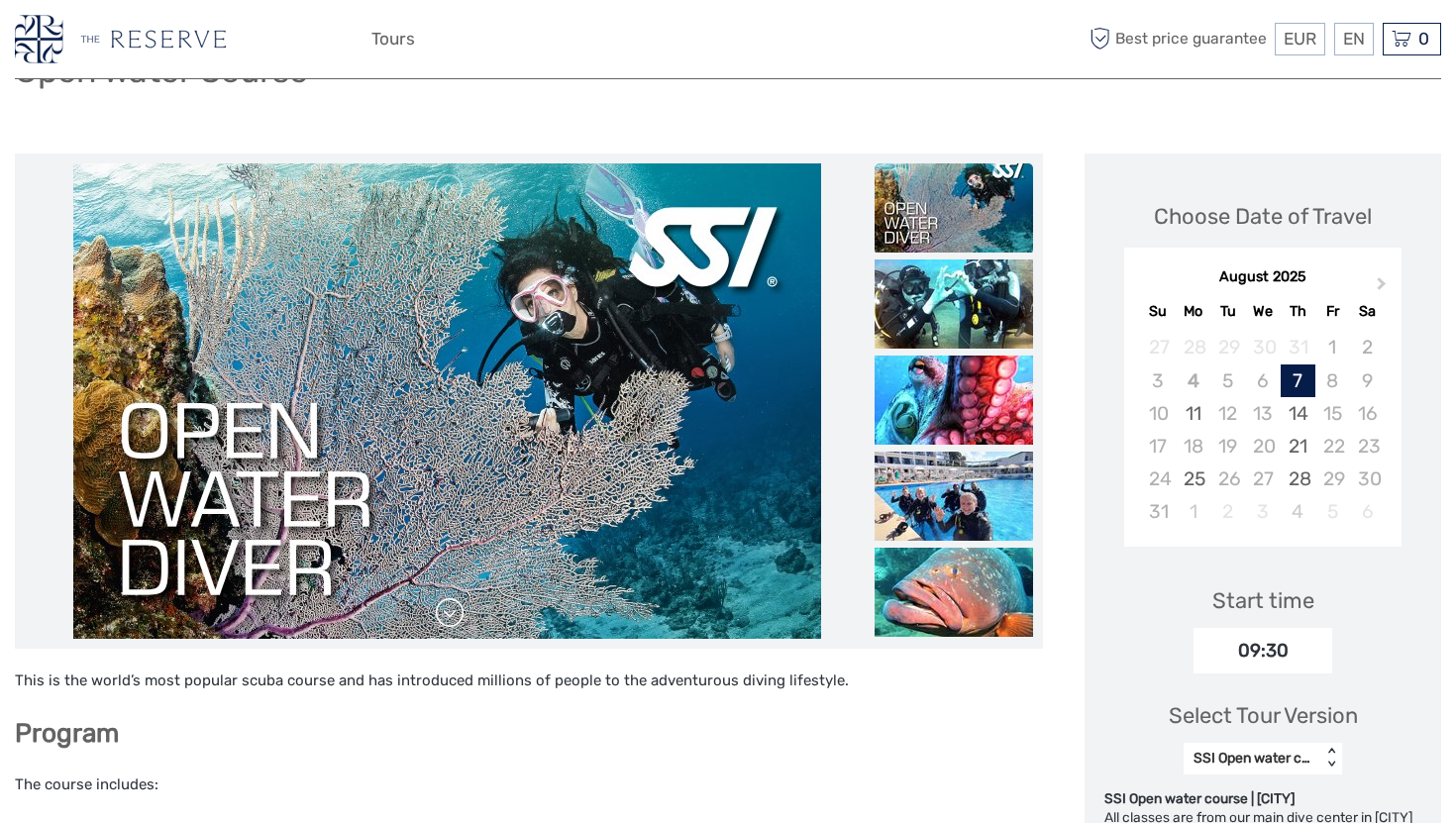 click at bounding box center [450, 613] 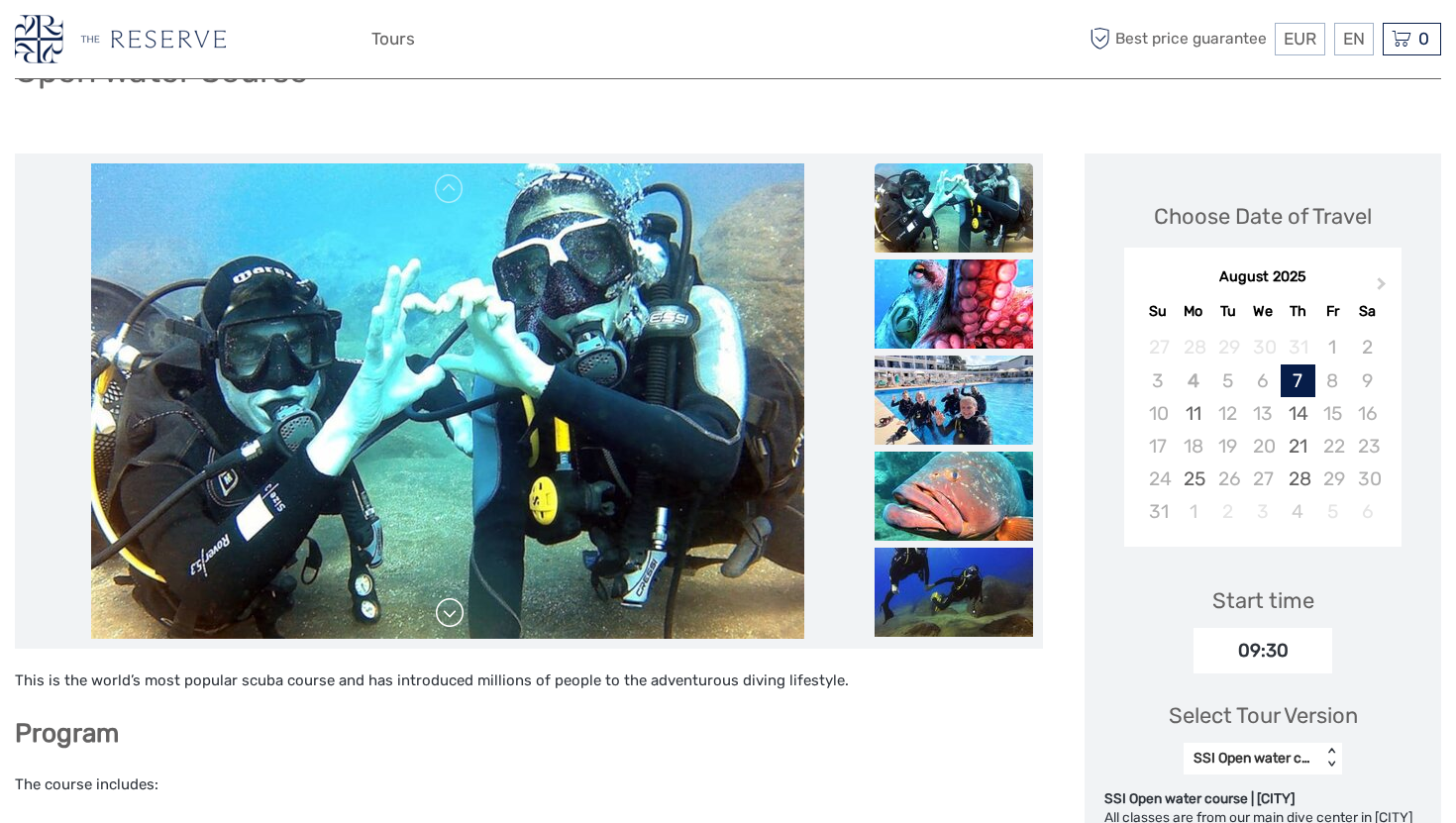 click at bounding box center [450, 613] 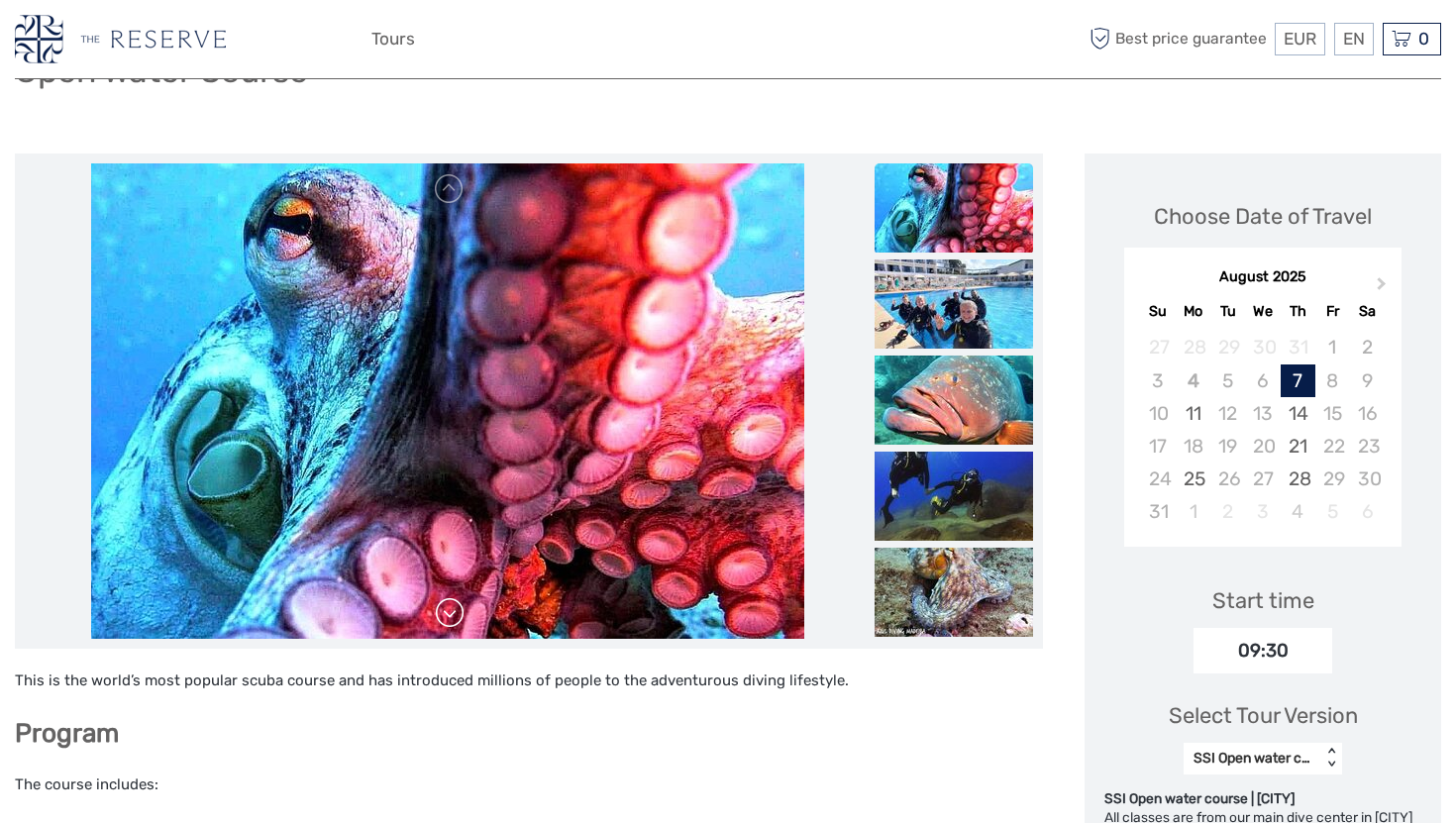 click at bounding box center (450, 613) 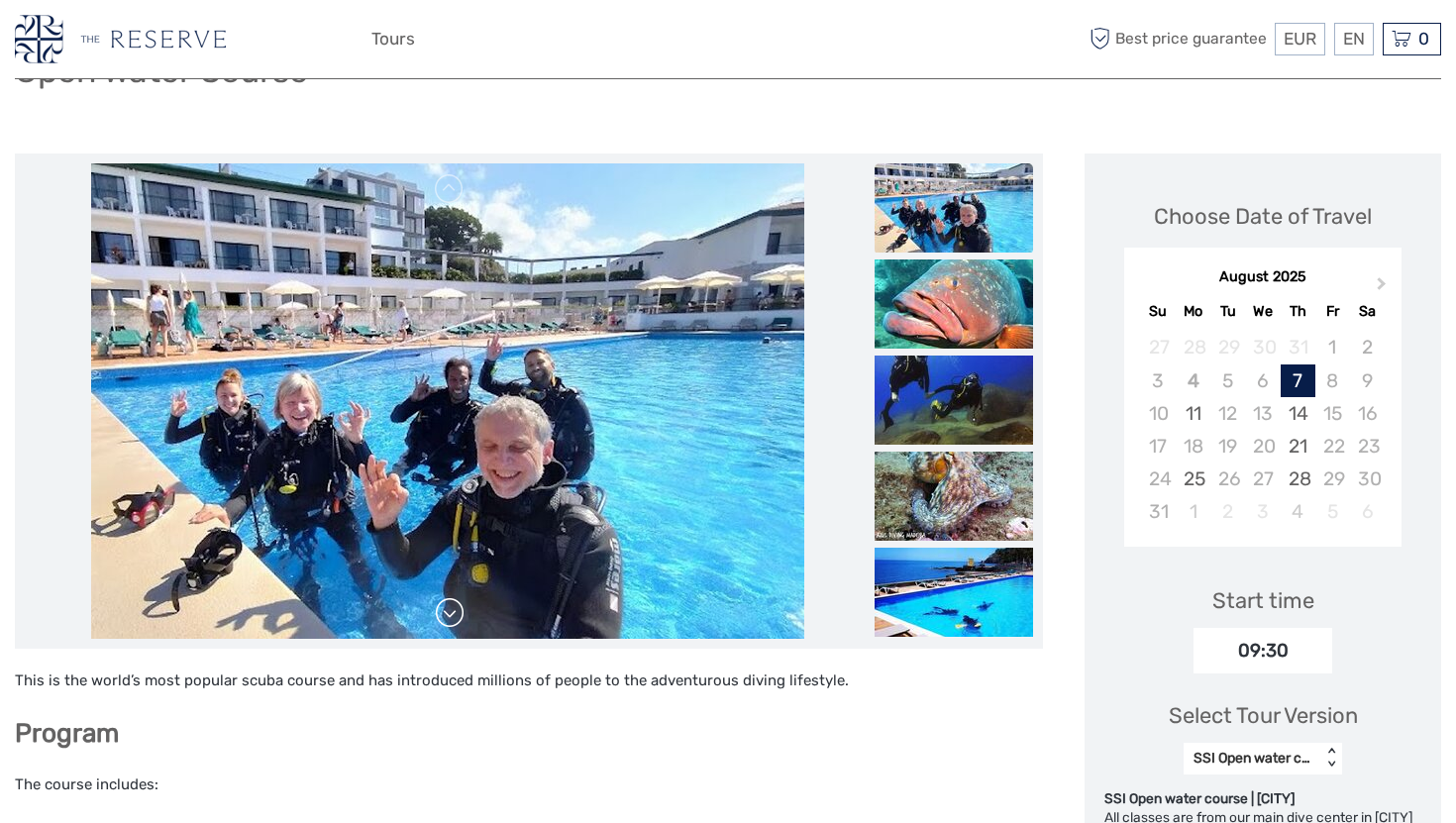 click at bounding box center (450, 613) 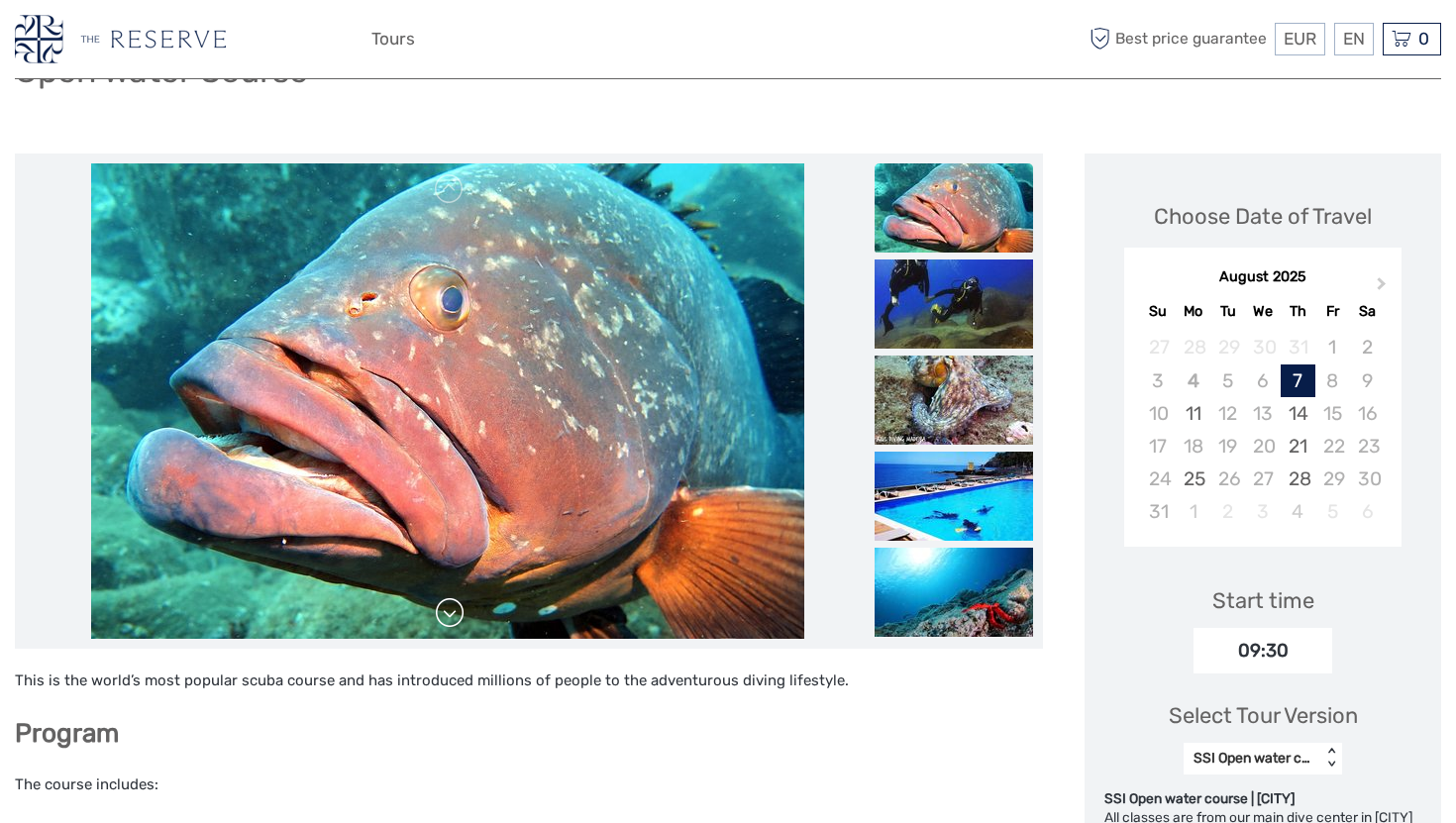 click at bounding box center [450, 613] 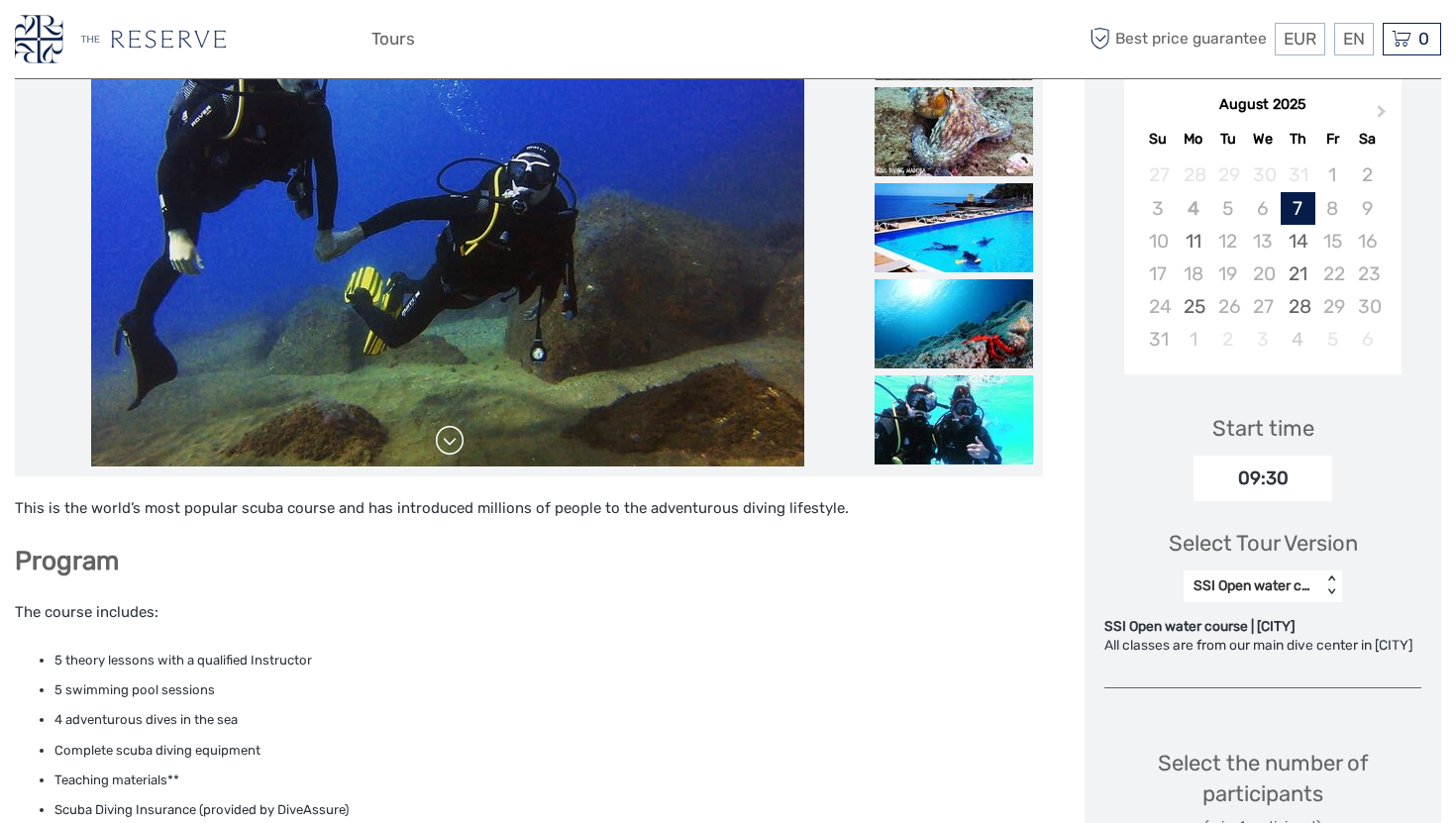 scroll, scrollTop: 379, scrollLeft: 0, axis: vertical 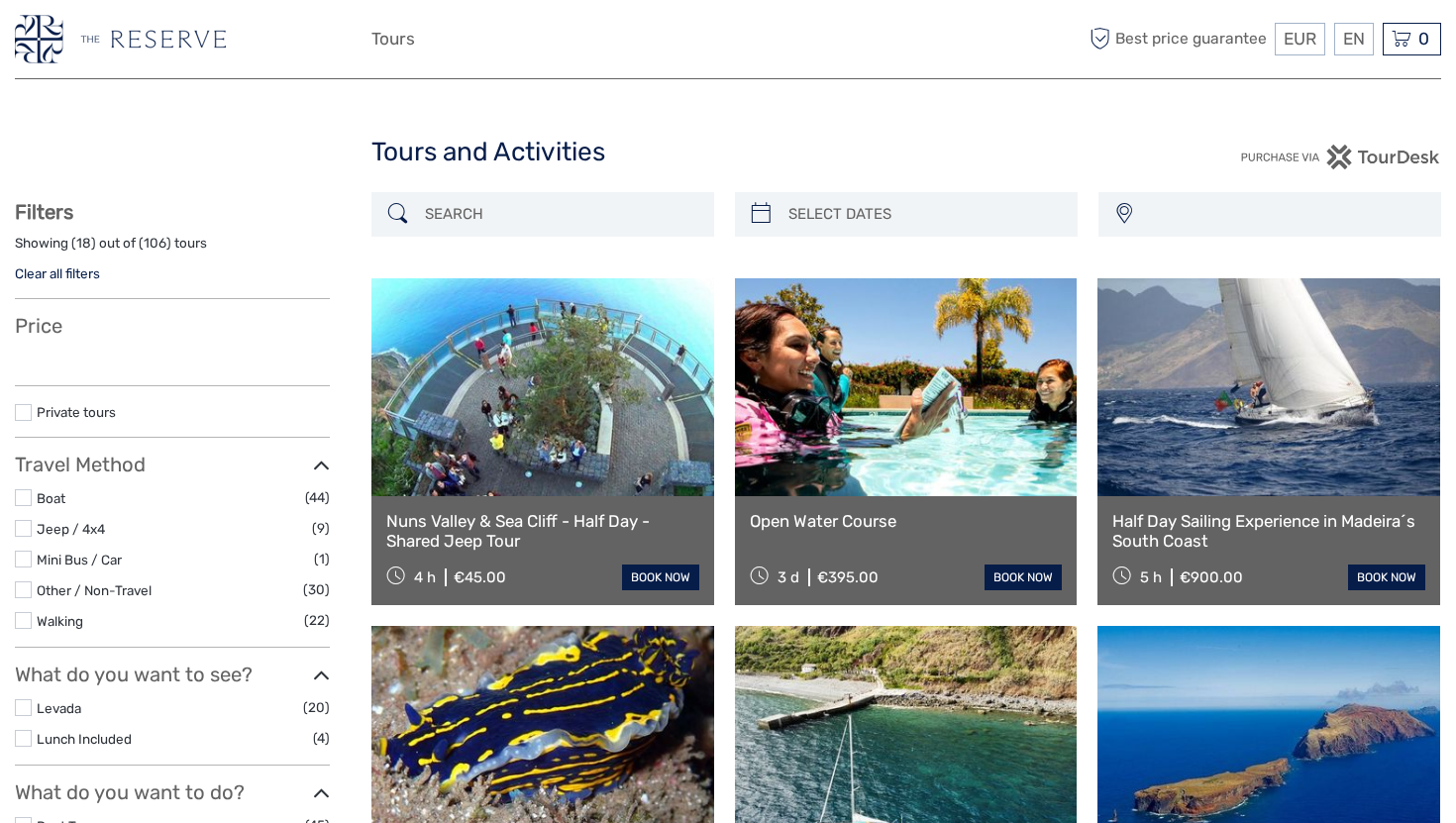 select 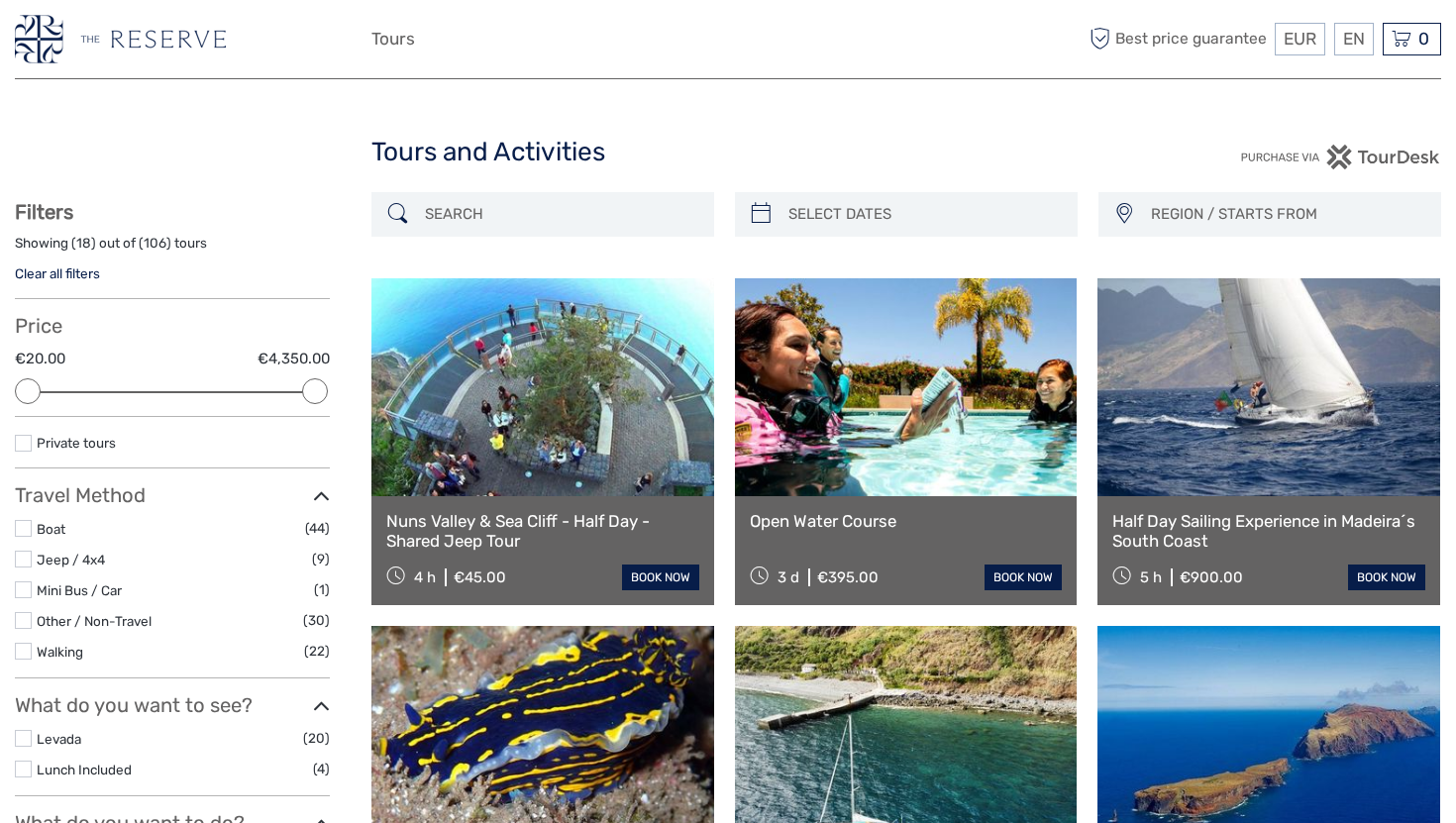 scroll, scrollTop: 0, scrollLeft: 0, axis: both 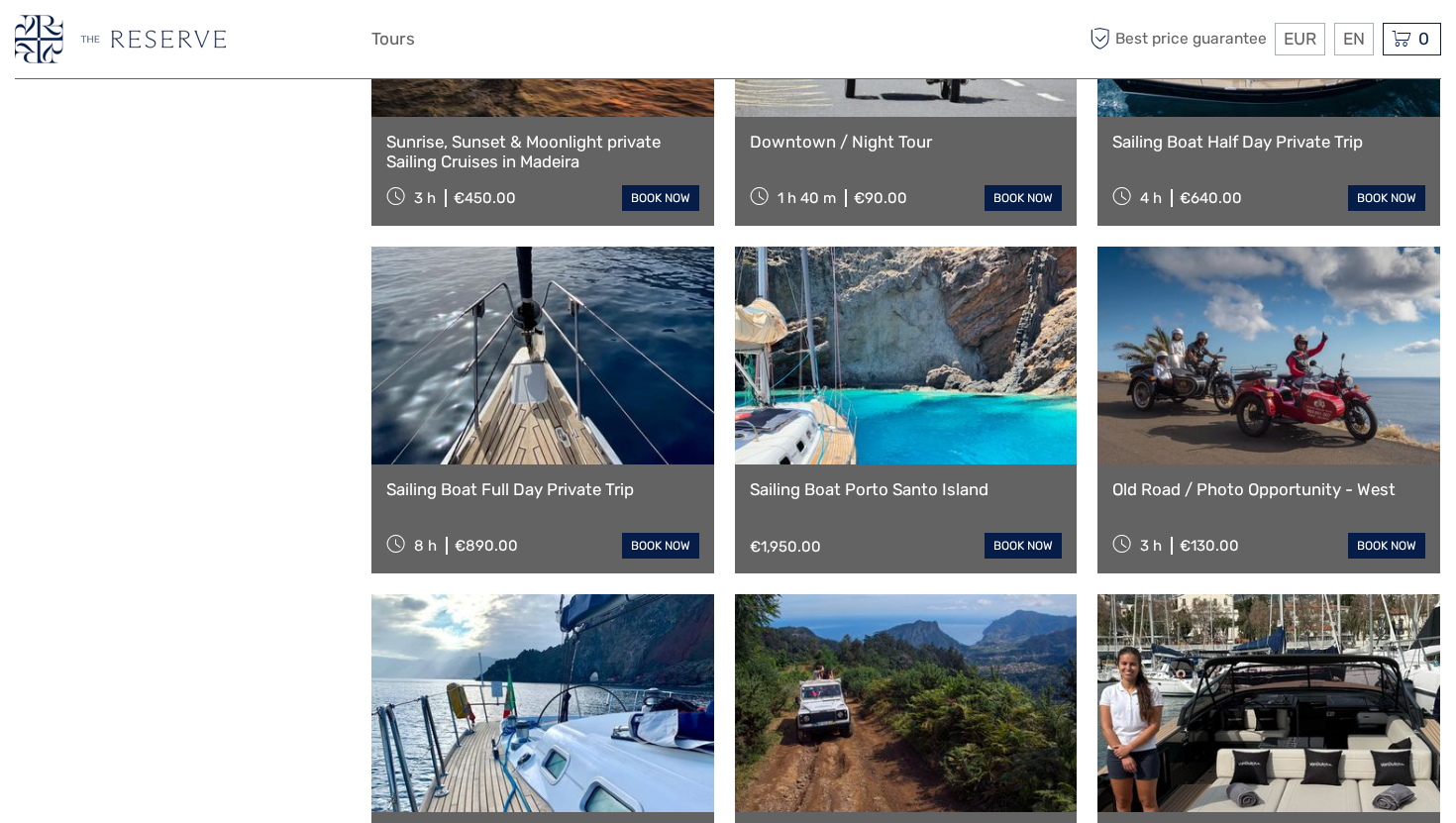click at bounding box center (906, 356) 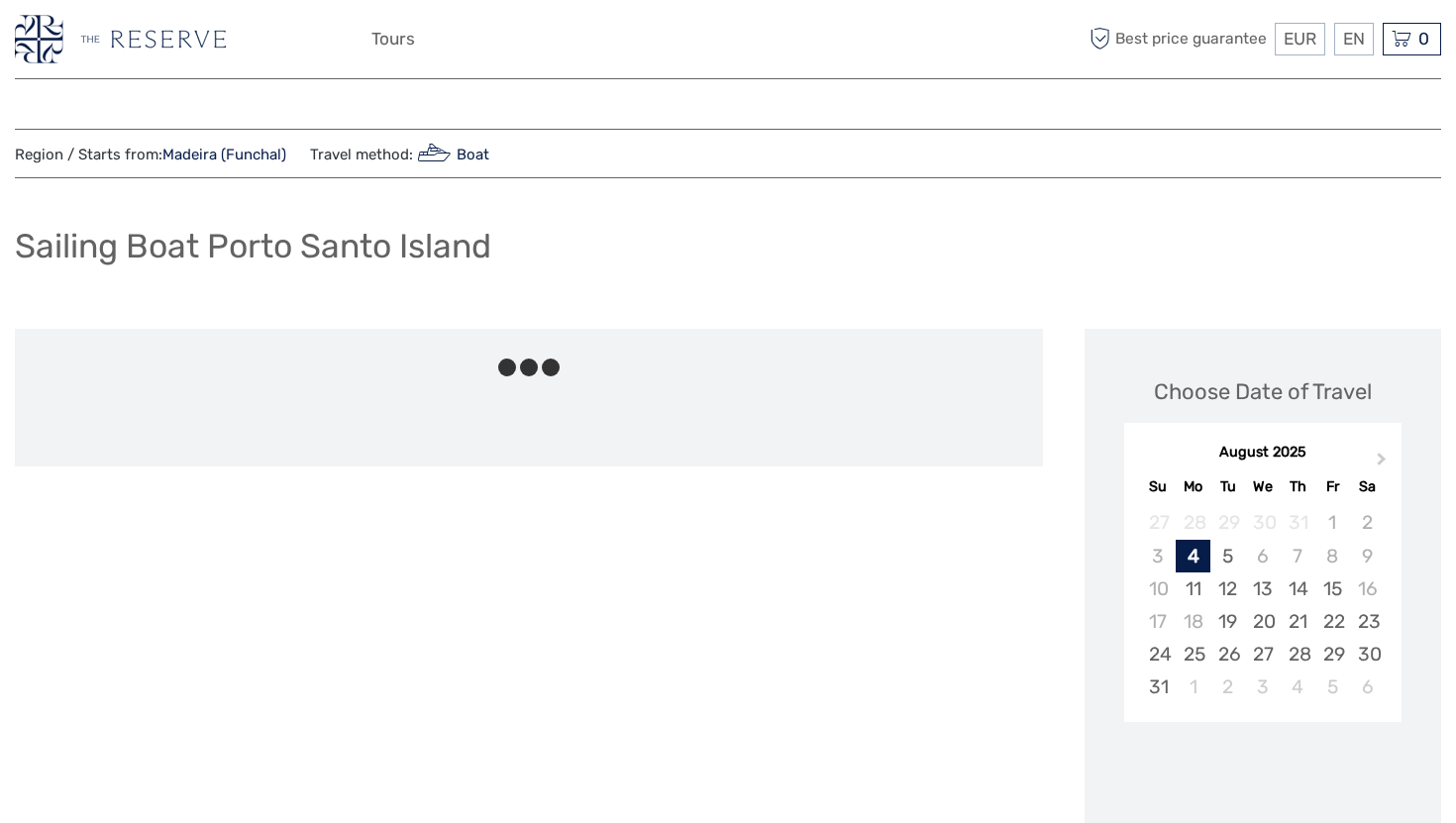 scroll, scrollTop: 0, scrollLeft: 0, axis: both 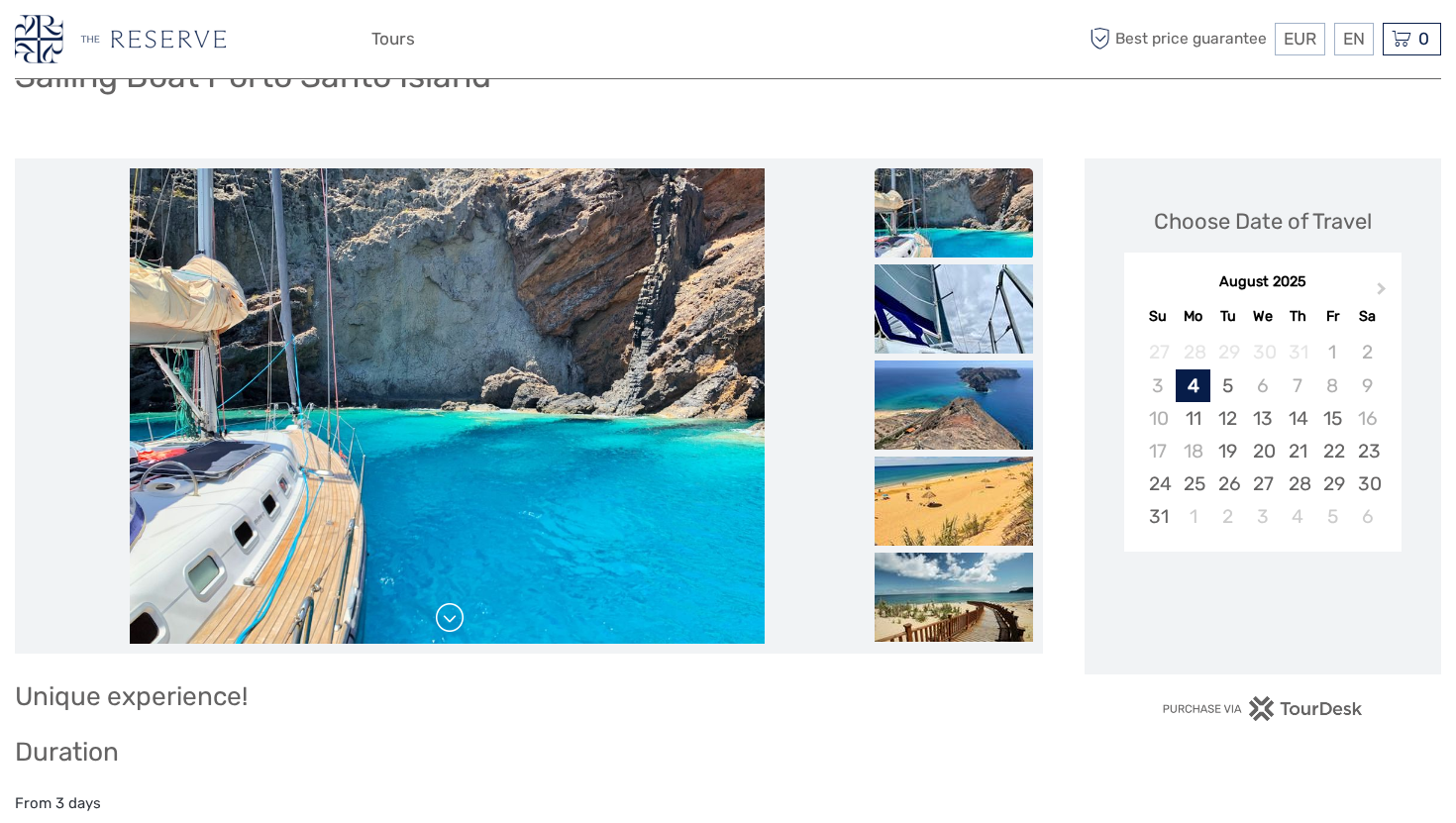 click at bounding box center (450, 618) 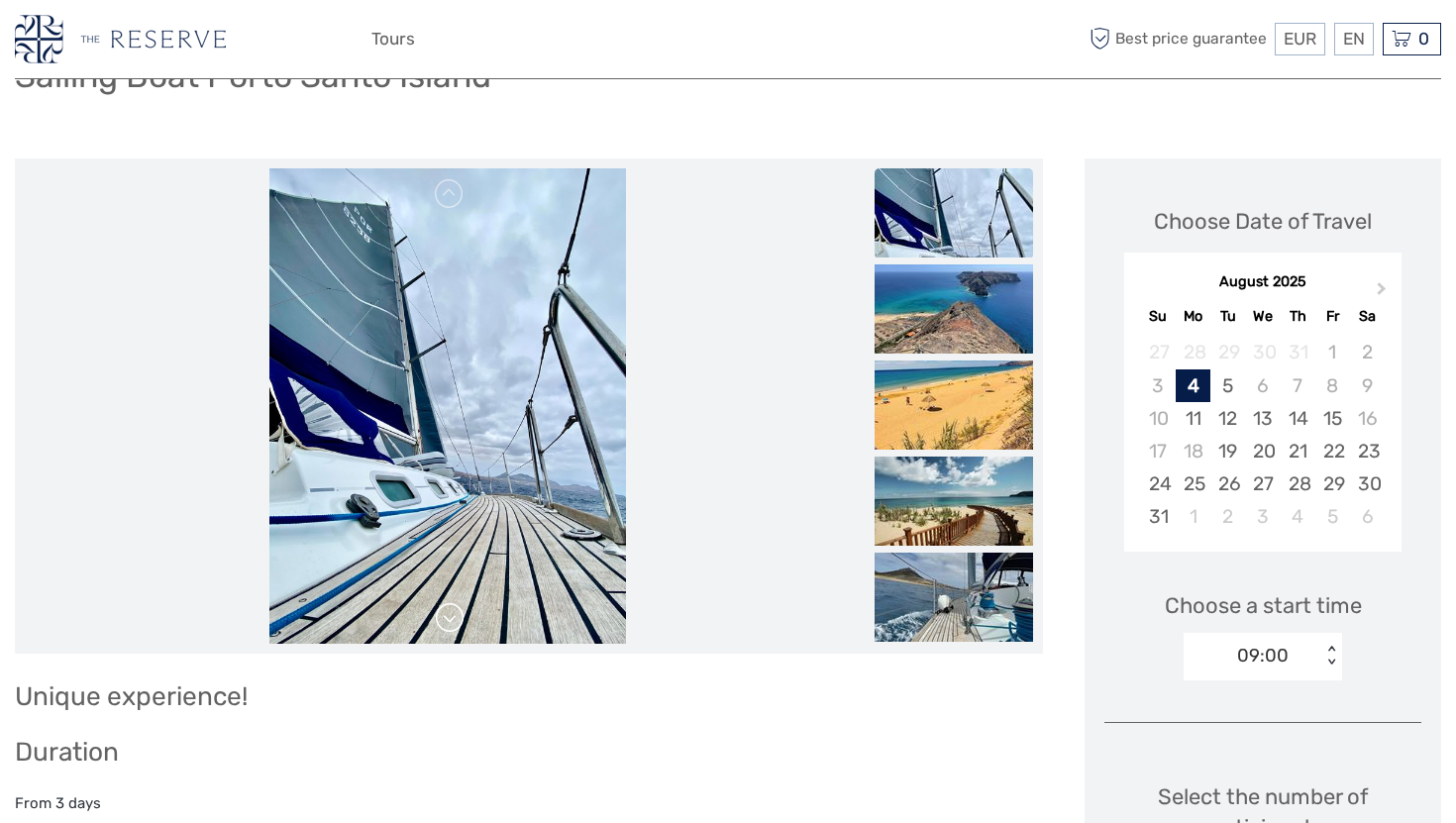 click at bounding box center (450, 618) 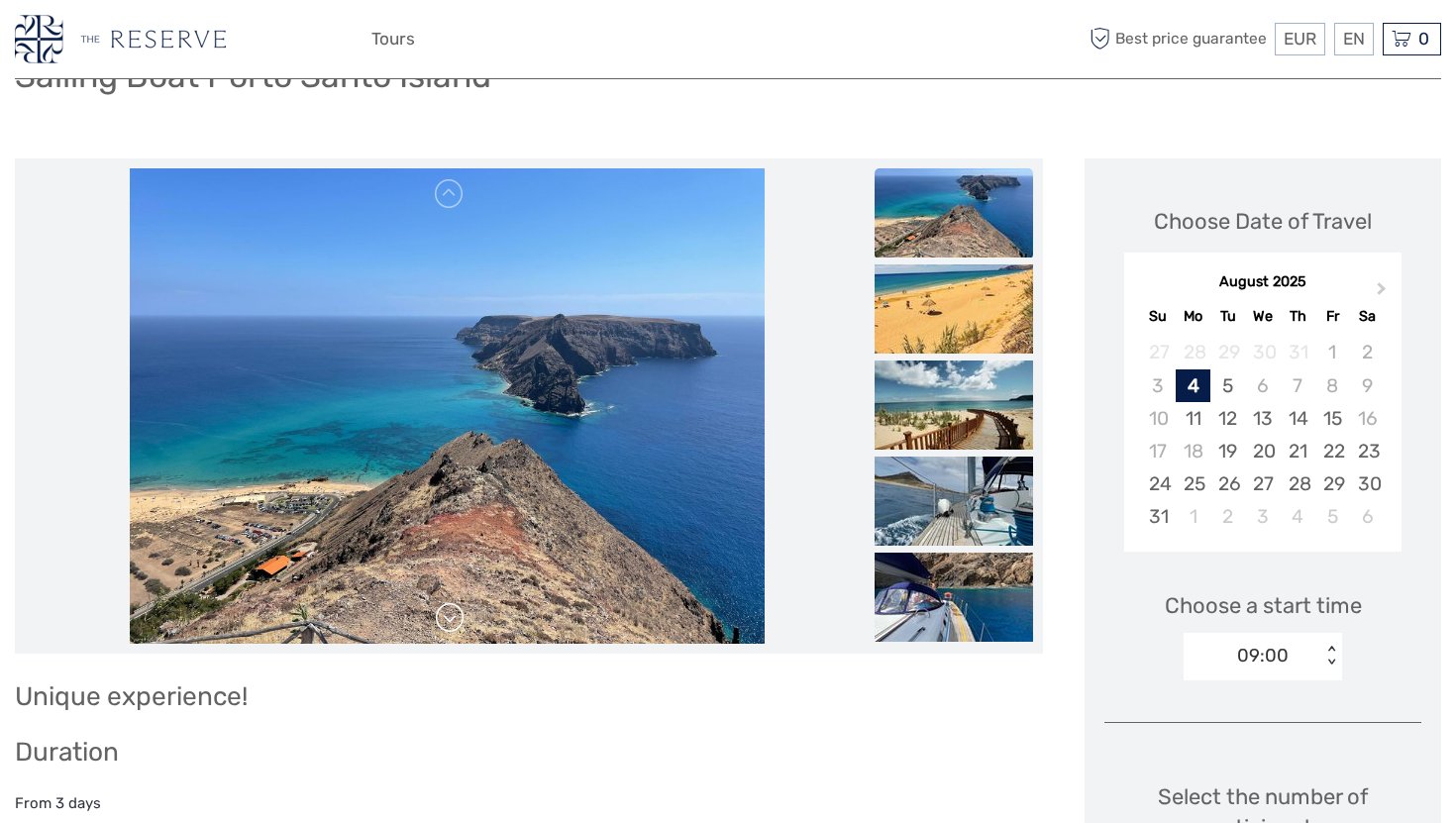 click at bounding box center (450, 618) 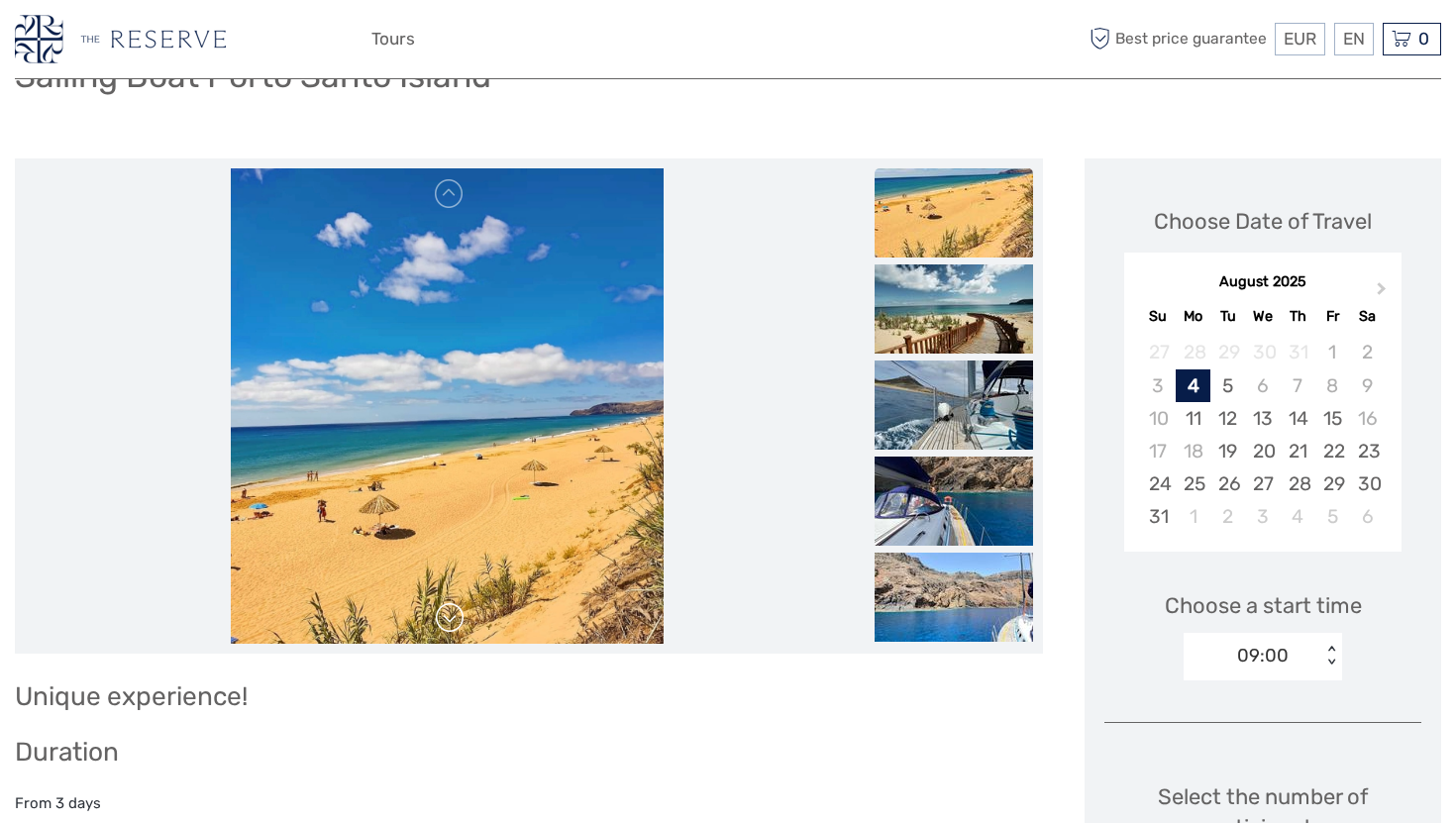 click at bounding box center (450, 618) 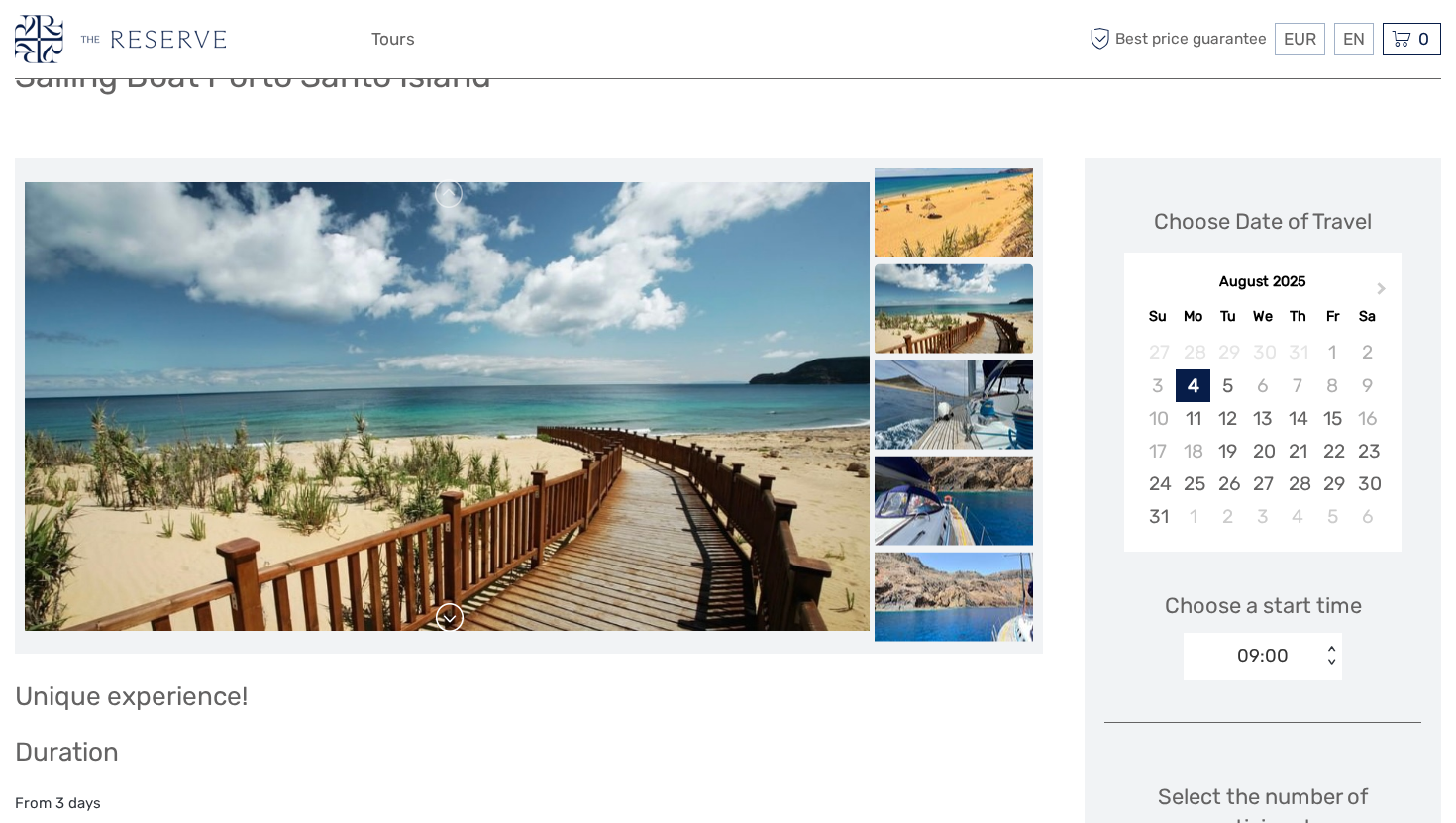 click at bounding box center (450, 618) 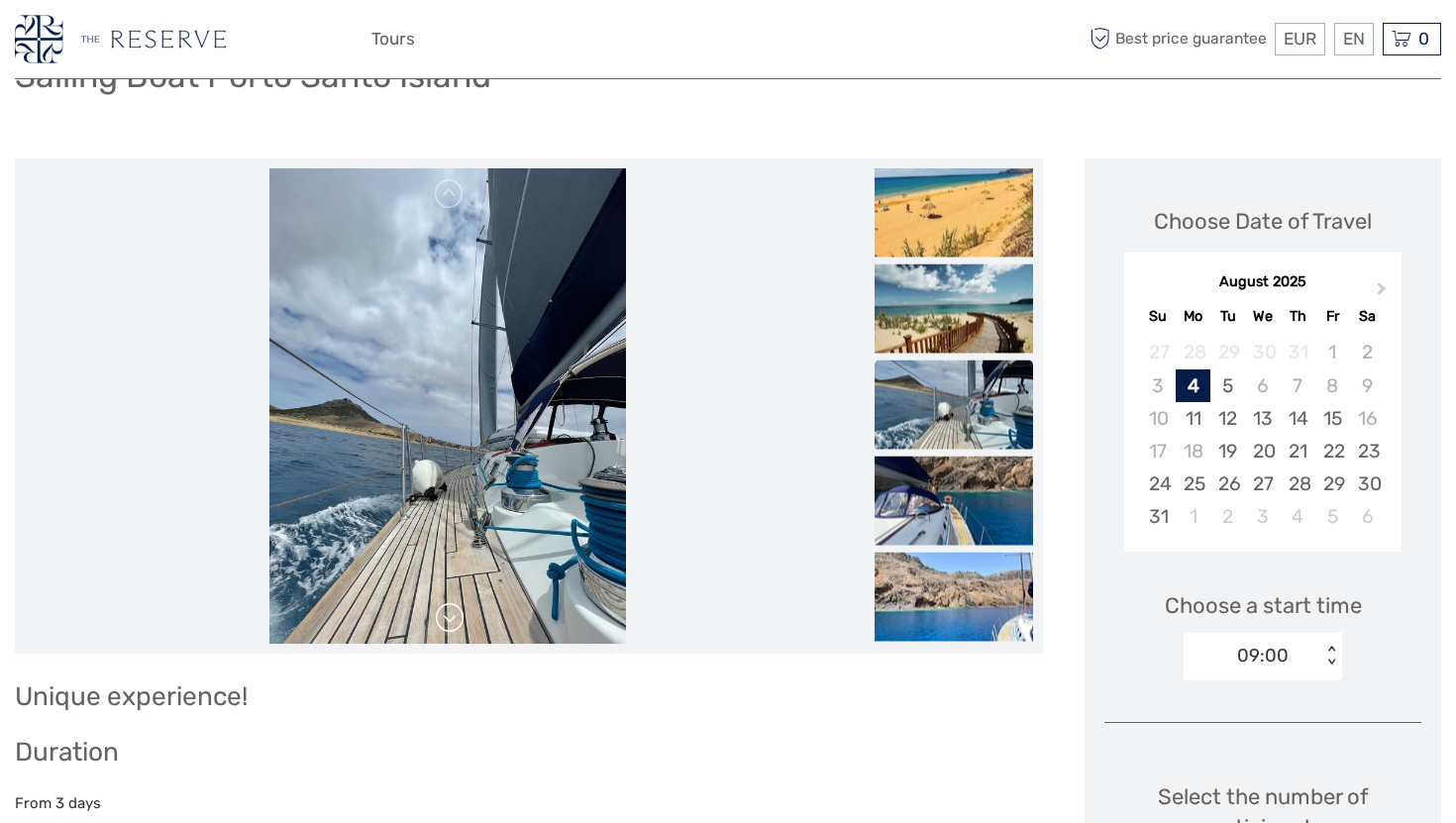 click at bounding box center (450, 618) 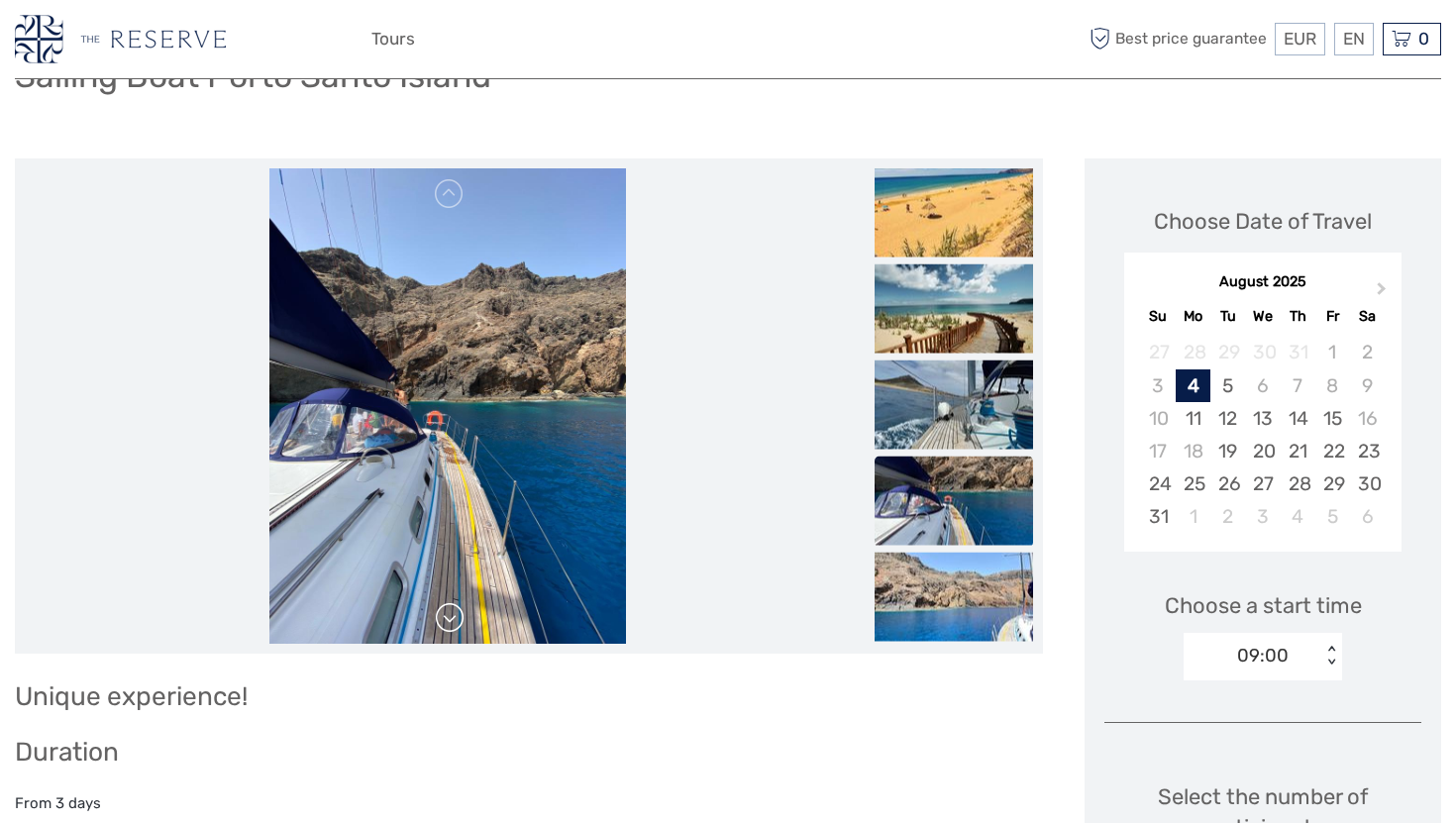 click at bounding box center (450, 618) 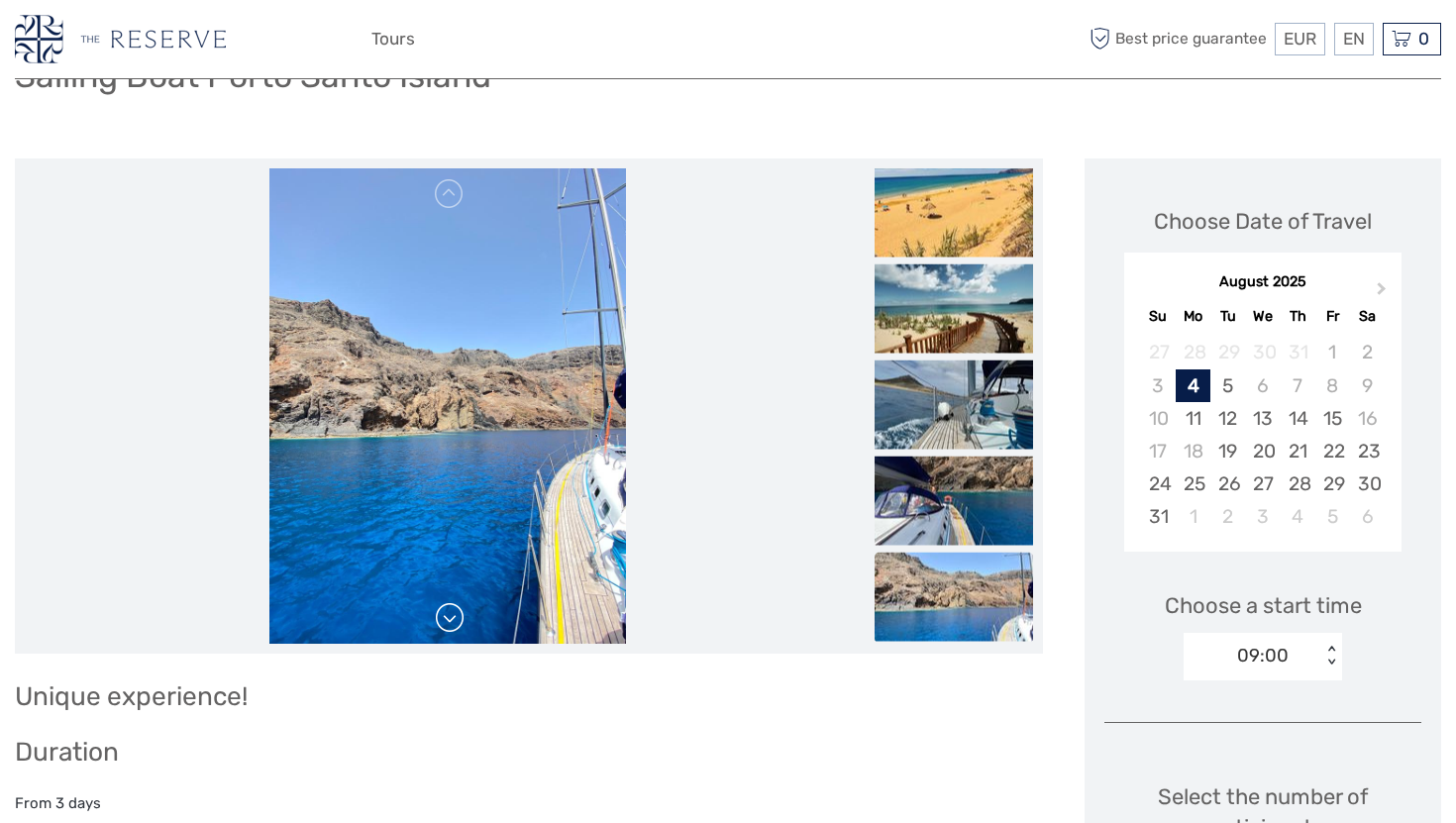 click at bounding box center [450, 618] 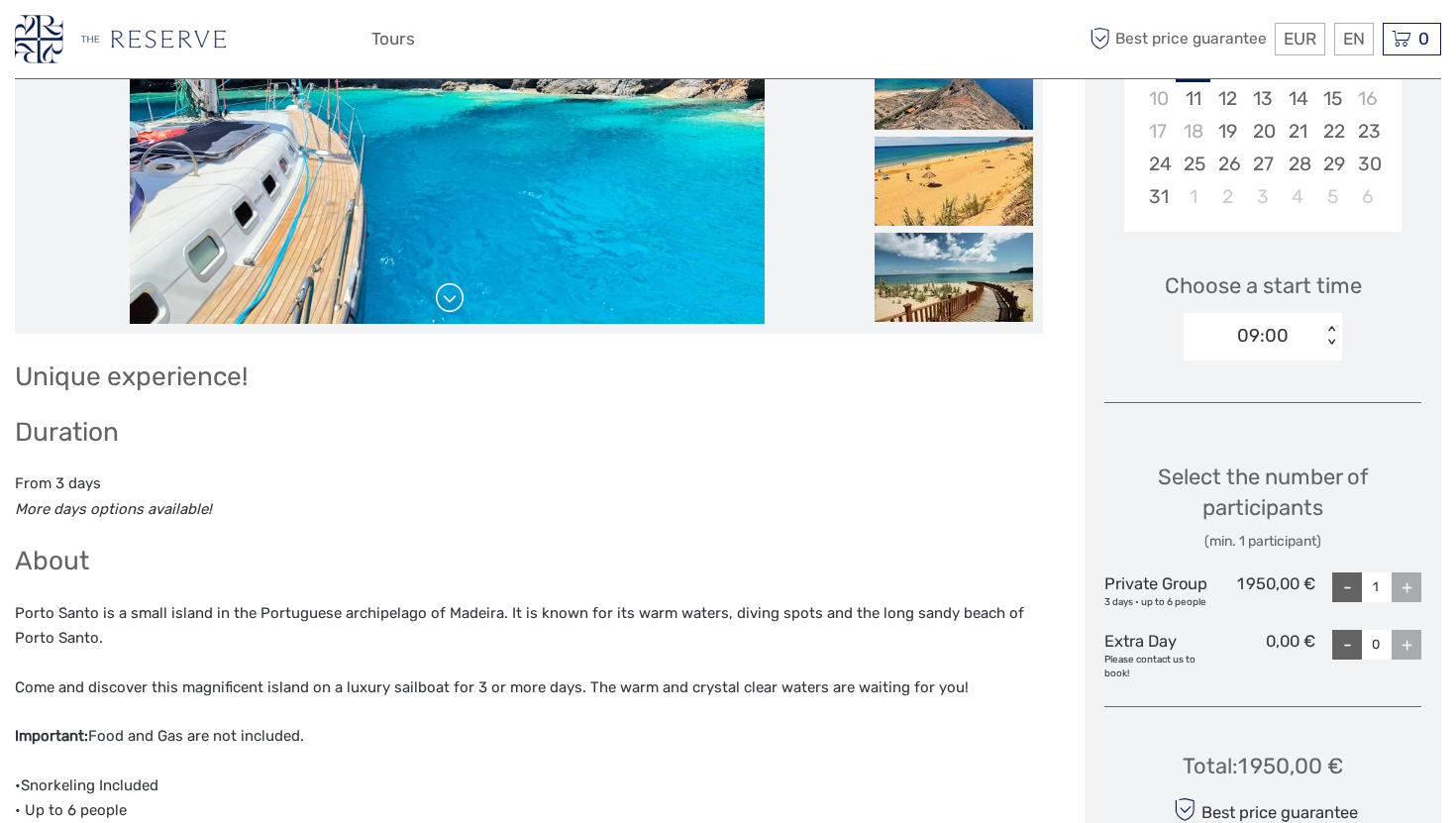 scroll, scrollTop: 491, scrollLeft: 0, axis: vertical 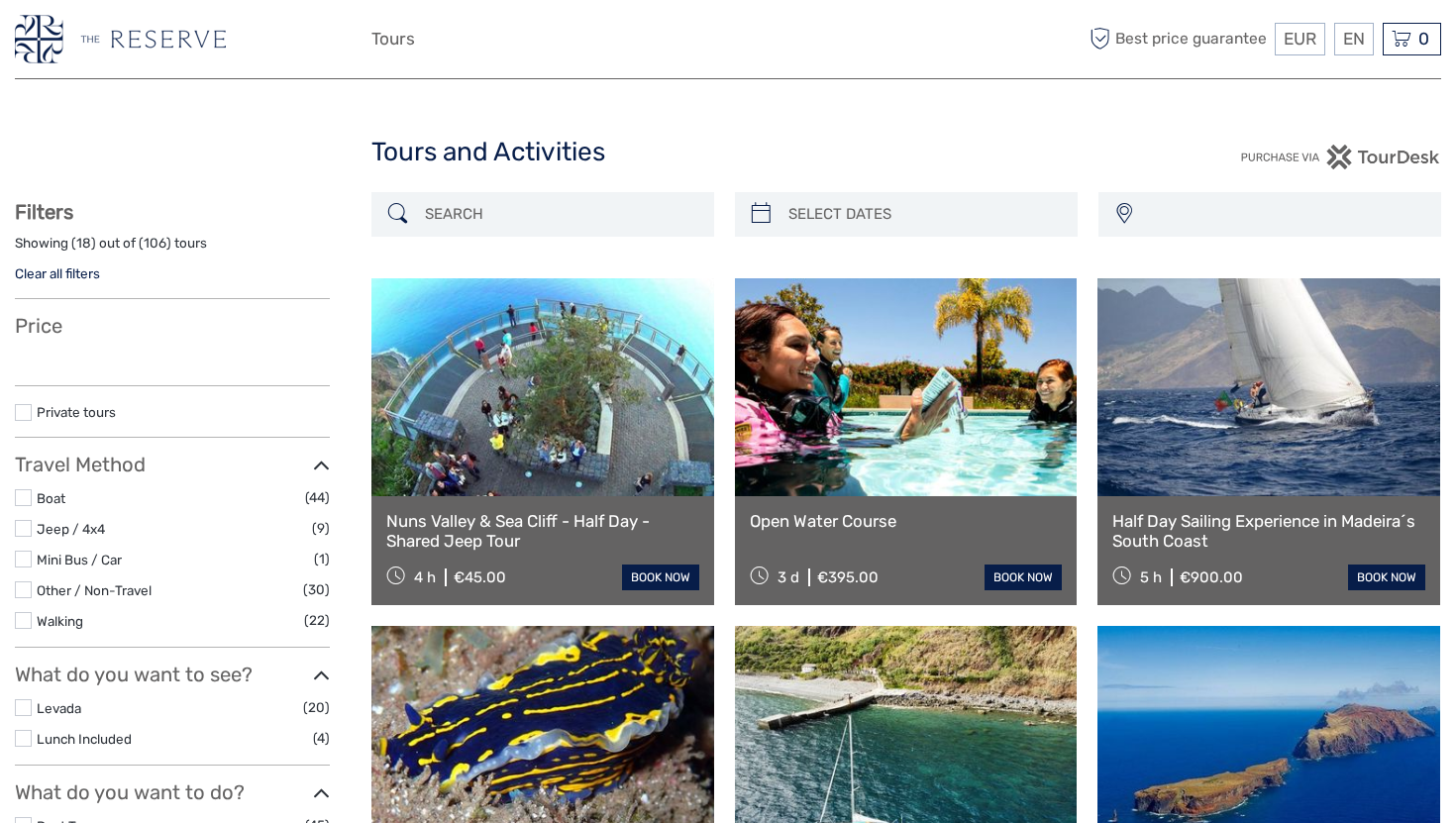 select 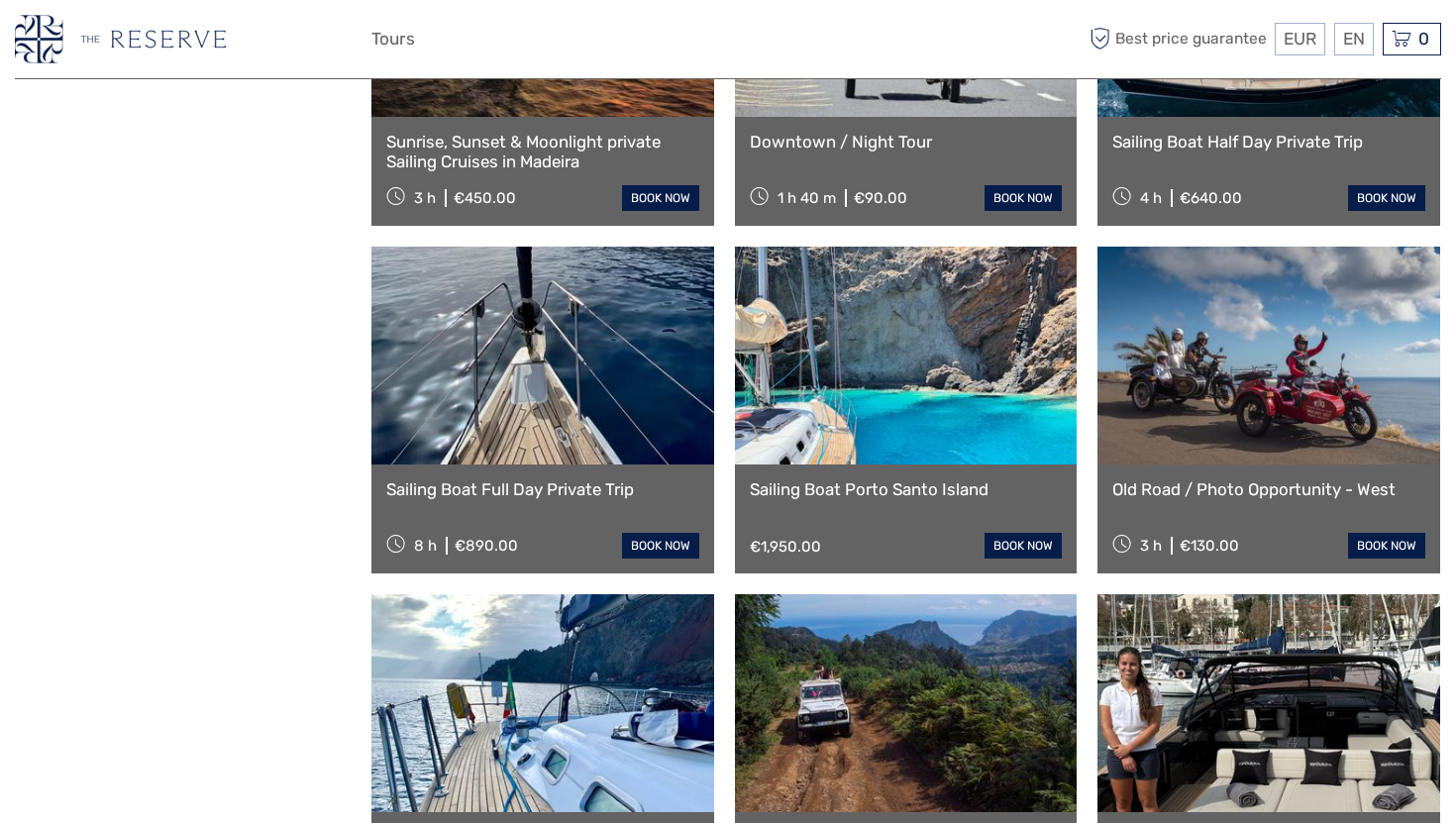 scroll, scrollTop: 1075, scrollLeft: 0, axis: vertical 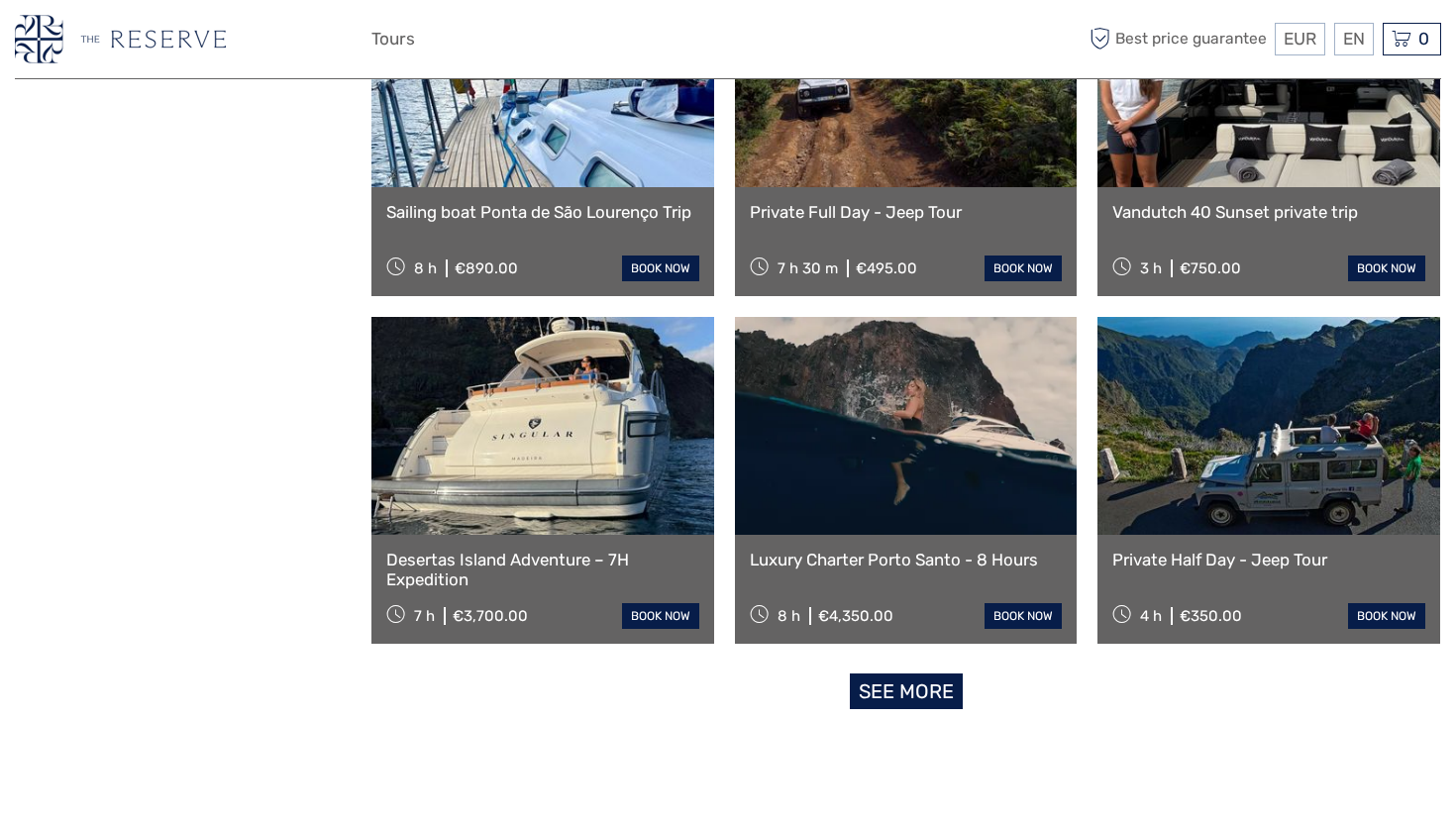 click on "See more" at bounding box center [906, 691] 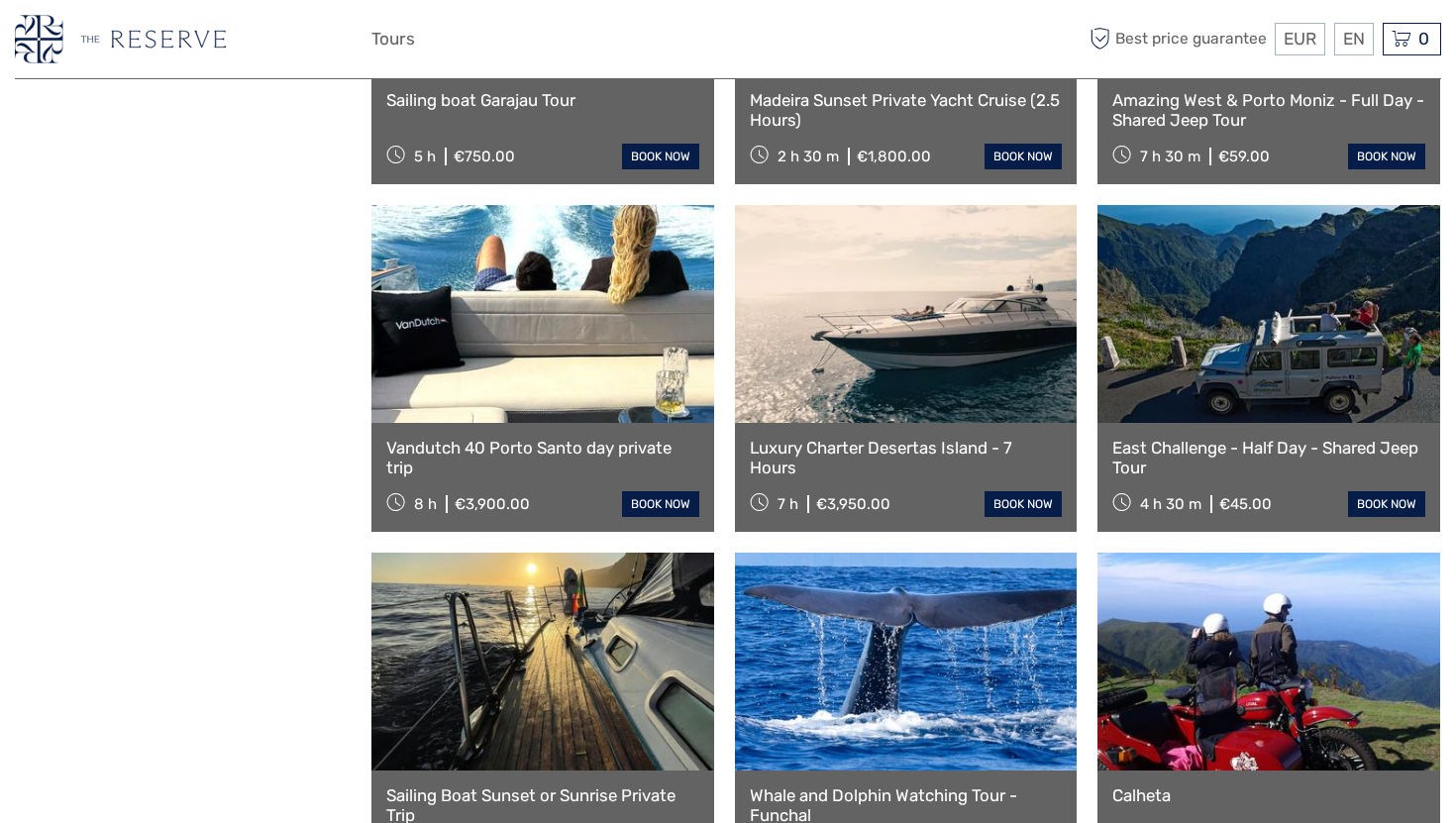 scroll, scrollTop: 2512, scrollLeft: 0, axis: vertical 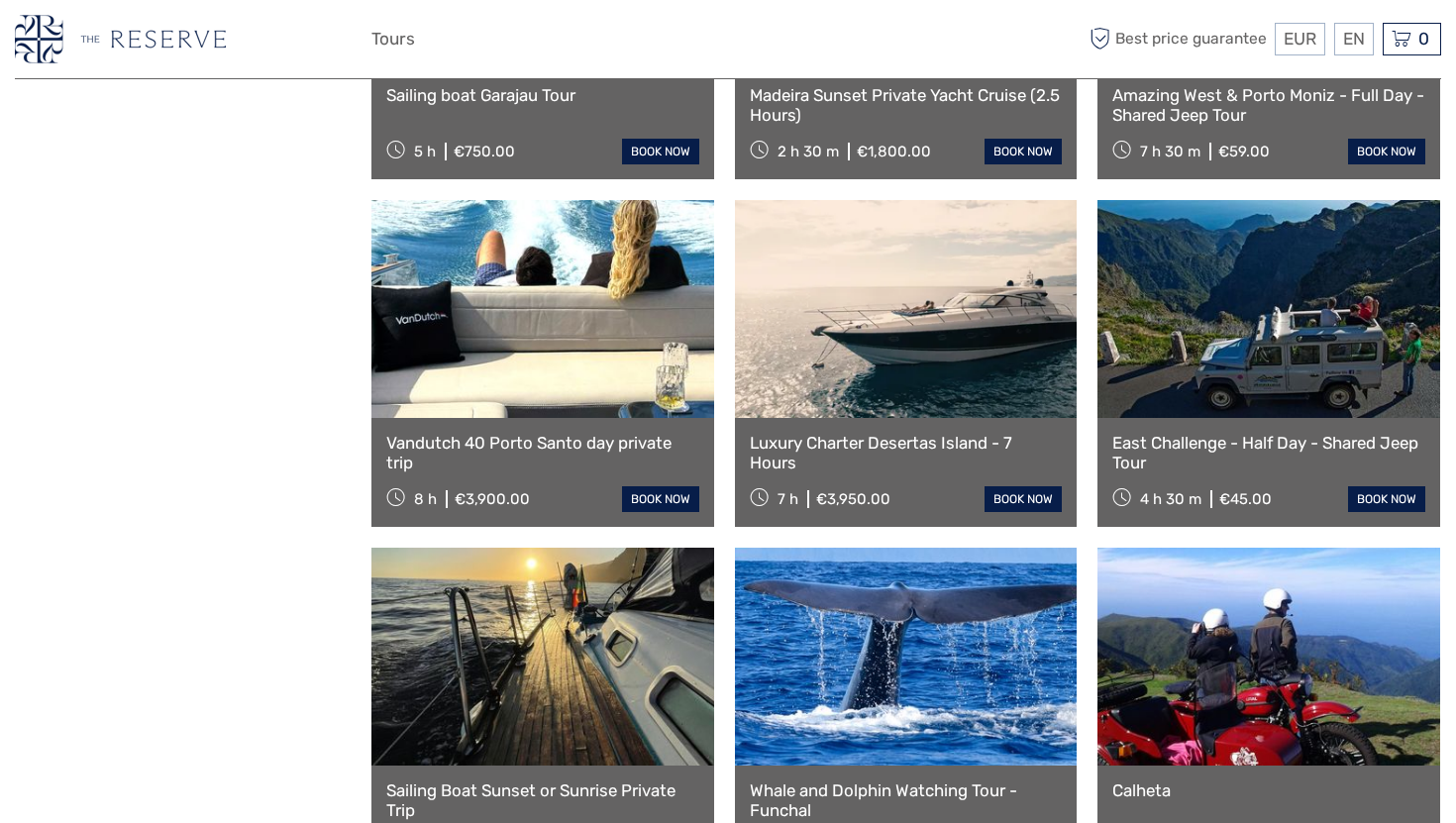 click on "Luxury Charter Desertas Island - 7 Hours
7 h
€3,950.00
book now" at bounding box center [906, 472] 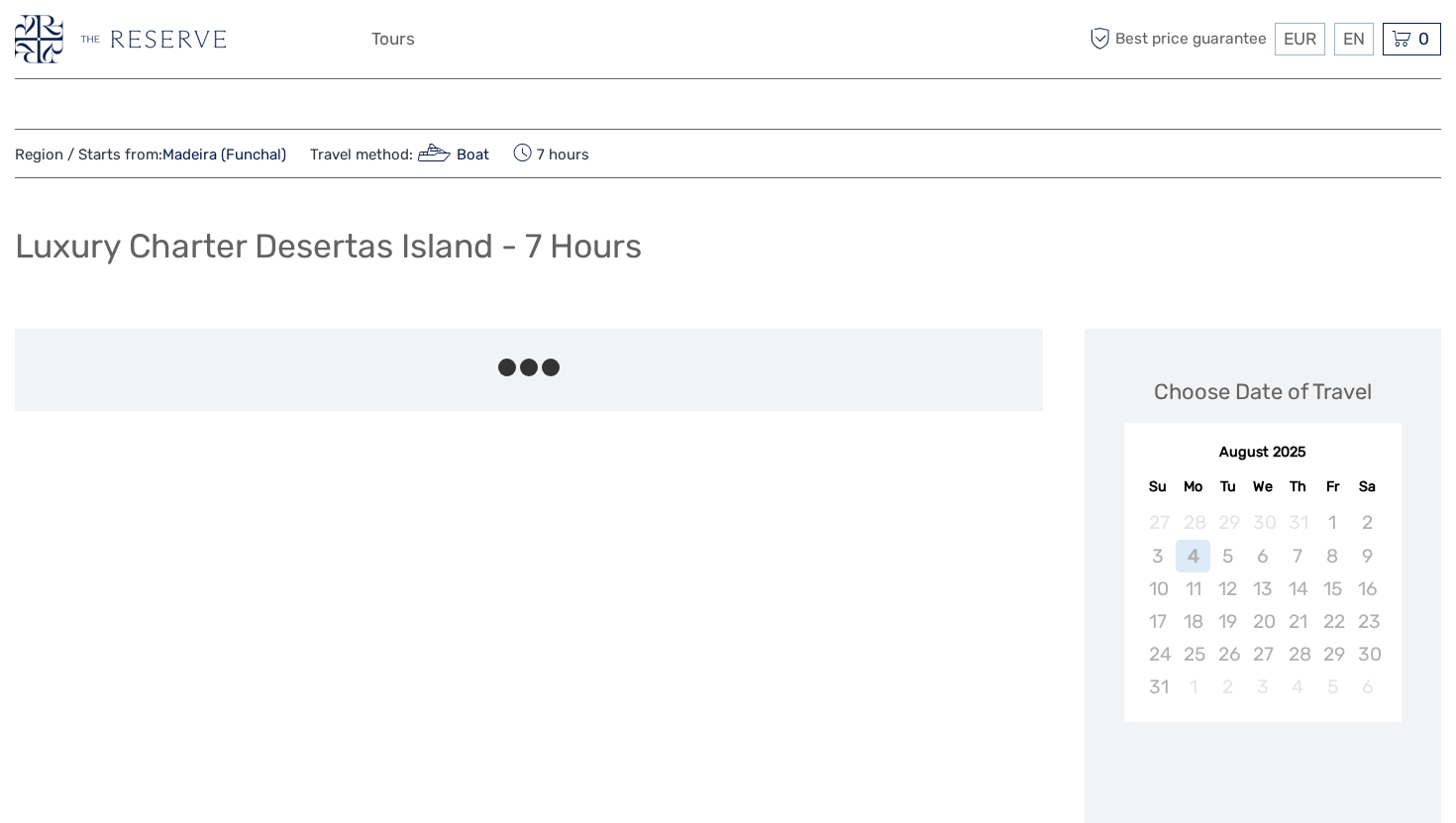 scroll, scrollTop: 0, scrollLeft: 0, axis: both 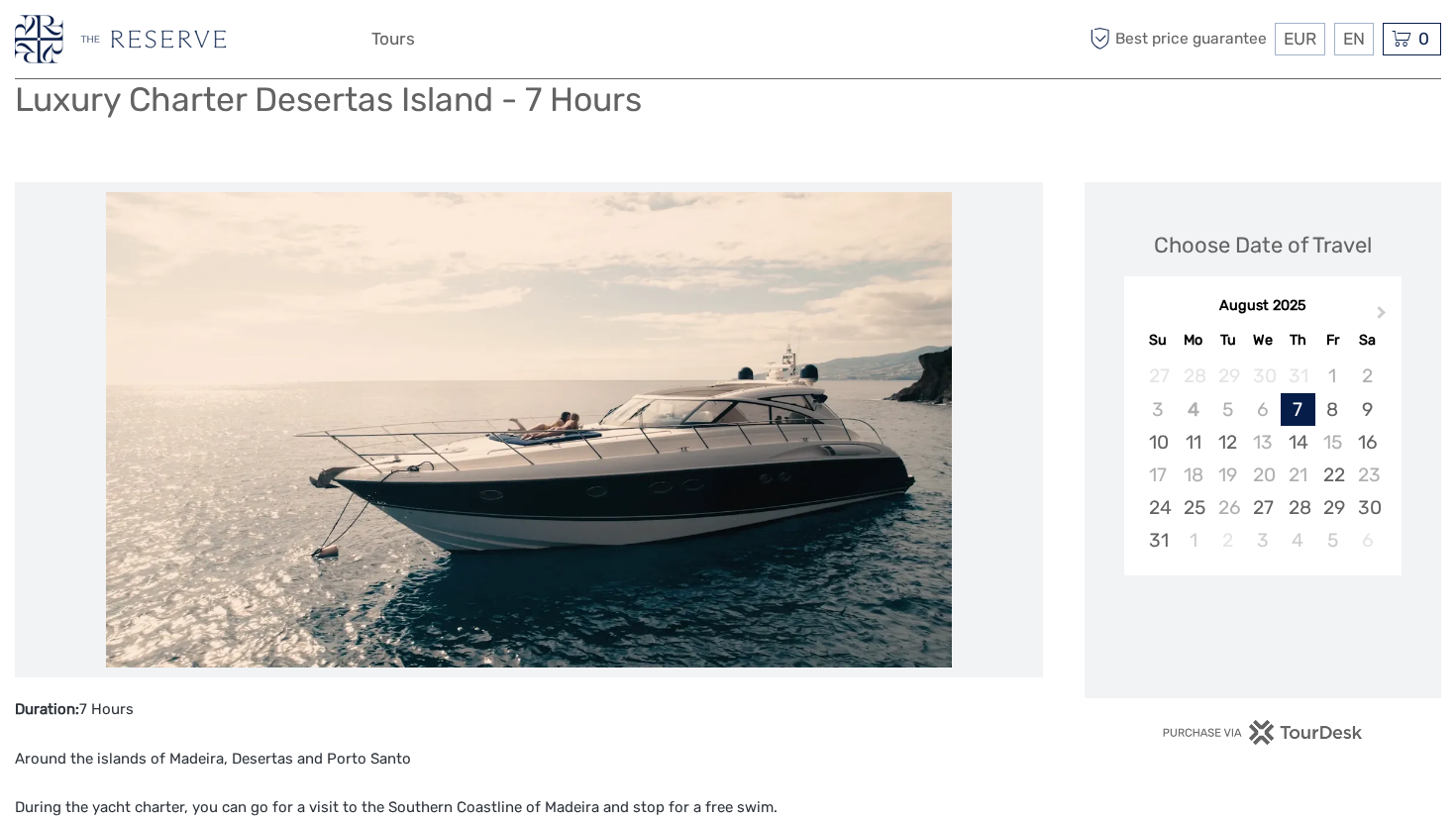 click at bounding box center (528, 430) 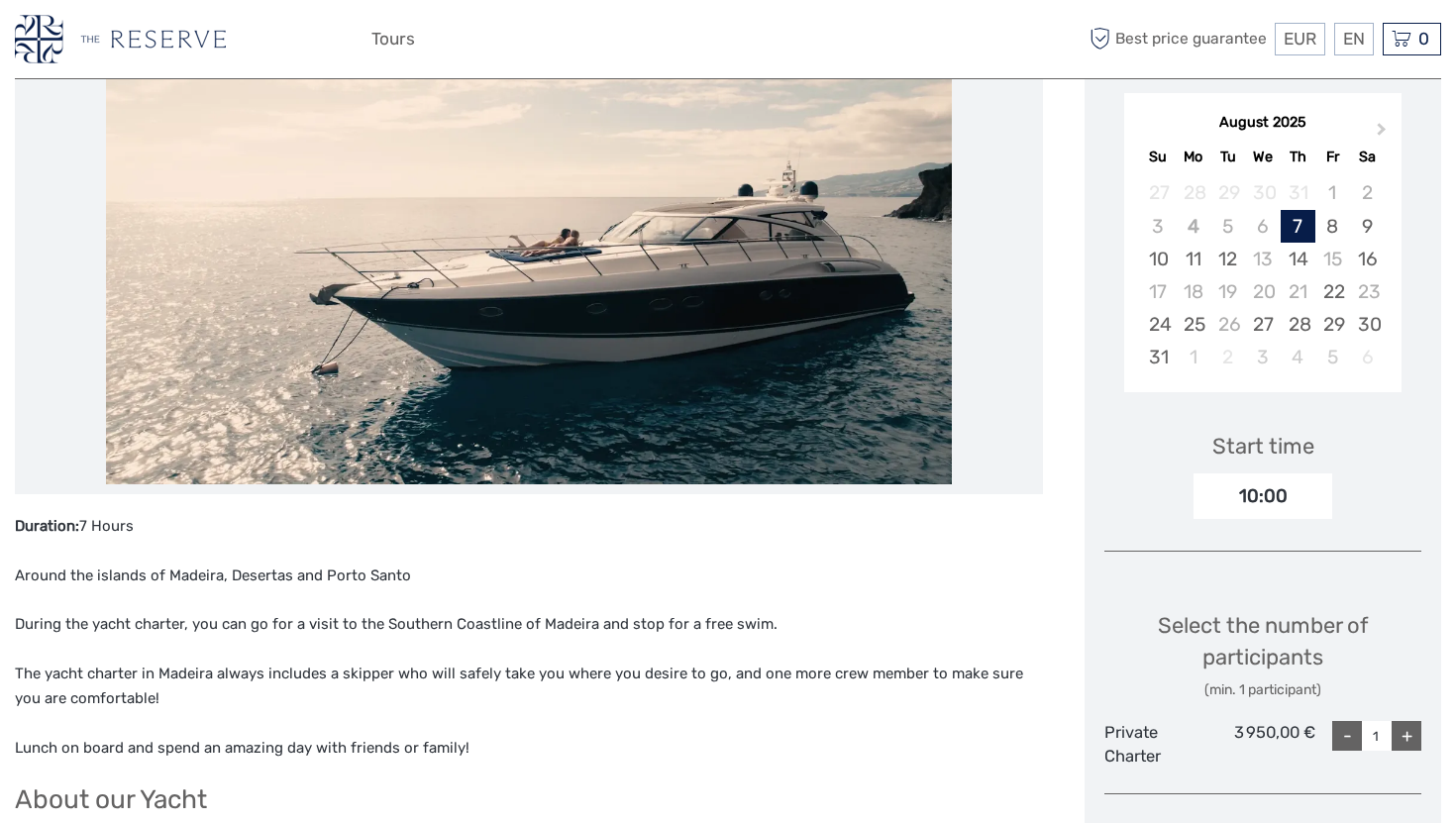 scroll, scrollTop: 599, scrollLeft: 0, axis: vertical 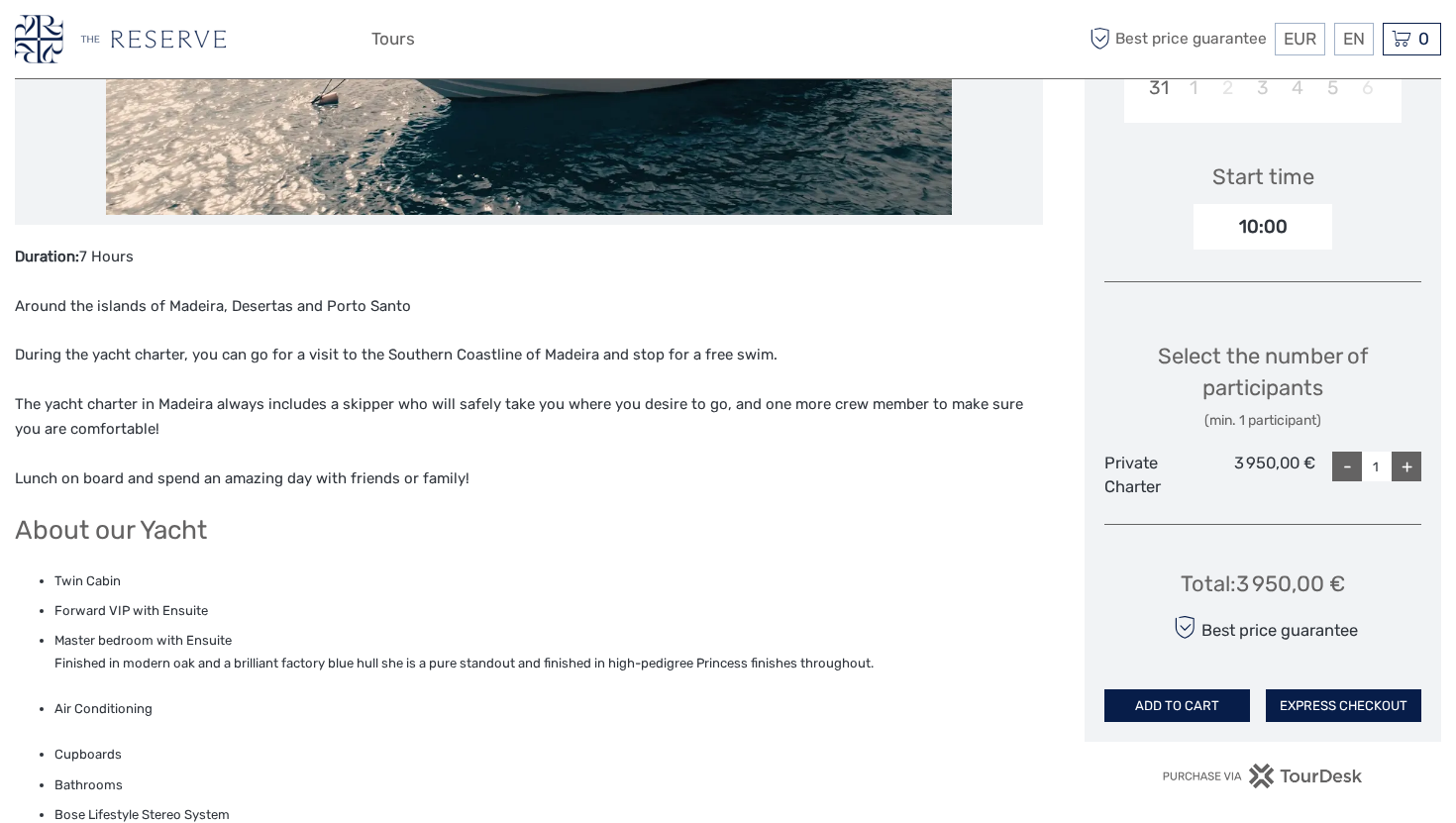 click on "+" at bounding box center (1406, 466) 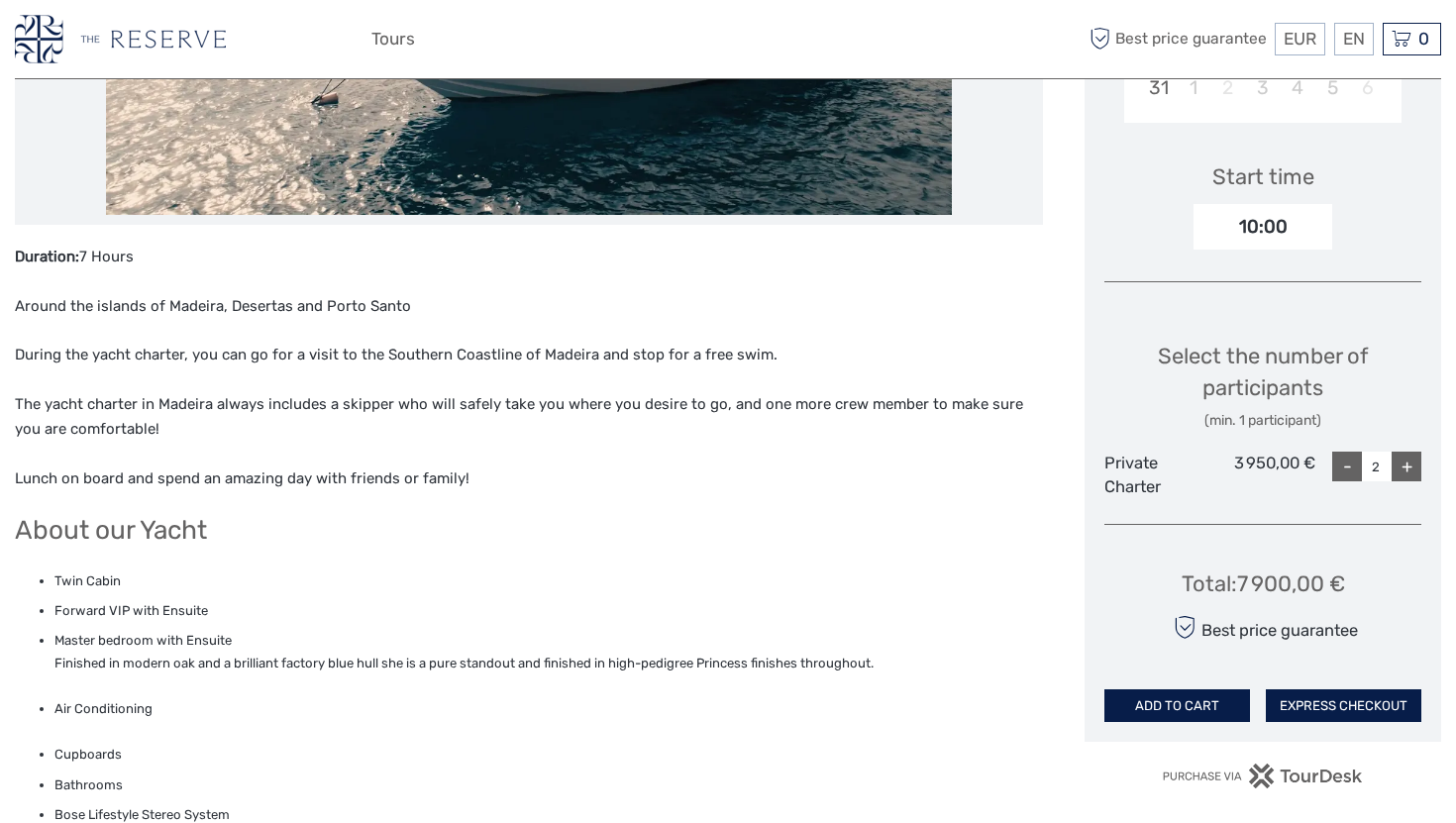 click on "+" at bounding box center (1406, 466) 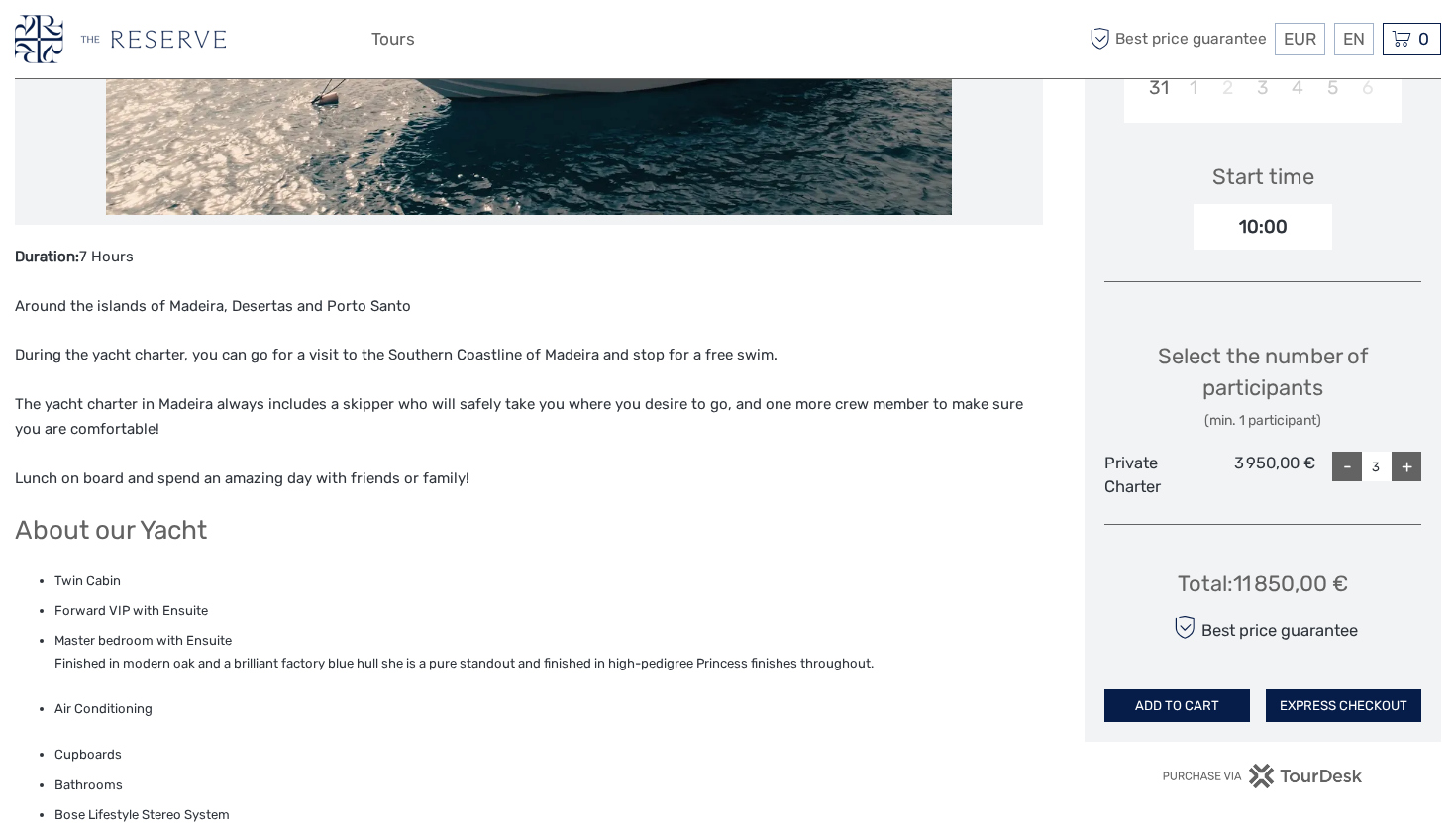 click on "+" at bounding box center (1406, 466) 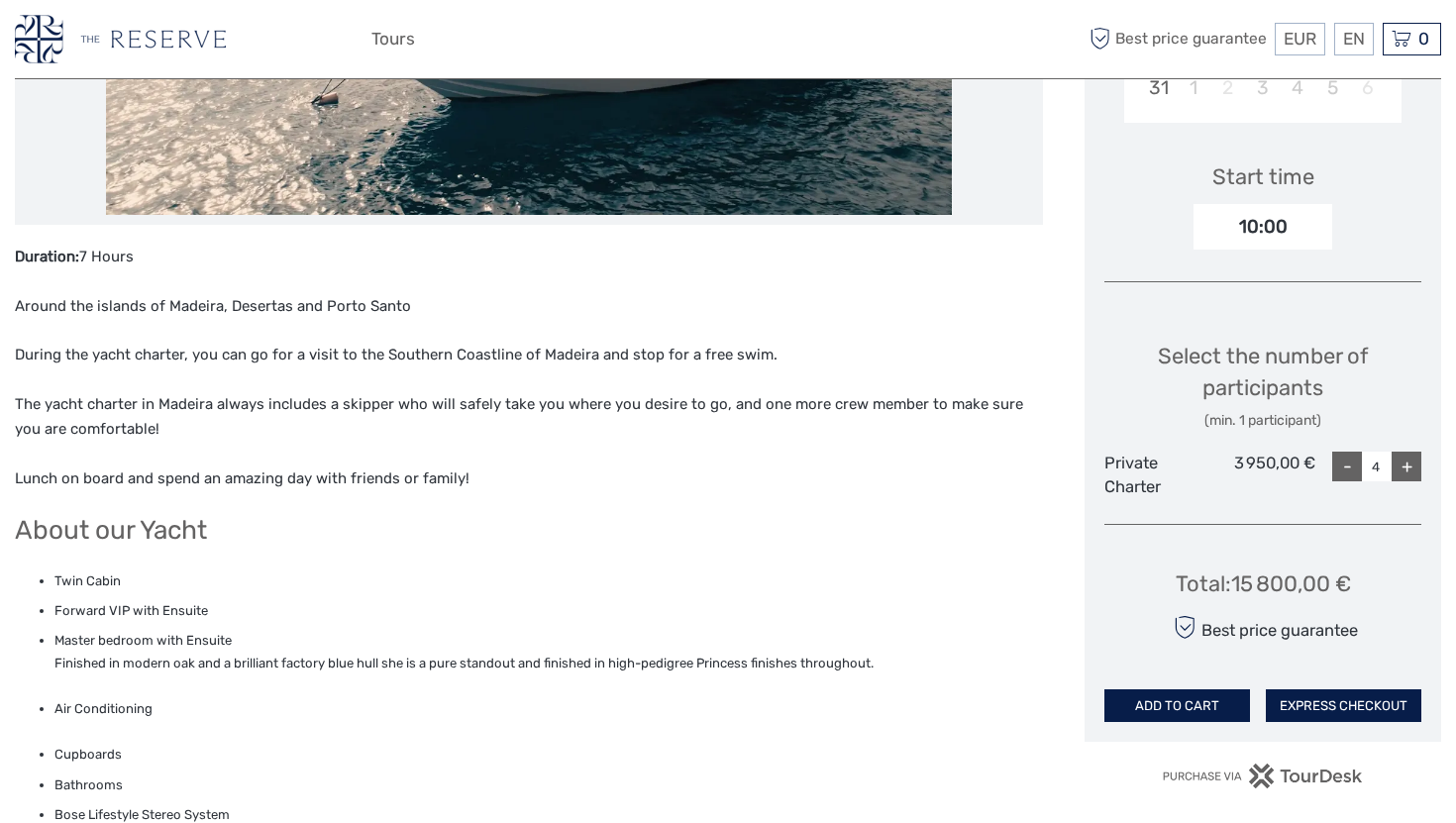 click on "+" at bounding box center [1406, 466] 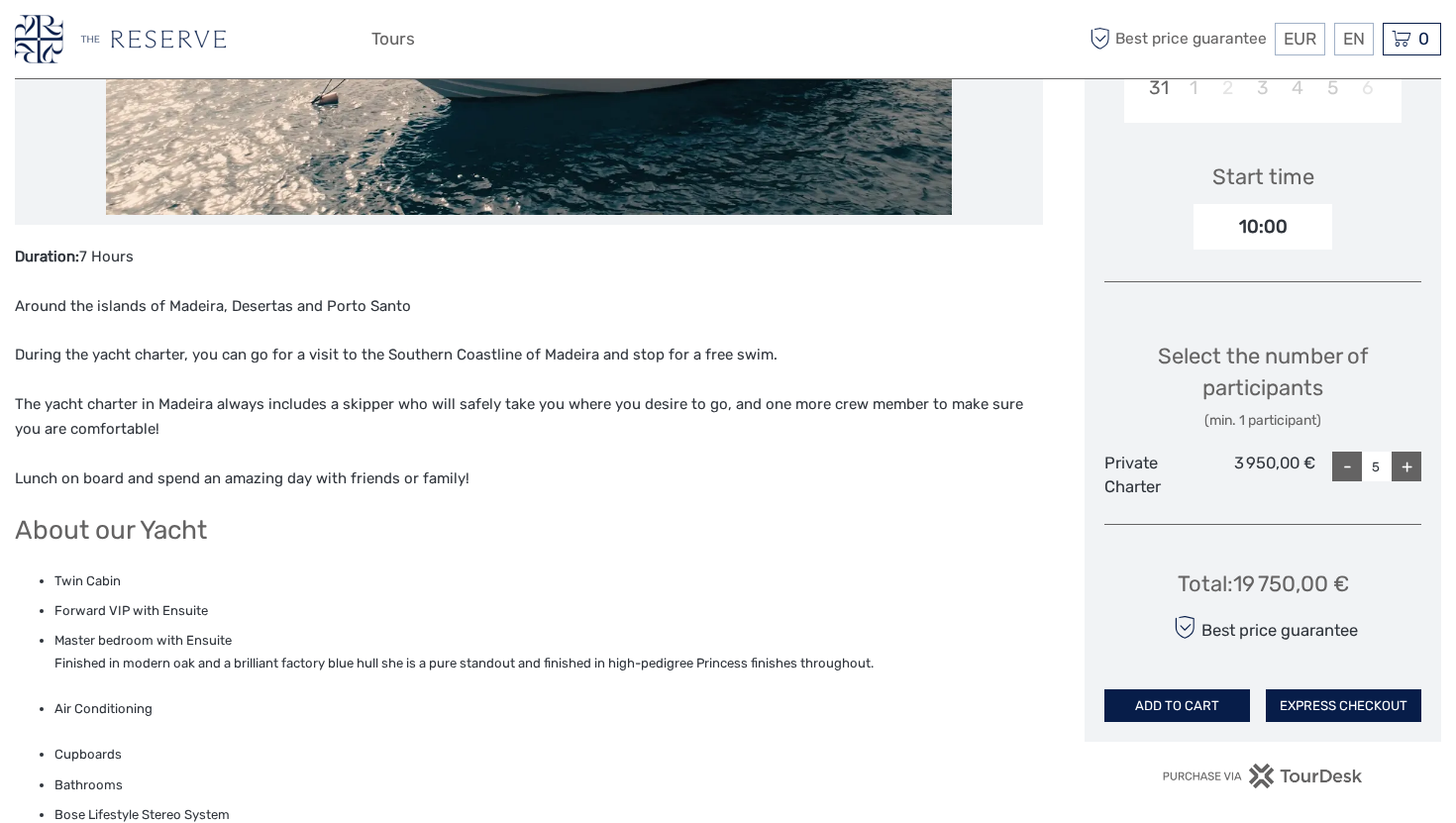 click on "+" at bounding box center [1406, 466] 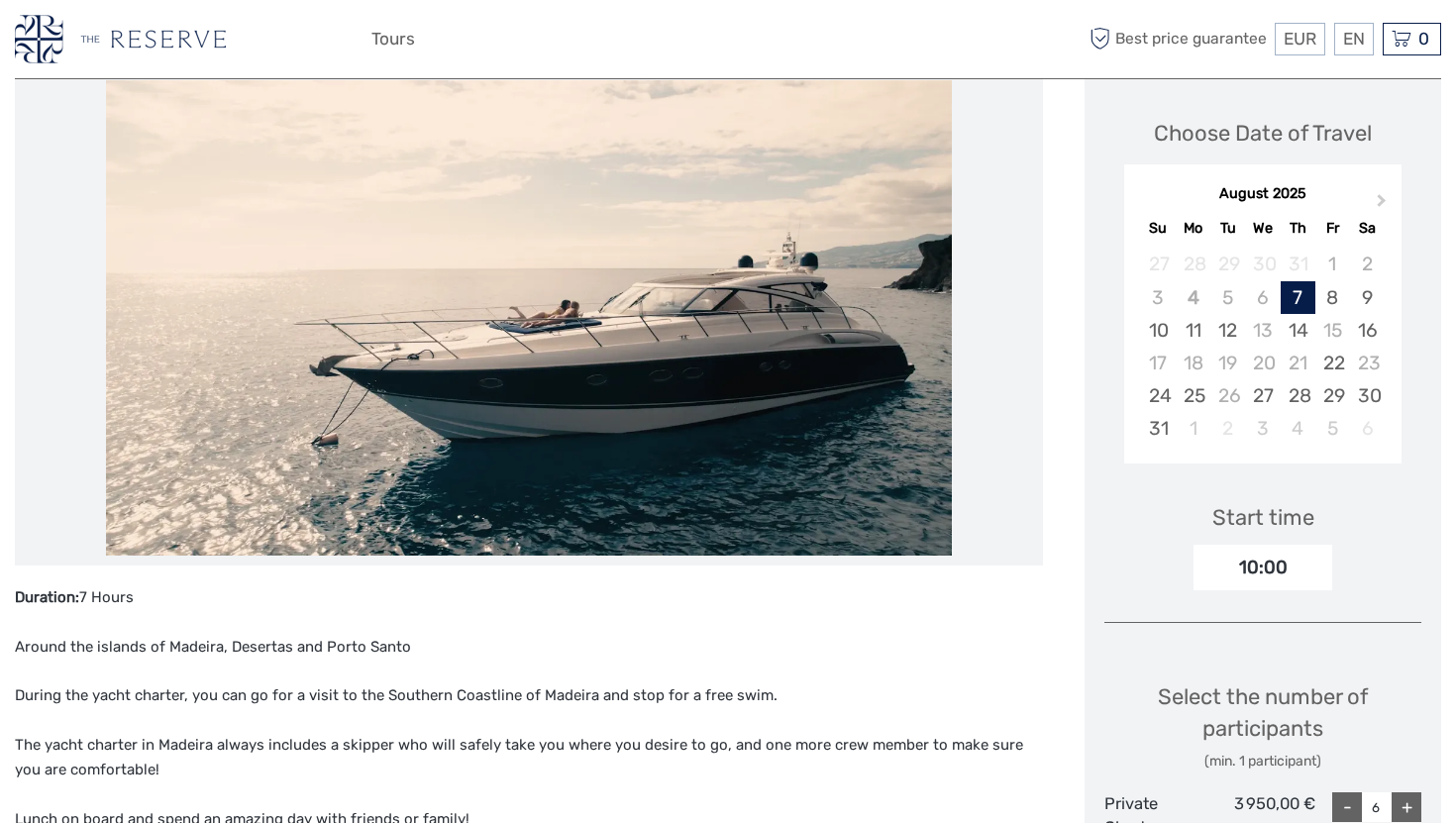 scroll, scrollTop: 251, scrollLeft: 0, axis: vertical 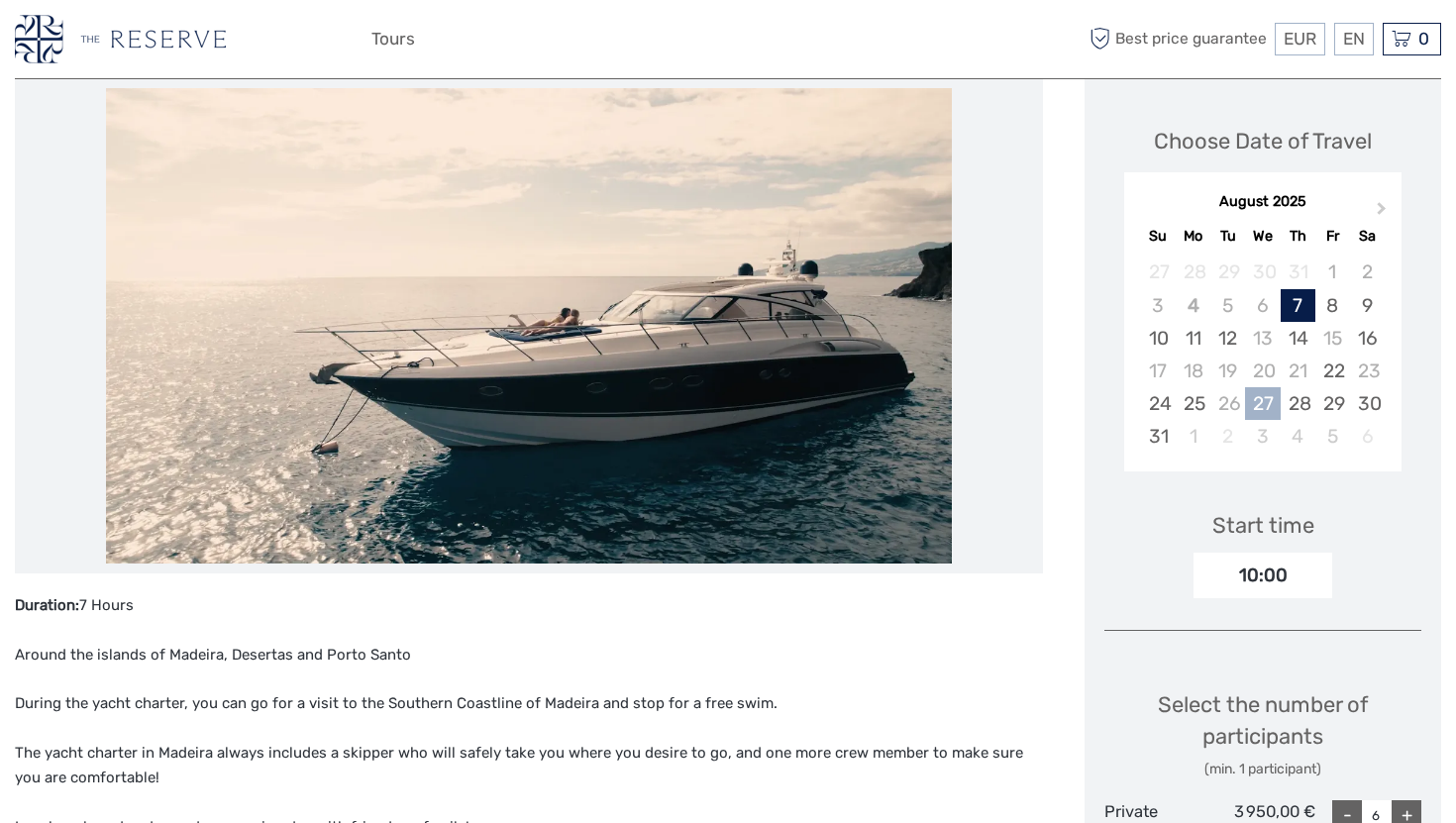 click on "27" at bounding box center (1262, 403) 